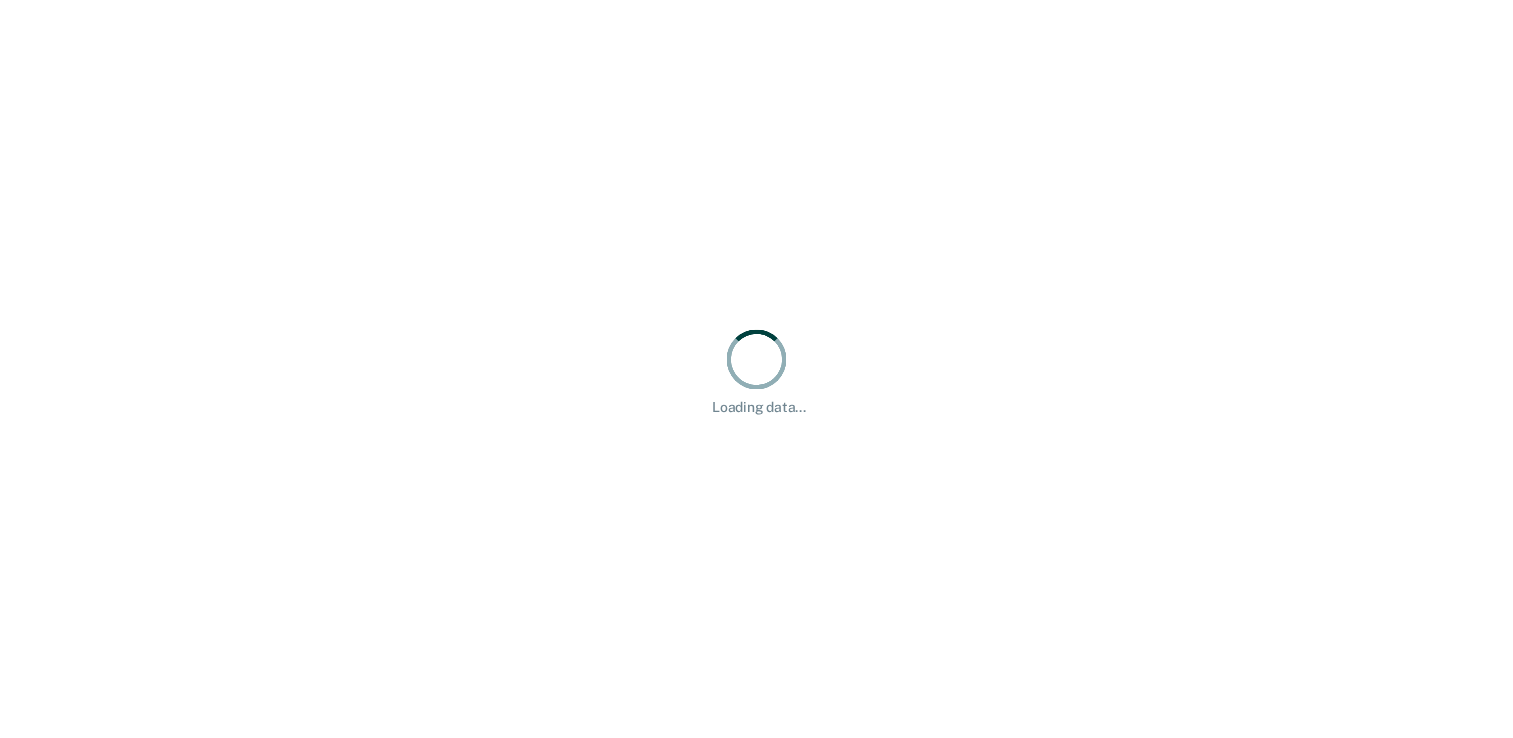 scroll, scrollTop: 0, scrollLeft: 0, axis: both 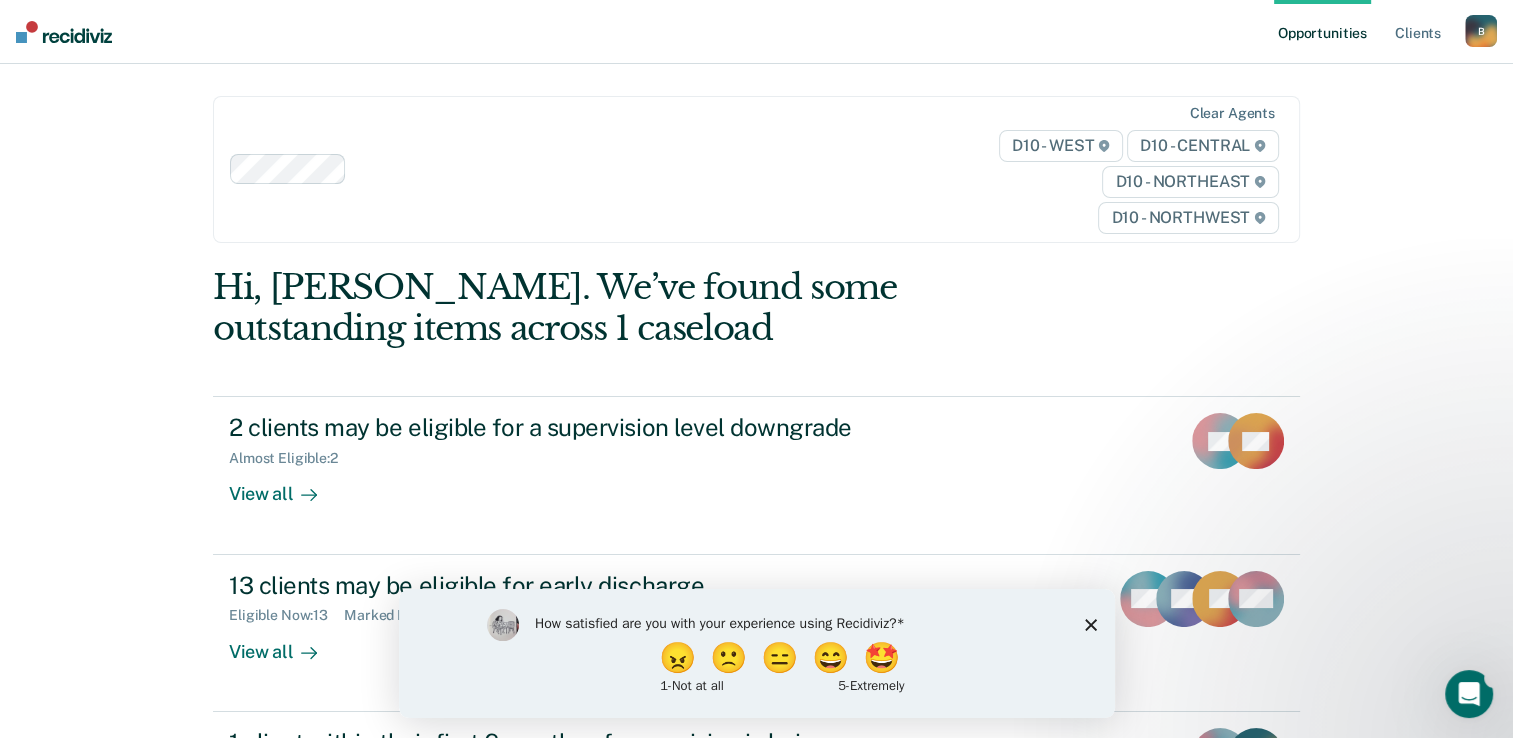 click 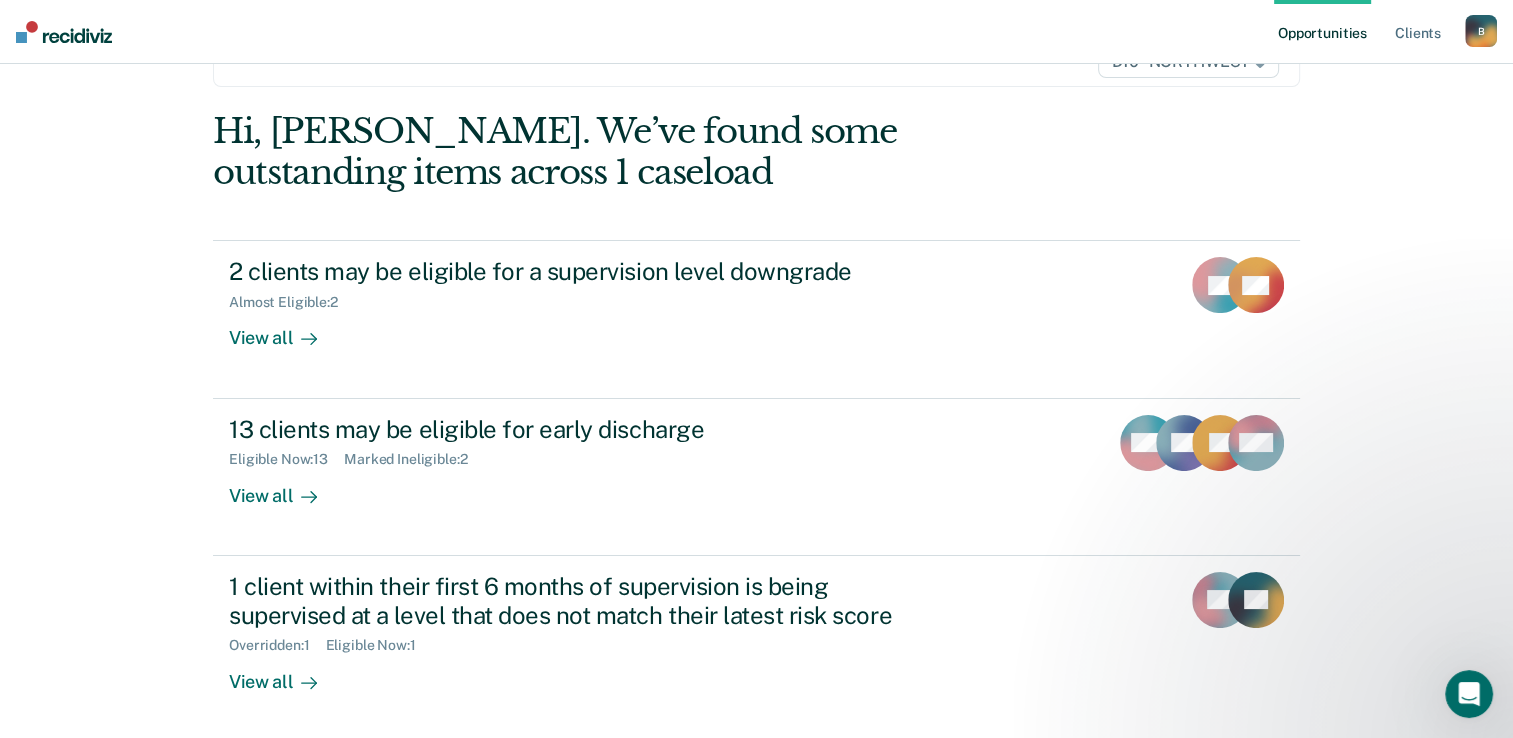 scroll, scrollTop: 153, scrollLeft: 0, axis: vertical 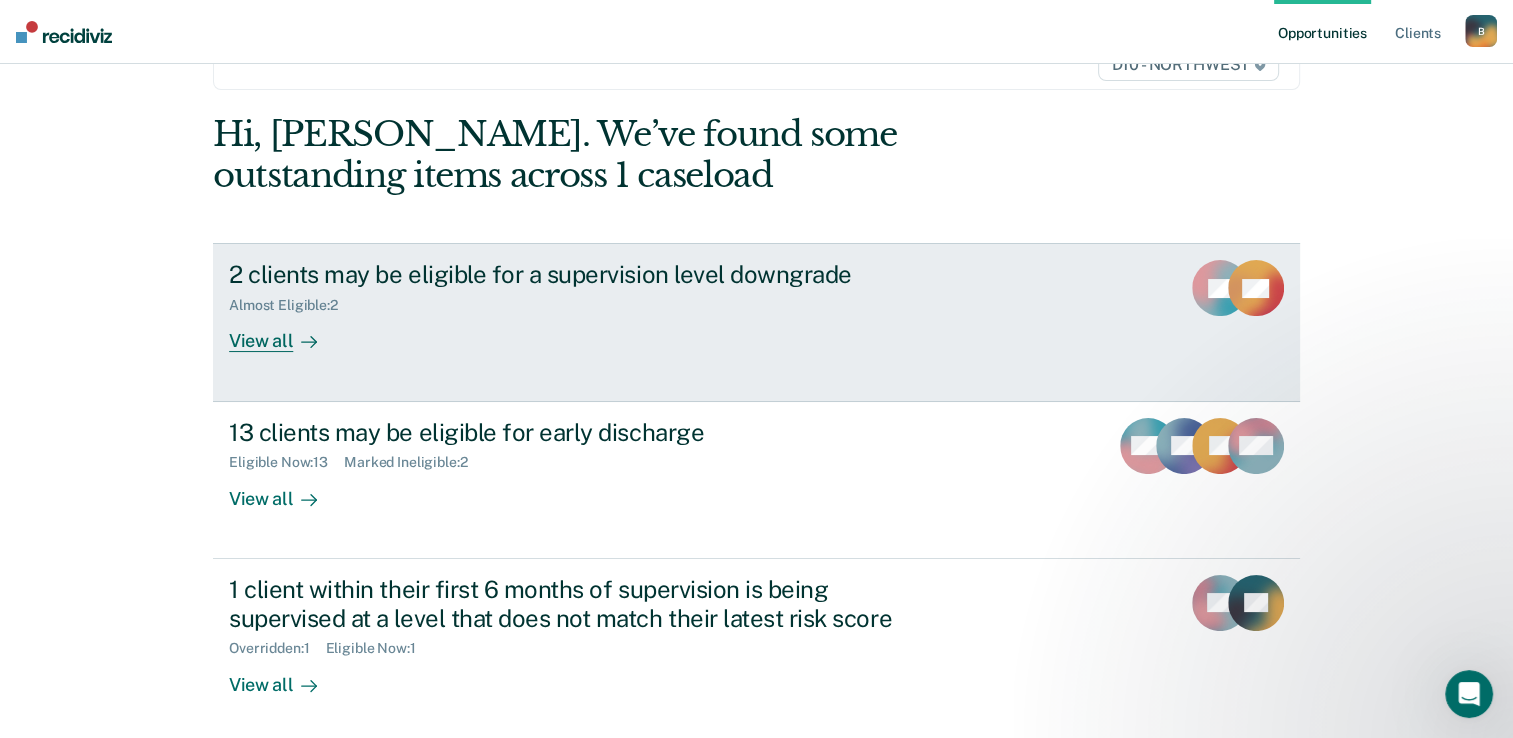 click on "2 clients may be eligible for a supervision level downgrade Almost Eligible :  2 View all   RT DG" at bounding box center [756, 322] 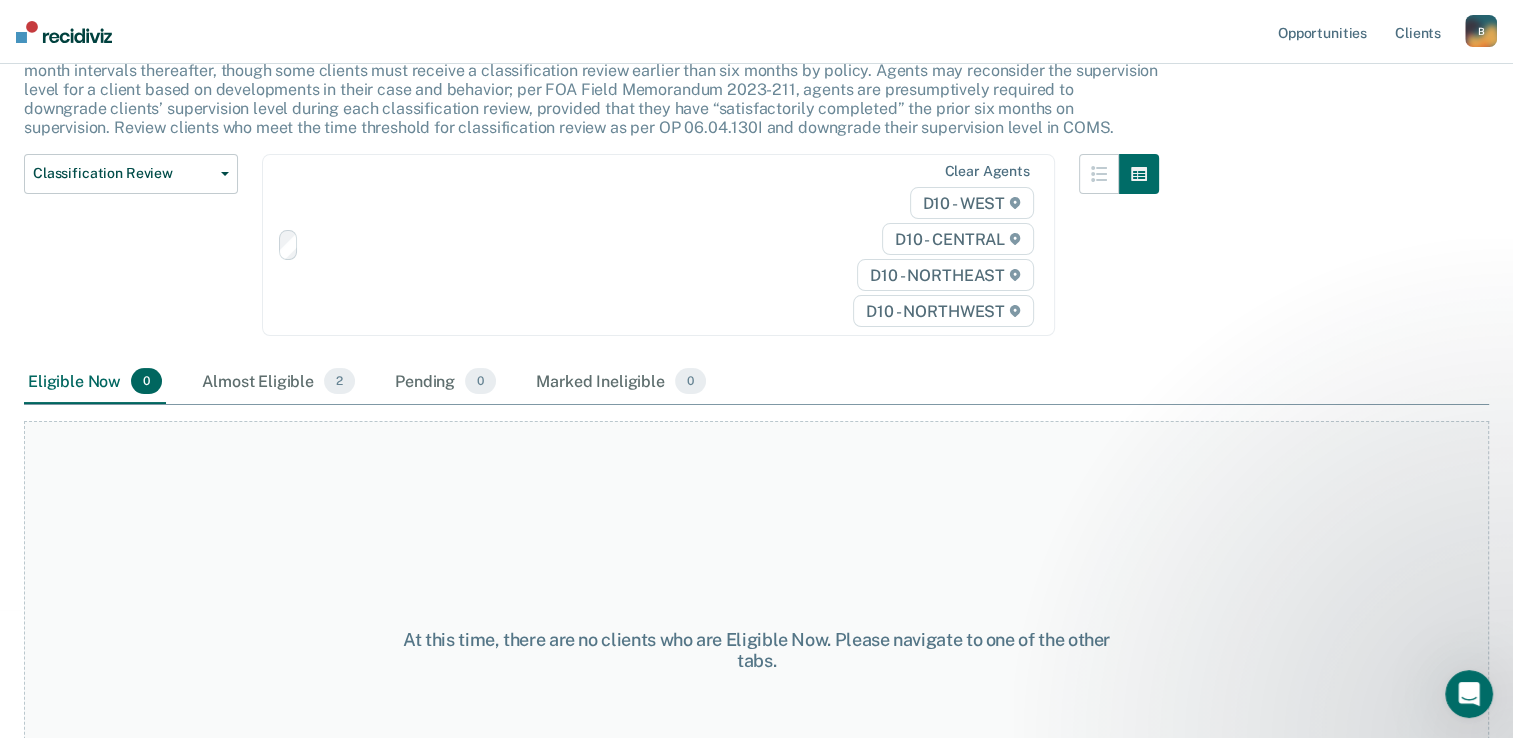 scroll, scrollTop: 0, scrollLeft: 0, axis: both 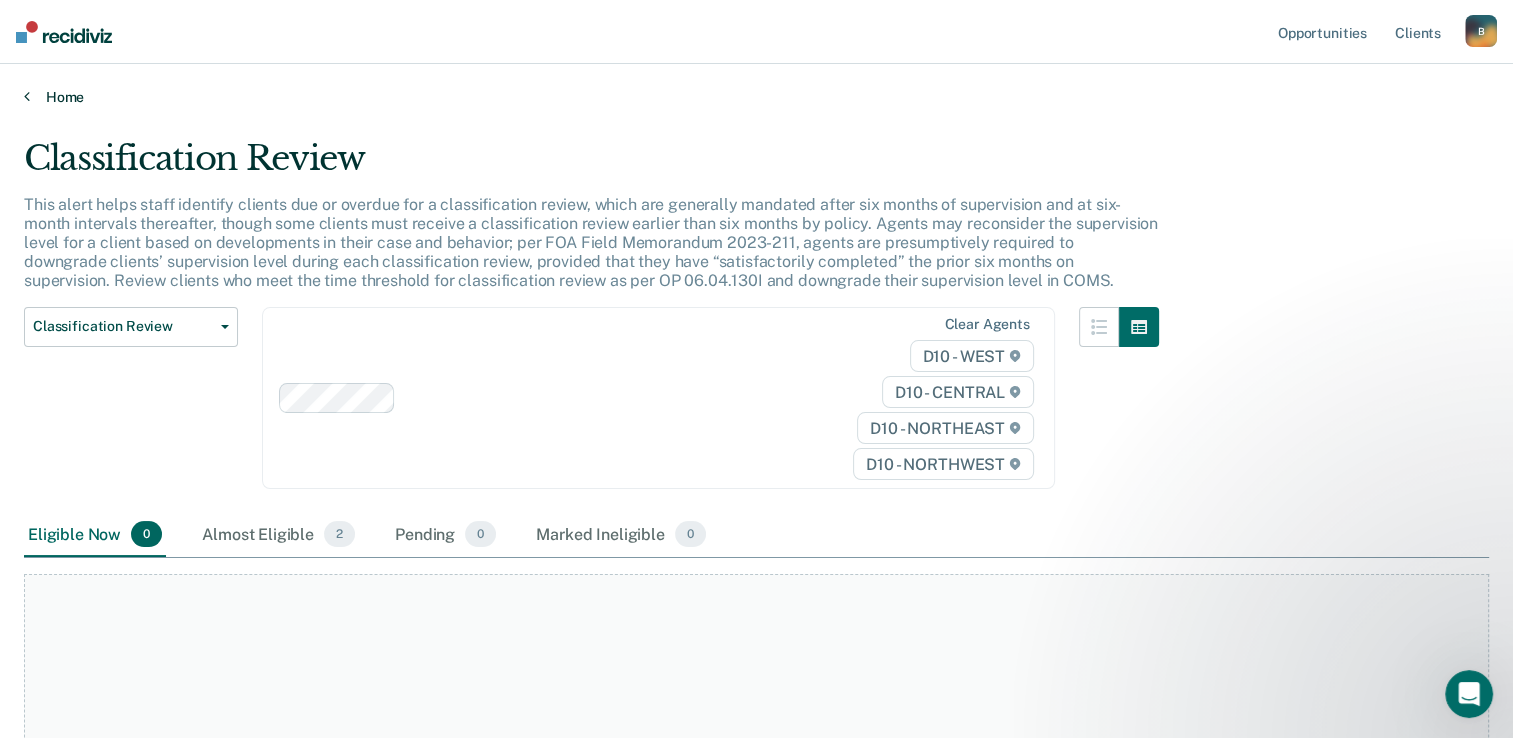 click on "Home" at bounding box center [756, 97] 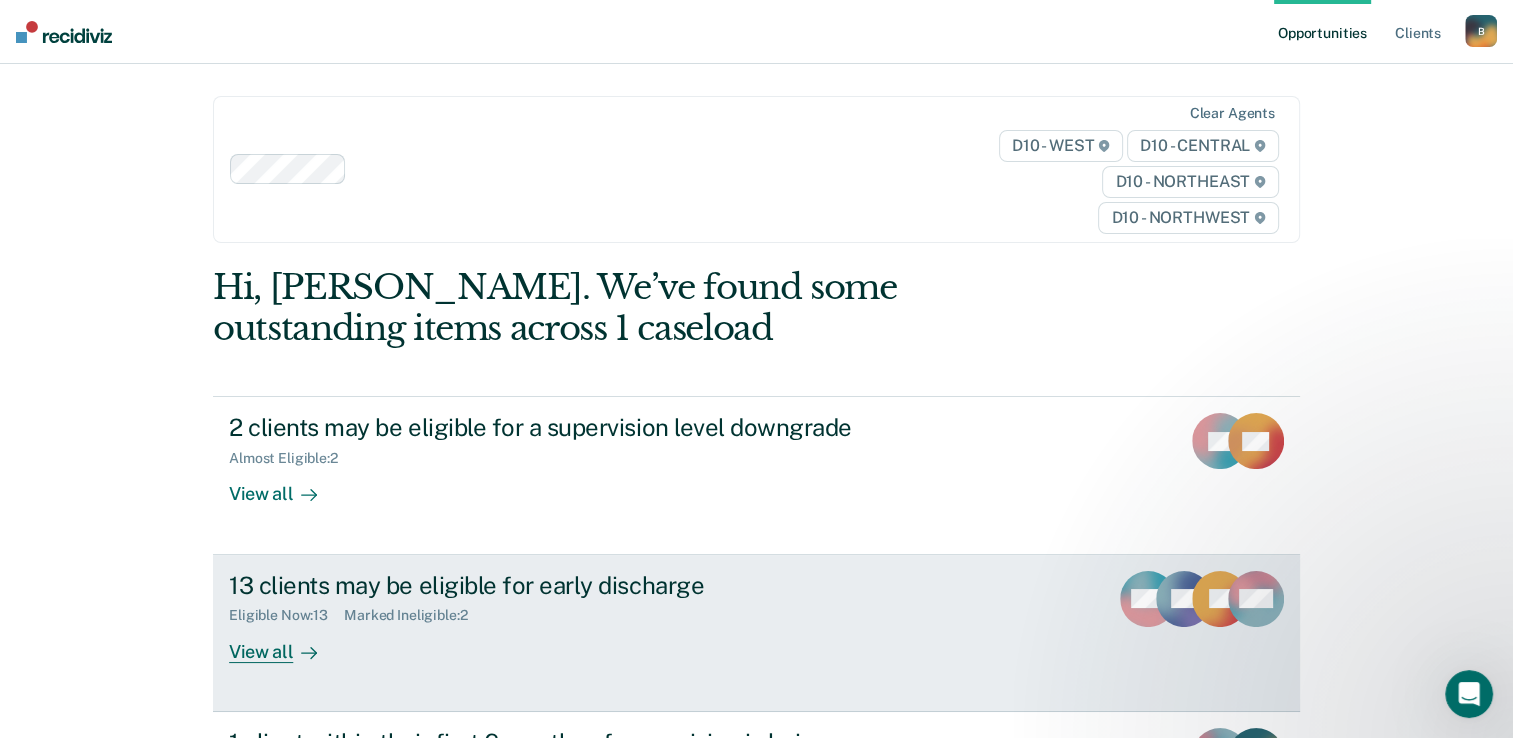 click on "Eligible Now :  13 Marked Ineligible :  2" at bounding box center [580, 611] 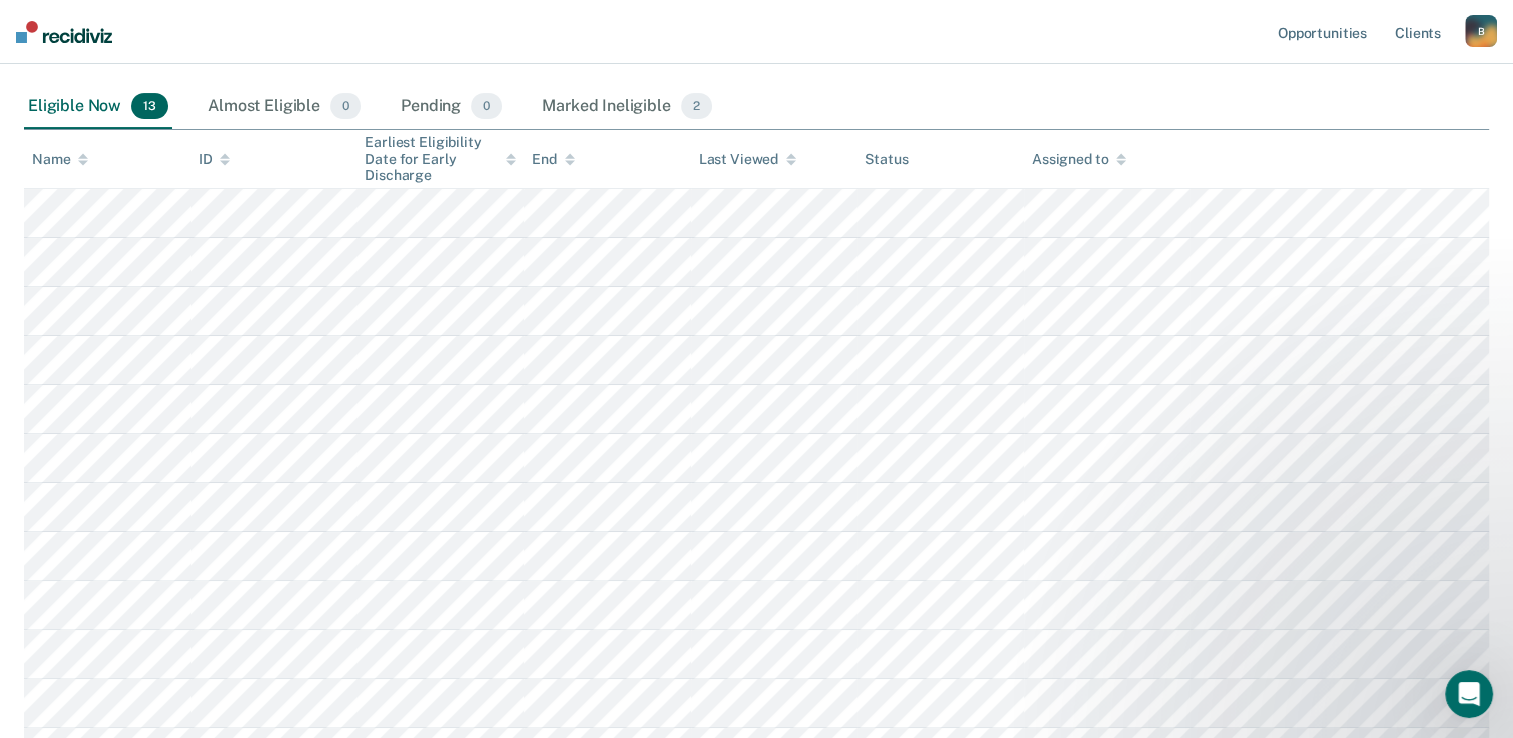 scroll, scrollTop: 408, scrollLeft: 0, axis: vertical 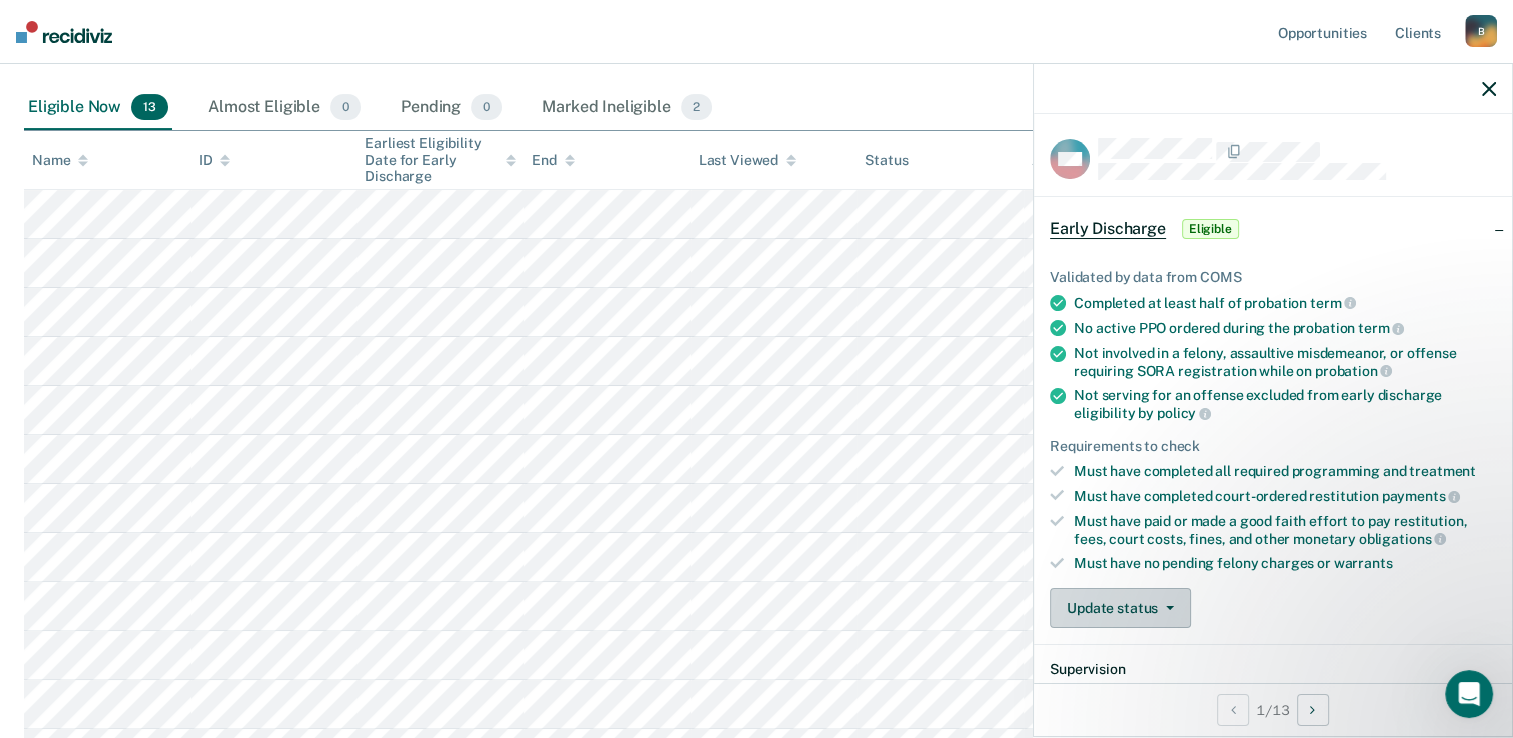 click on "Update status" at bounding box center (1120, 608) 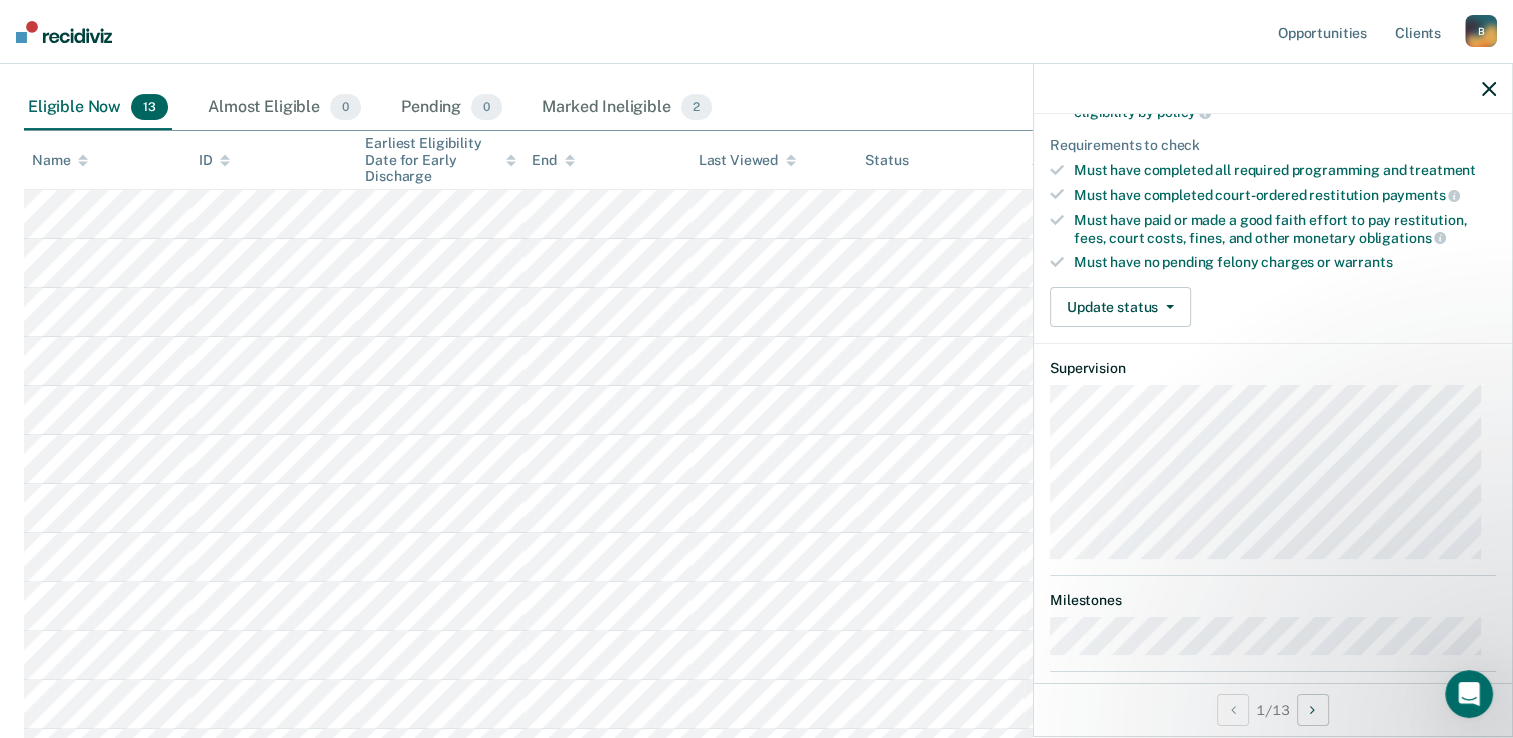 scroll, scrollTop: 307, scrollLeft: 0, axis: vertical 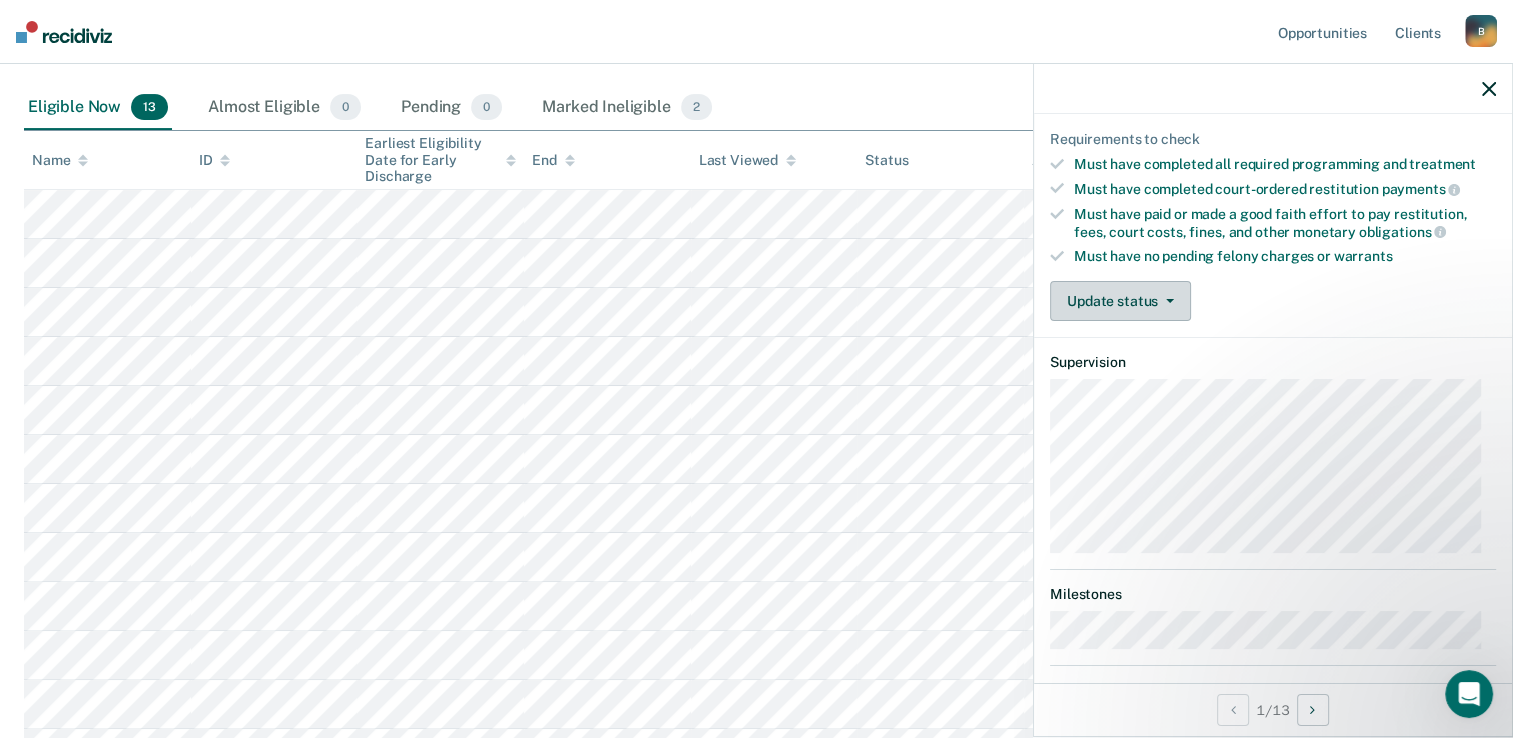 click on "Update status" at bounding box center [1120, 301] 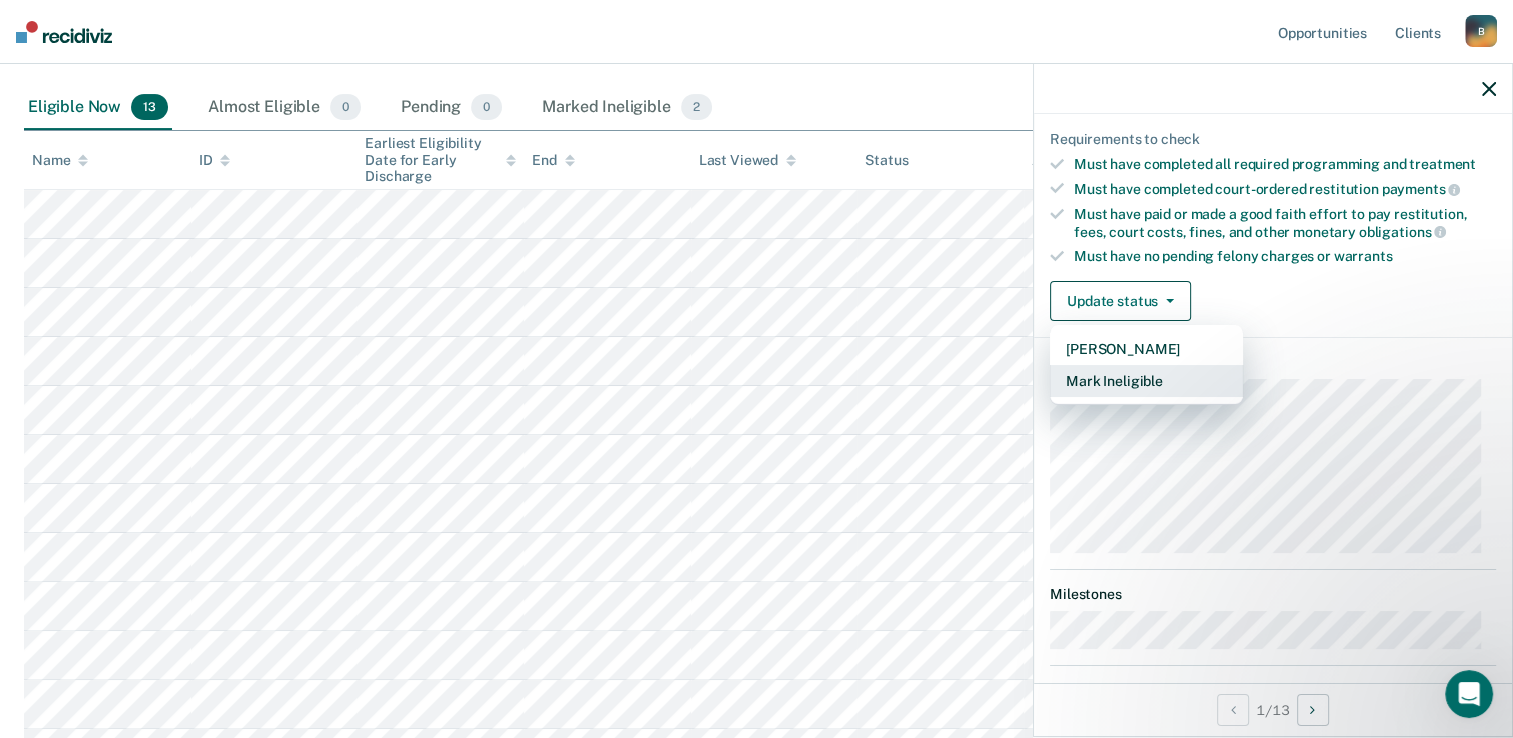 click on "Mark Ineligible" at bounding box center (1146, 381) 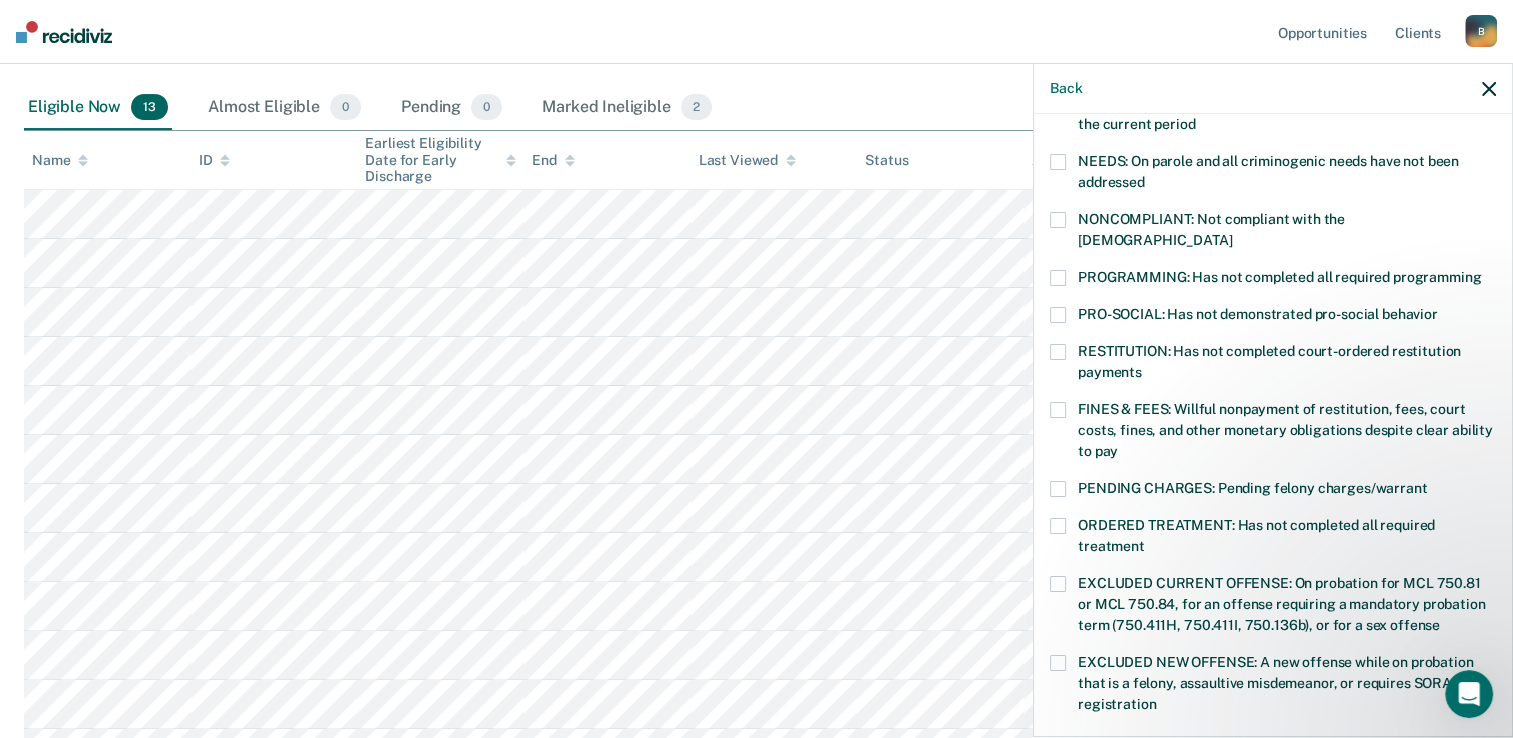 click at bounding box center (1058, 410) 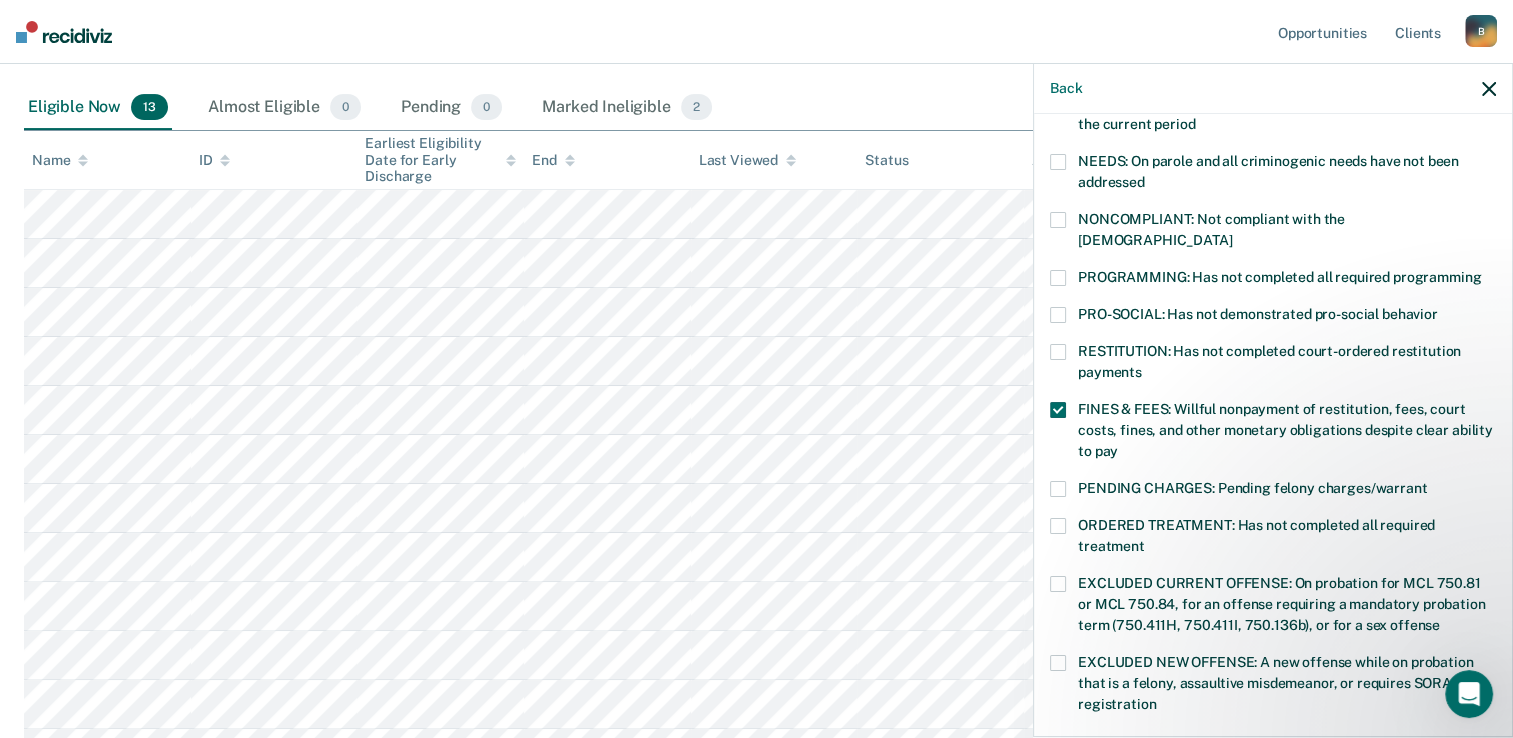 scroll, scrollTop: 638, scrollLeft: 0, axis: vertical 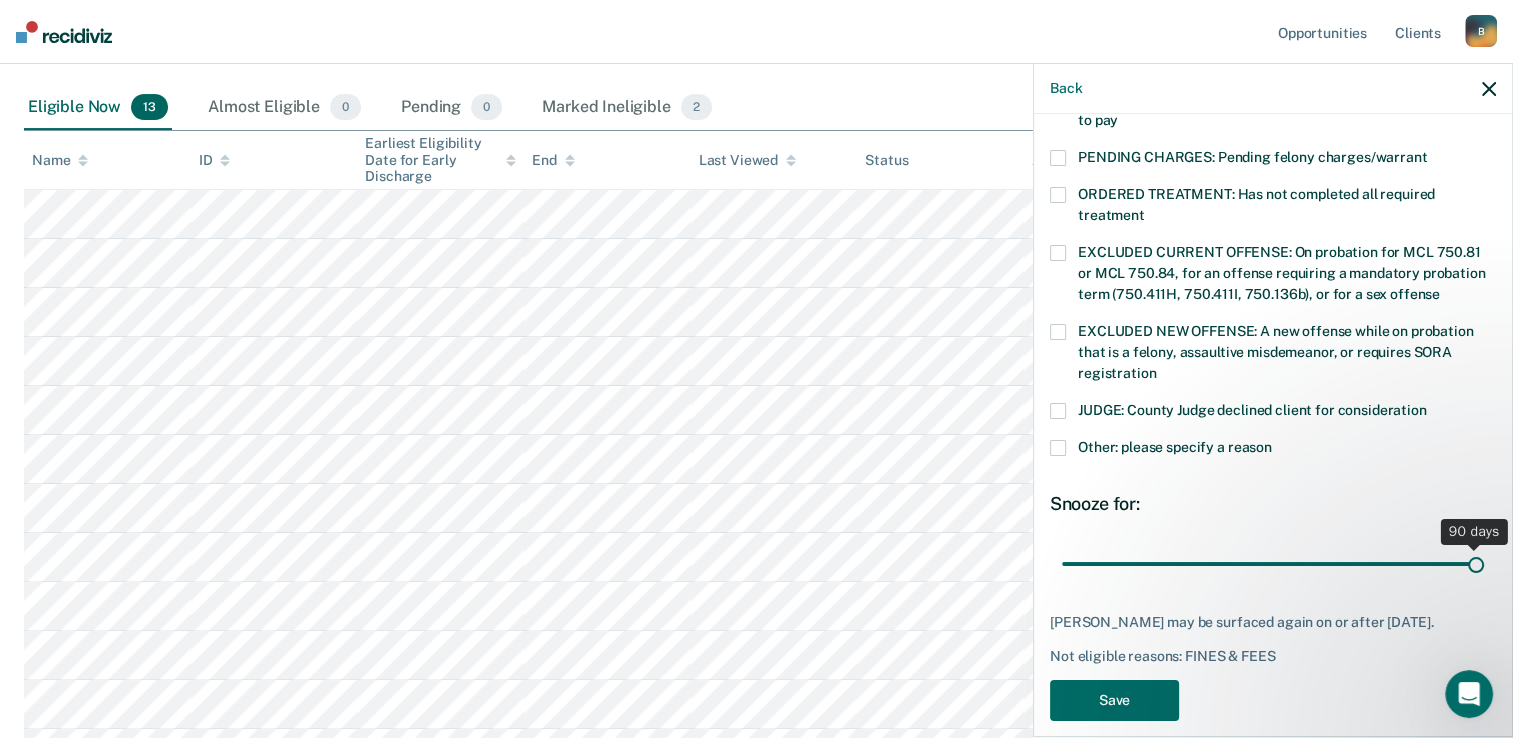 drag, startPoint x: 1199, startPoint y: 540, endPoint x: 1460, endPoint y: 605, distance: 268.9721 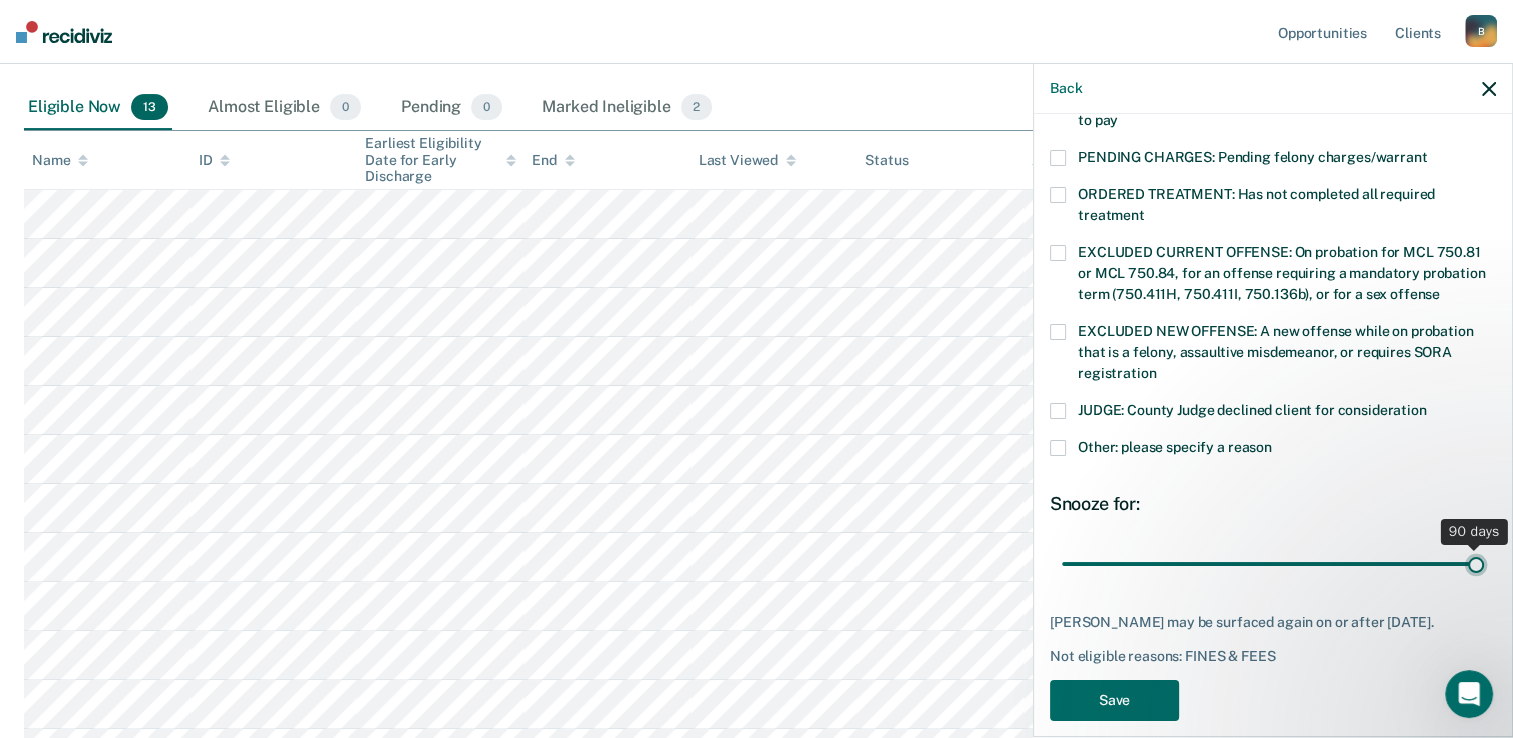 type on "90" 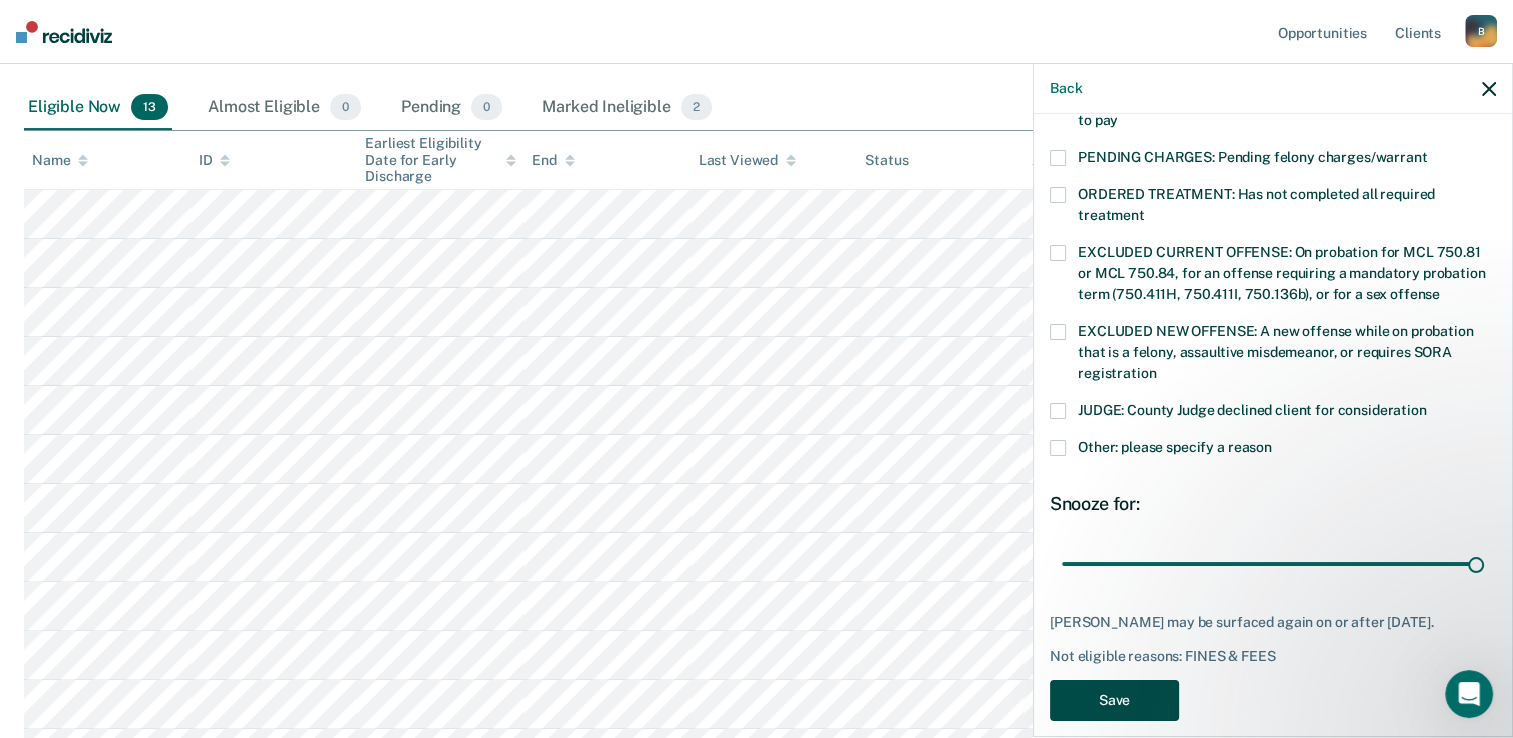 click on "Save" at bounding box center (1114, 700) 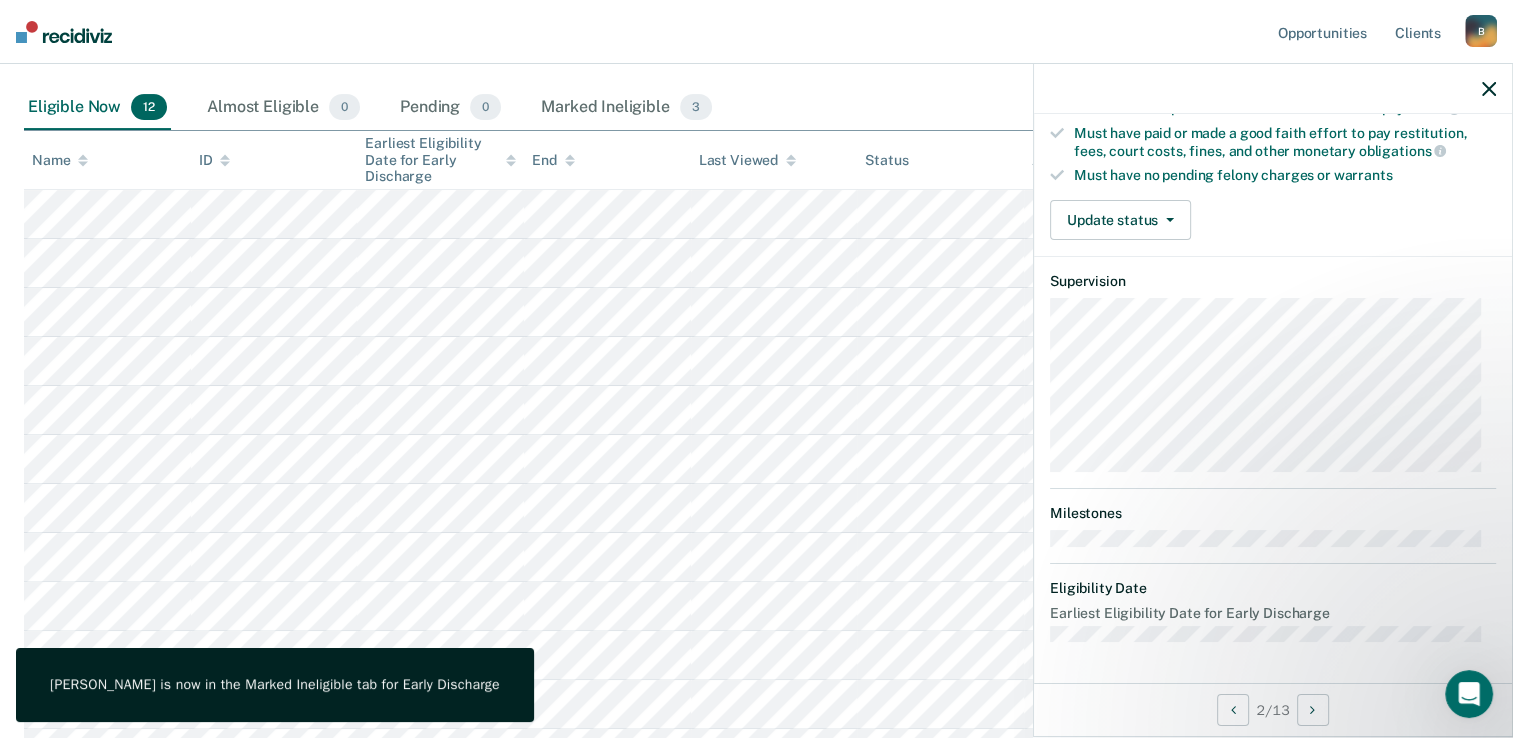 scroll, scrollTop: 379, scrollLeft: 0, axis: vertical 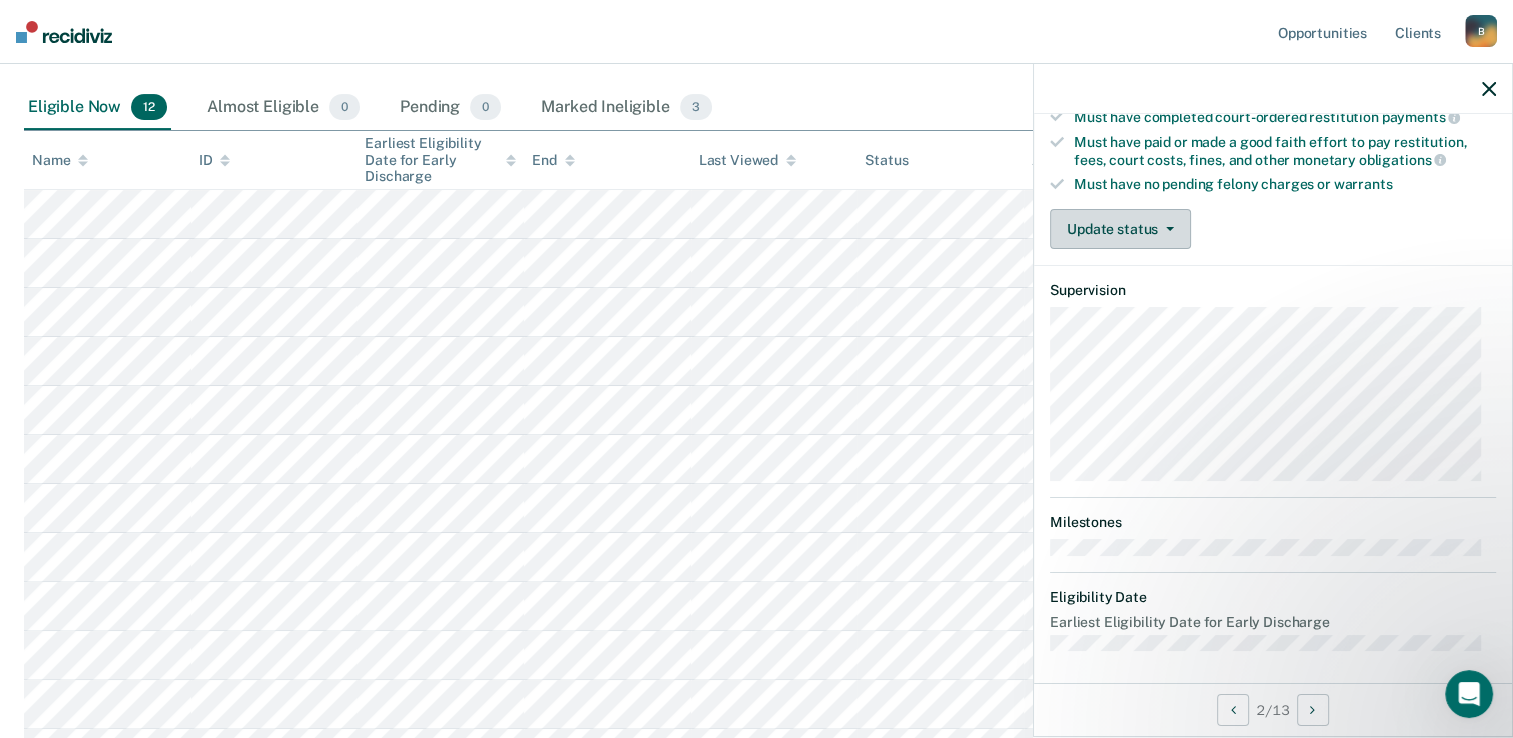 click on "Update status" at bounding box center (1120, 229) 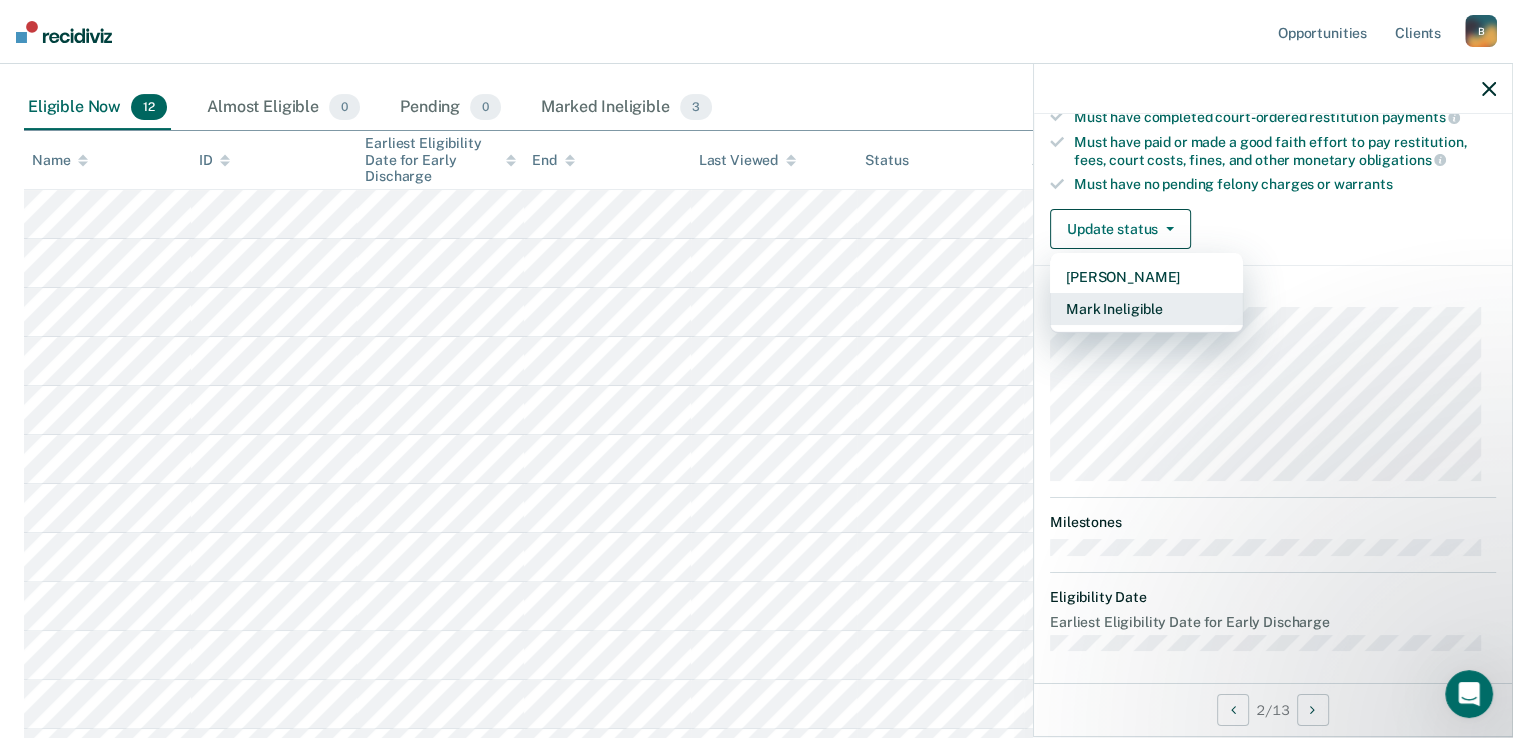 click on "Mark Ineligible" at bounding box center (1146, 309) 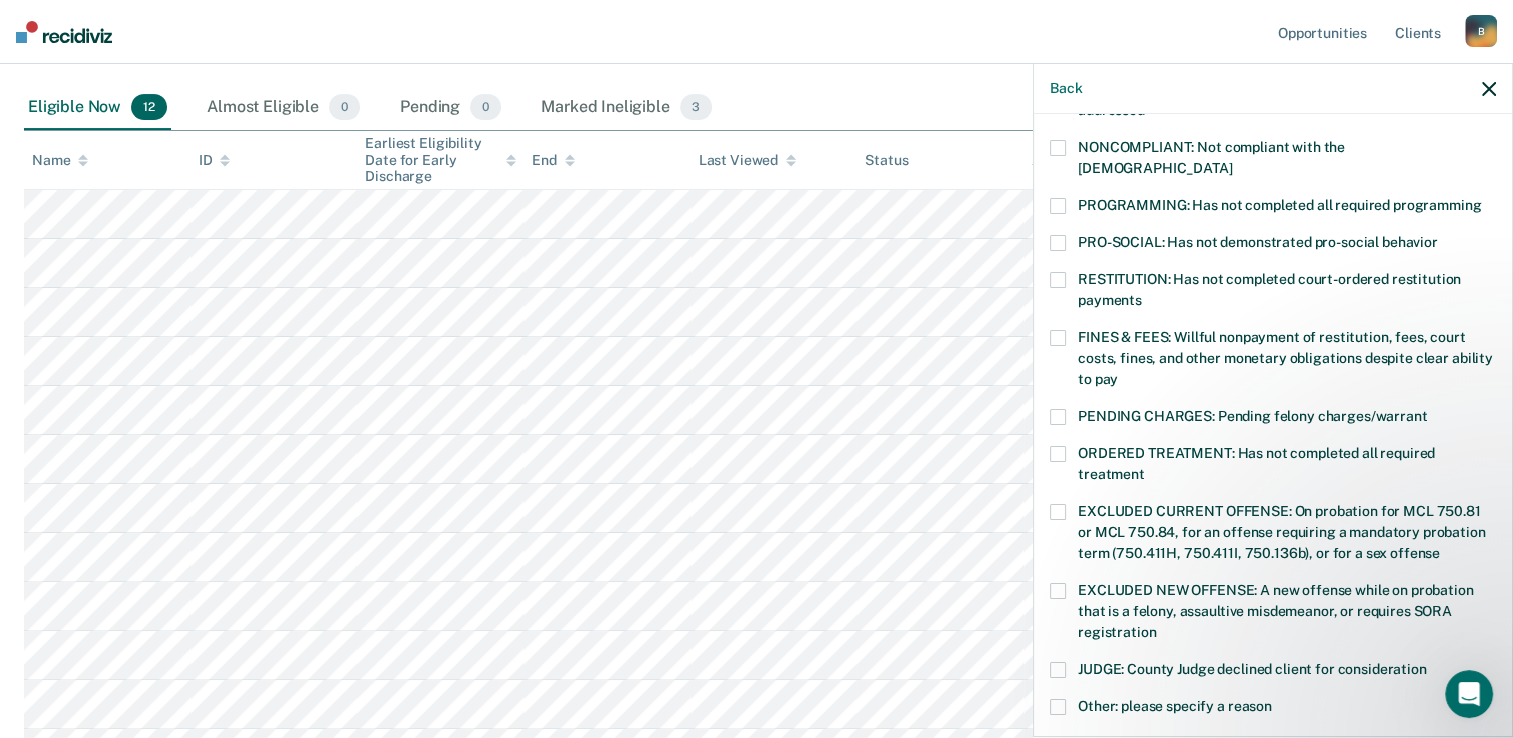click on "FINES & FEES: Willful nonpayment of restitution, fees, court costs, fines, and other monetary obligations despite clear ability to pay" at bounding box center [1273, 361] 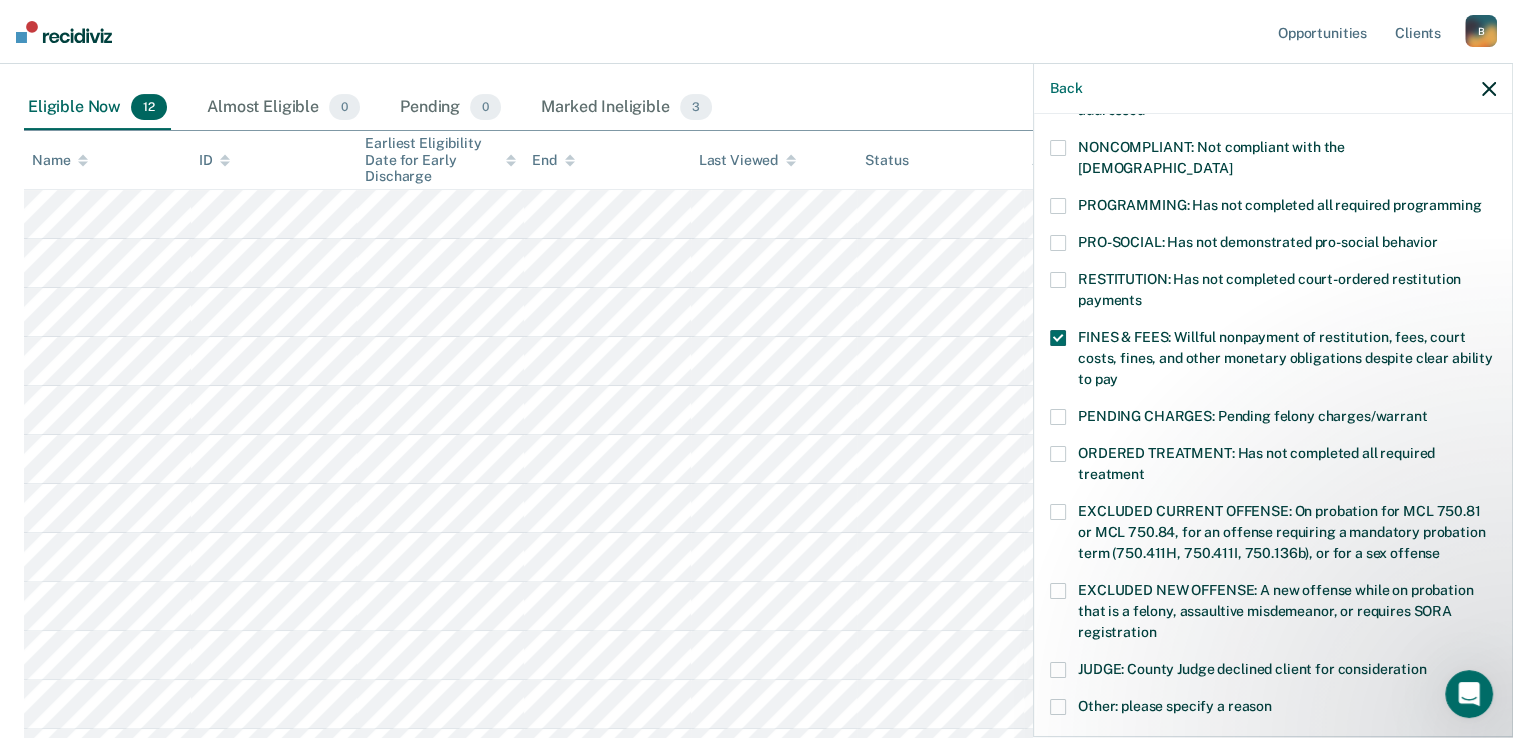 scroll, scrollTop: 638, scrollLeft: 0, axis: vertical 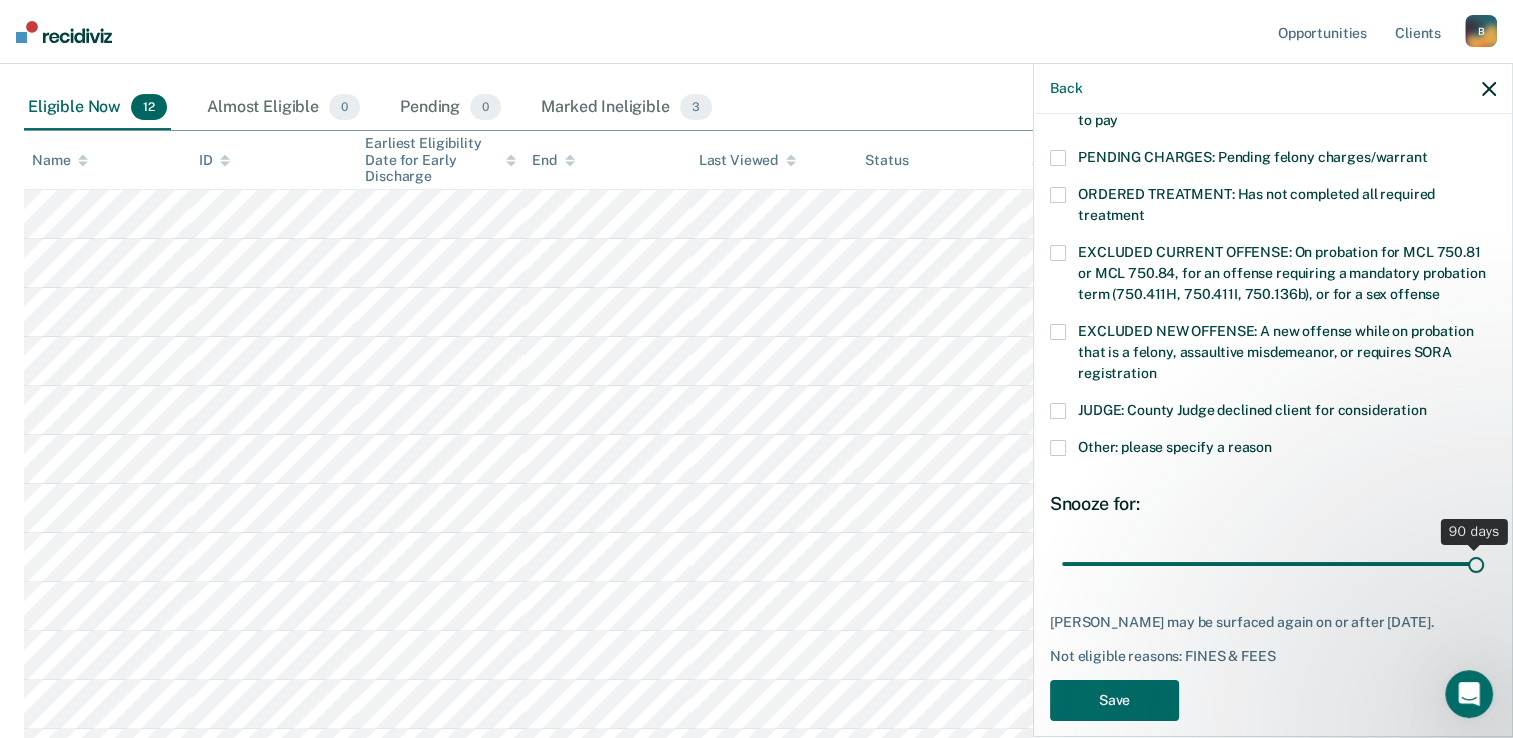 drag, startPoint x: 1196, startPoint y: 542, endPoint x: 1503, endPoint y: 590, distance: 310.7298 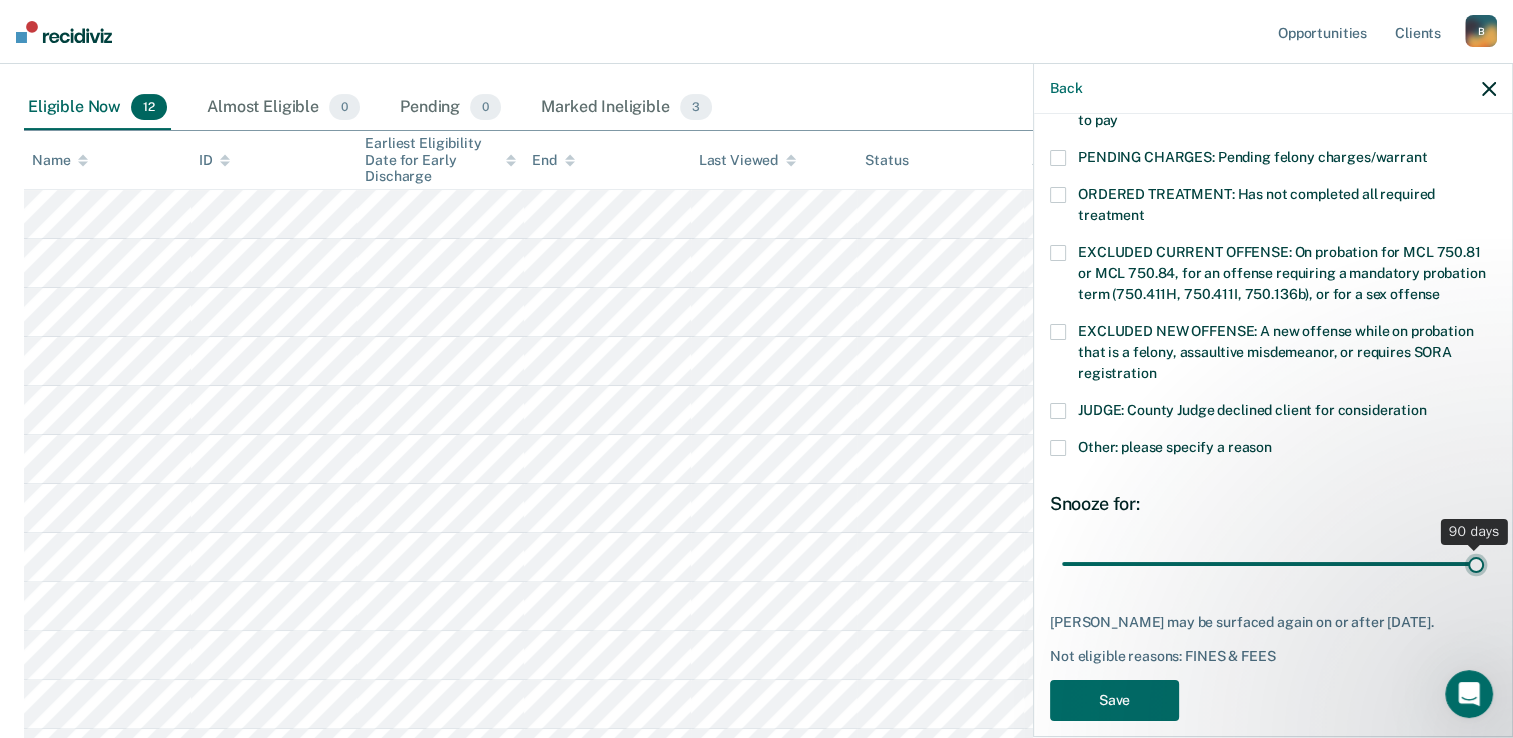 type on "90" 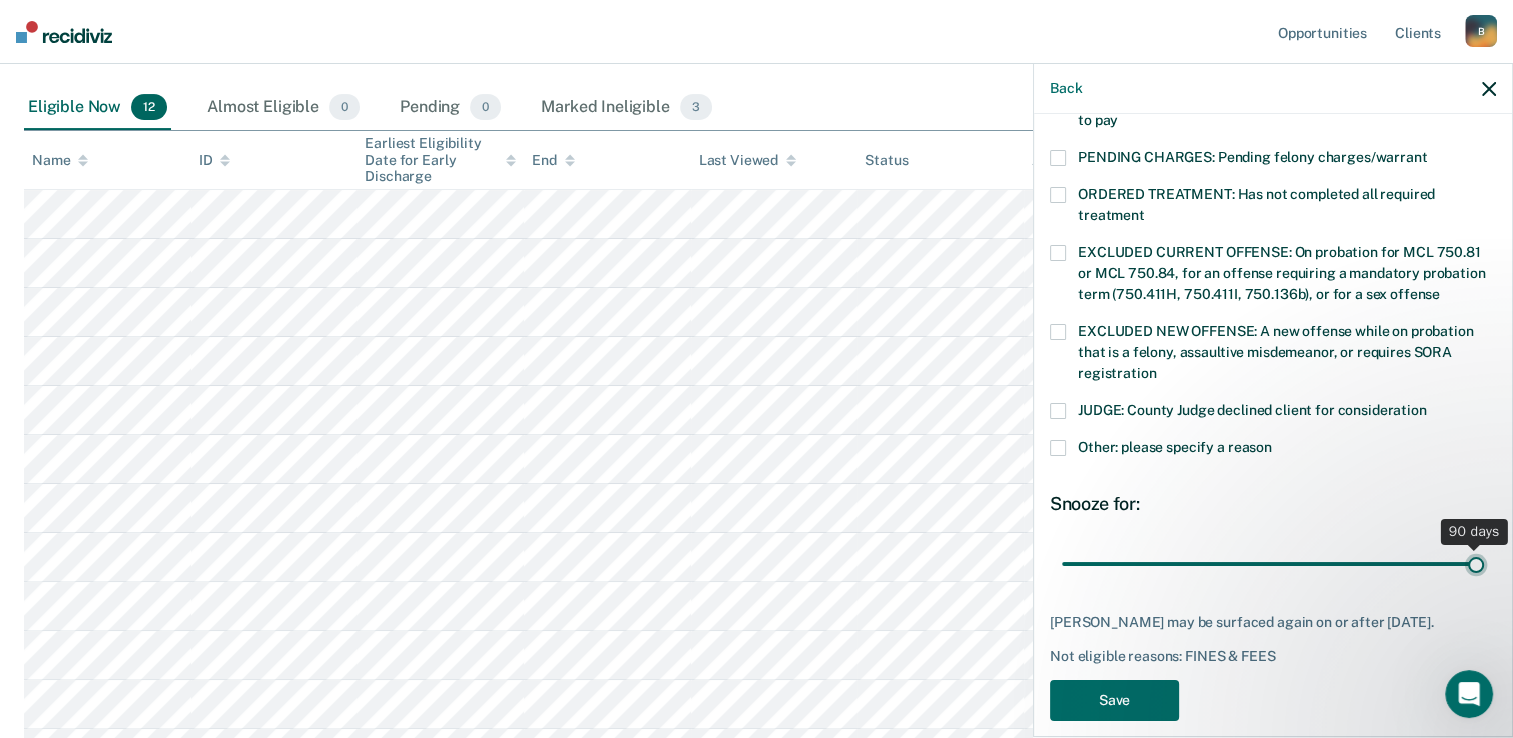 click at bounding box center [1273, 564] 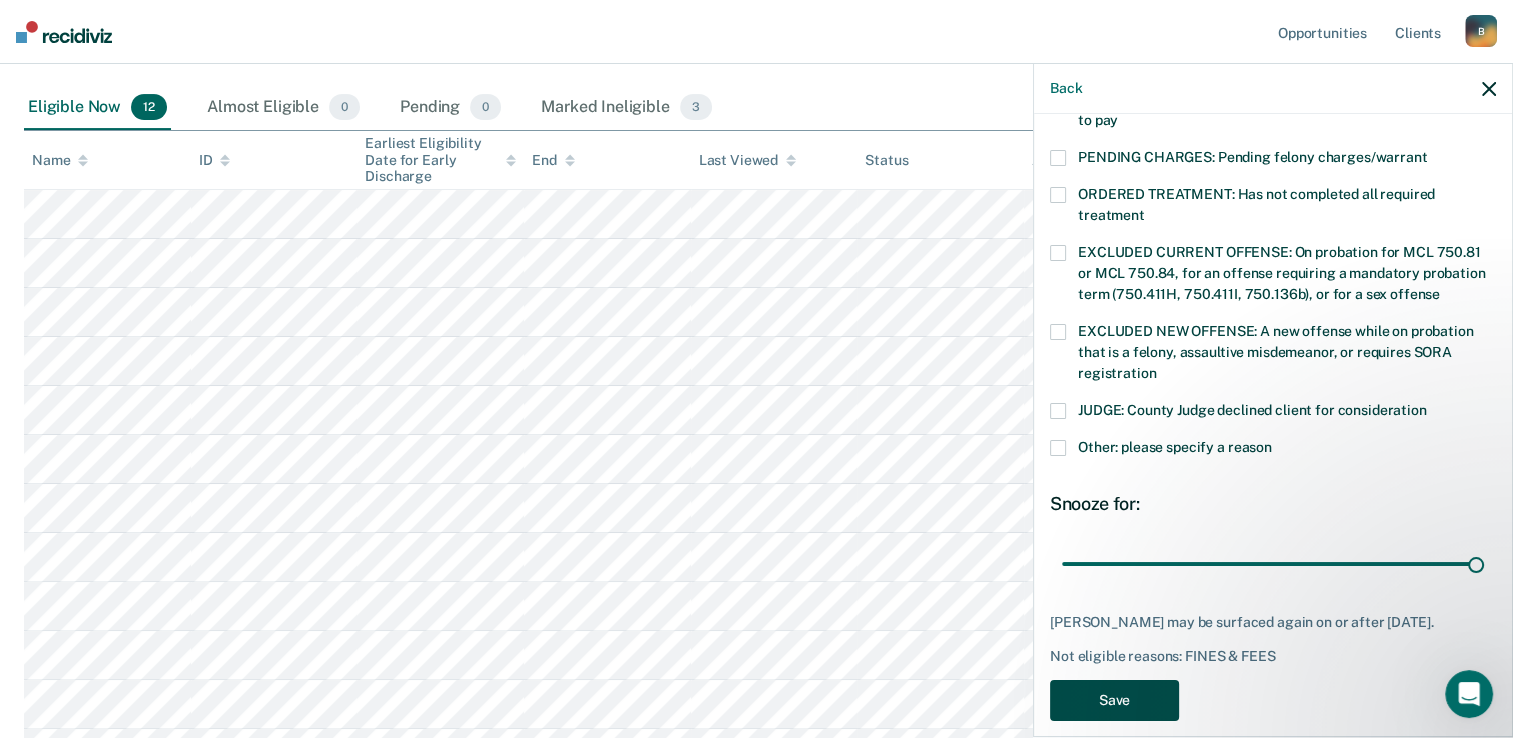 click on "Save" at bounding box center [1114, 700] 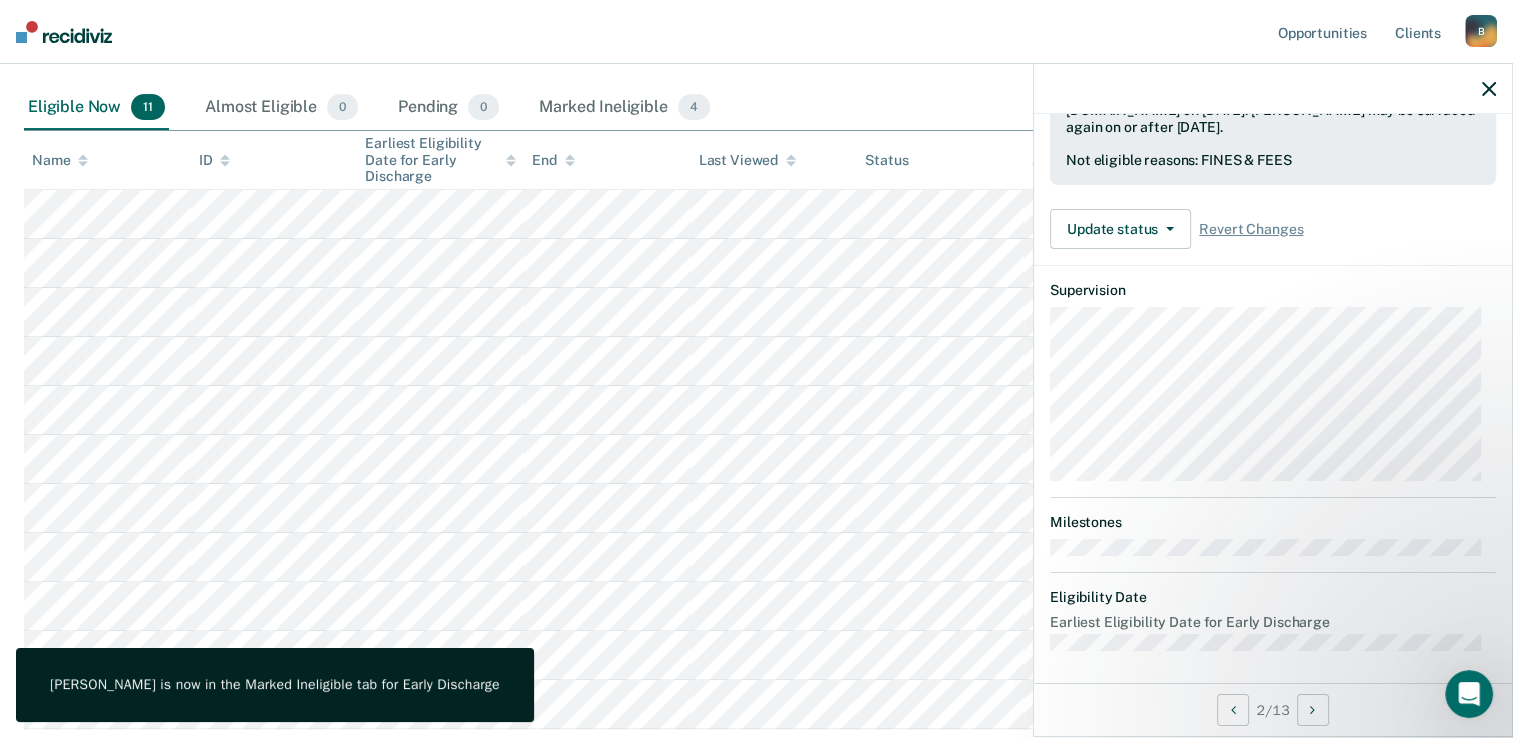 scroll, scrollTop: 379, scrollLeft: 0, axis: vertical 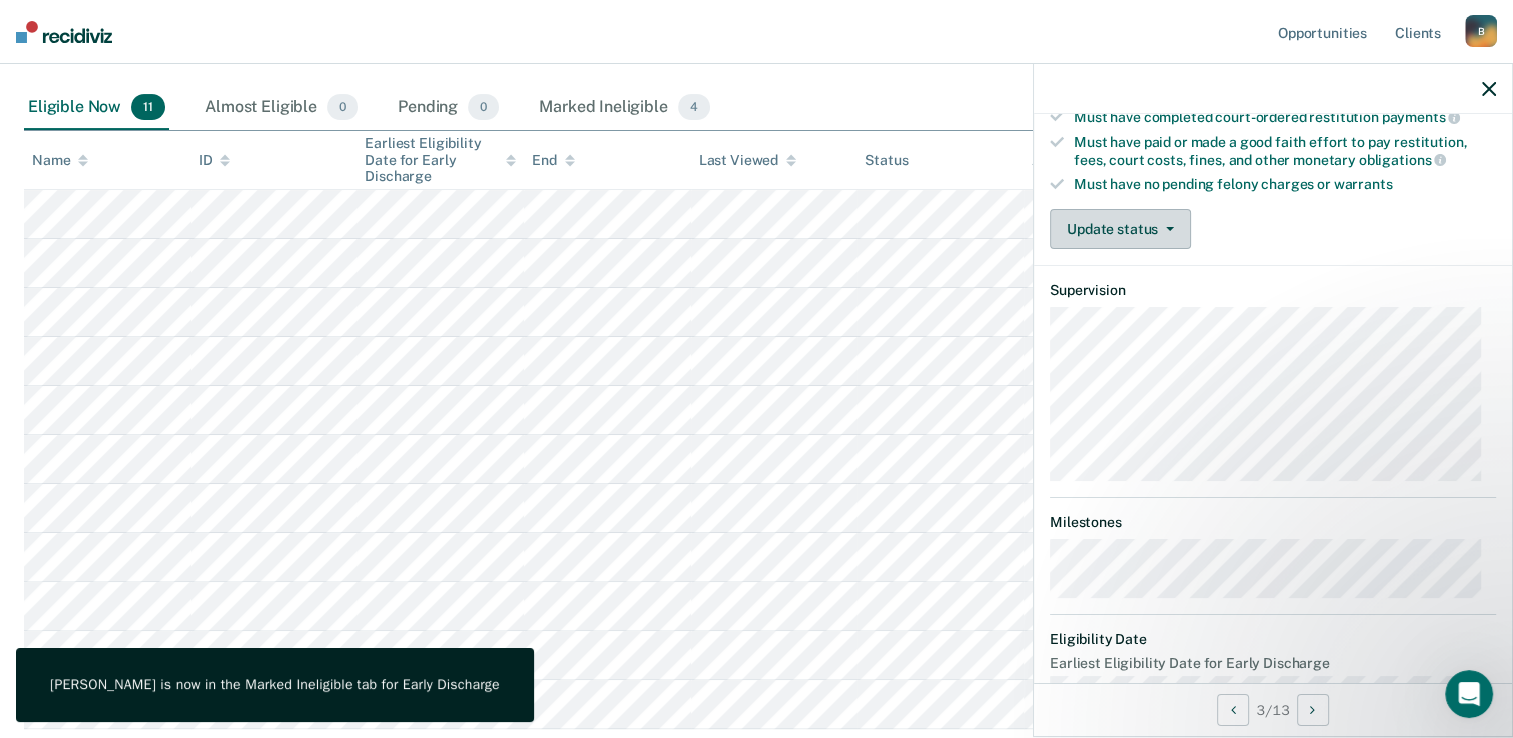 click on "Update status" at bounding box center [1120, 229] 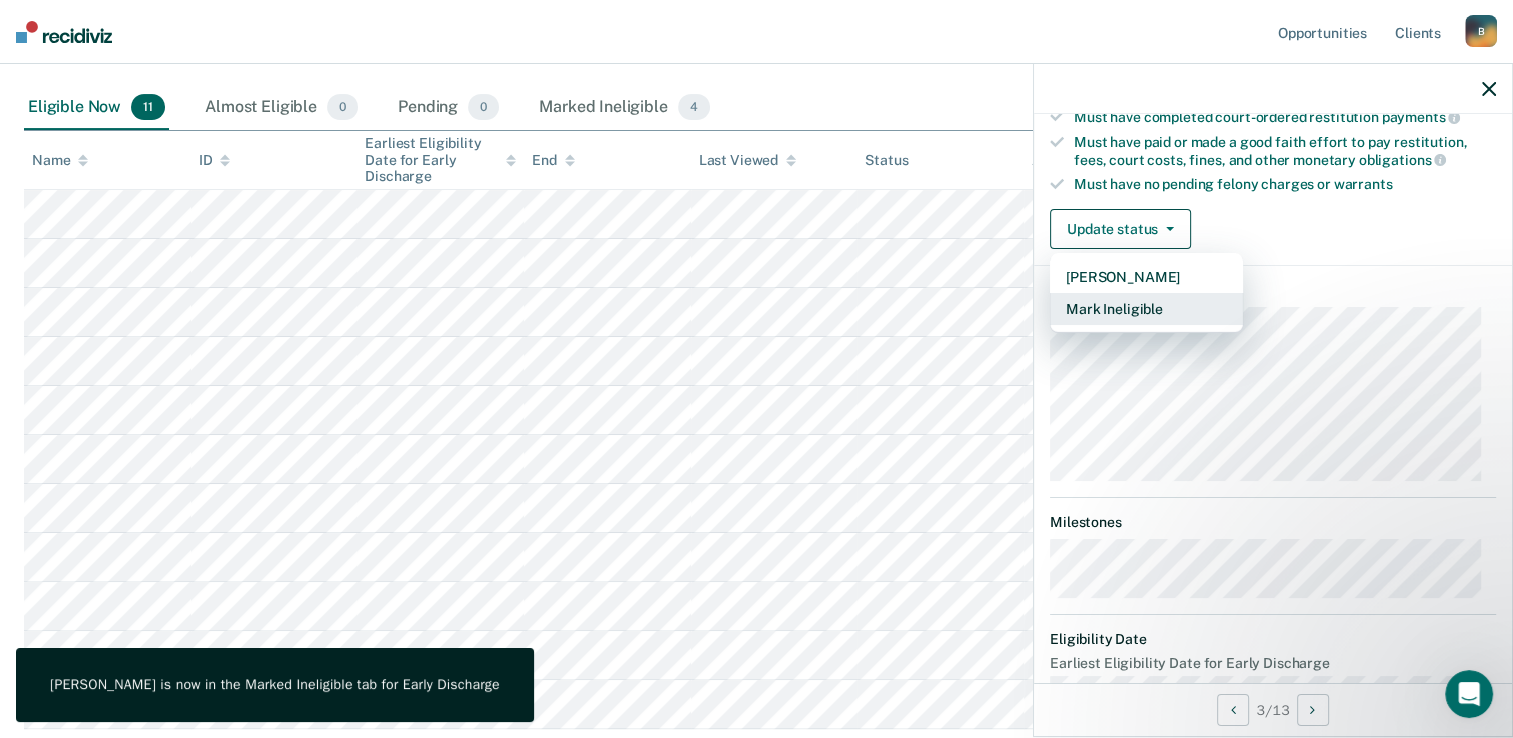 click on "Mark Ineligible" at bounding box center (1146, 309) 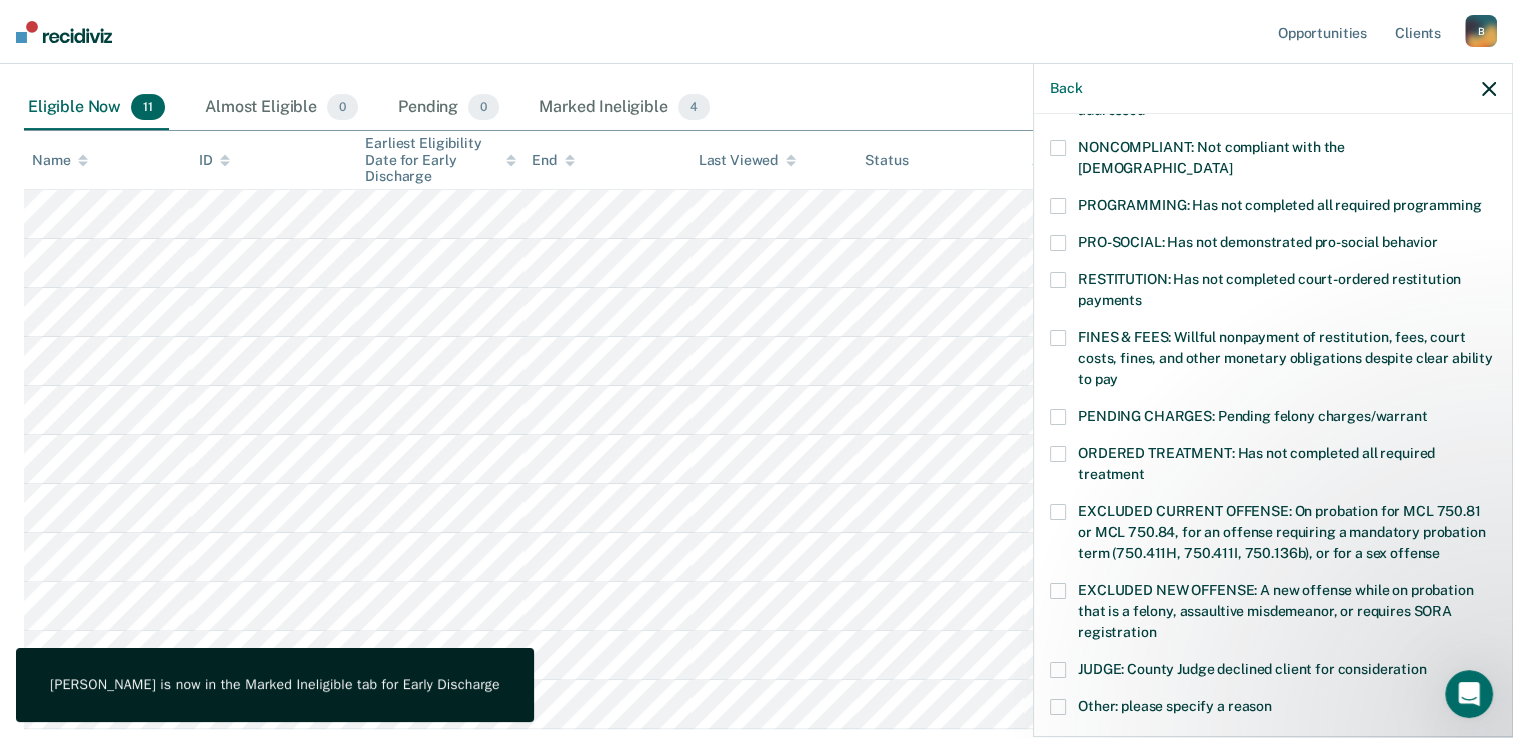 click at bounding box center [1058, 338] 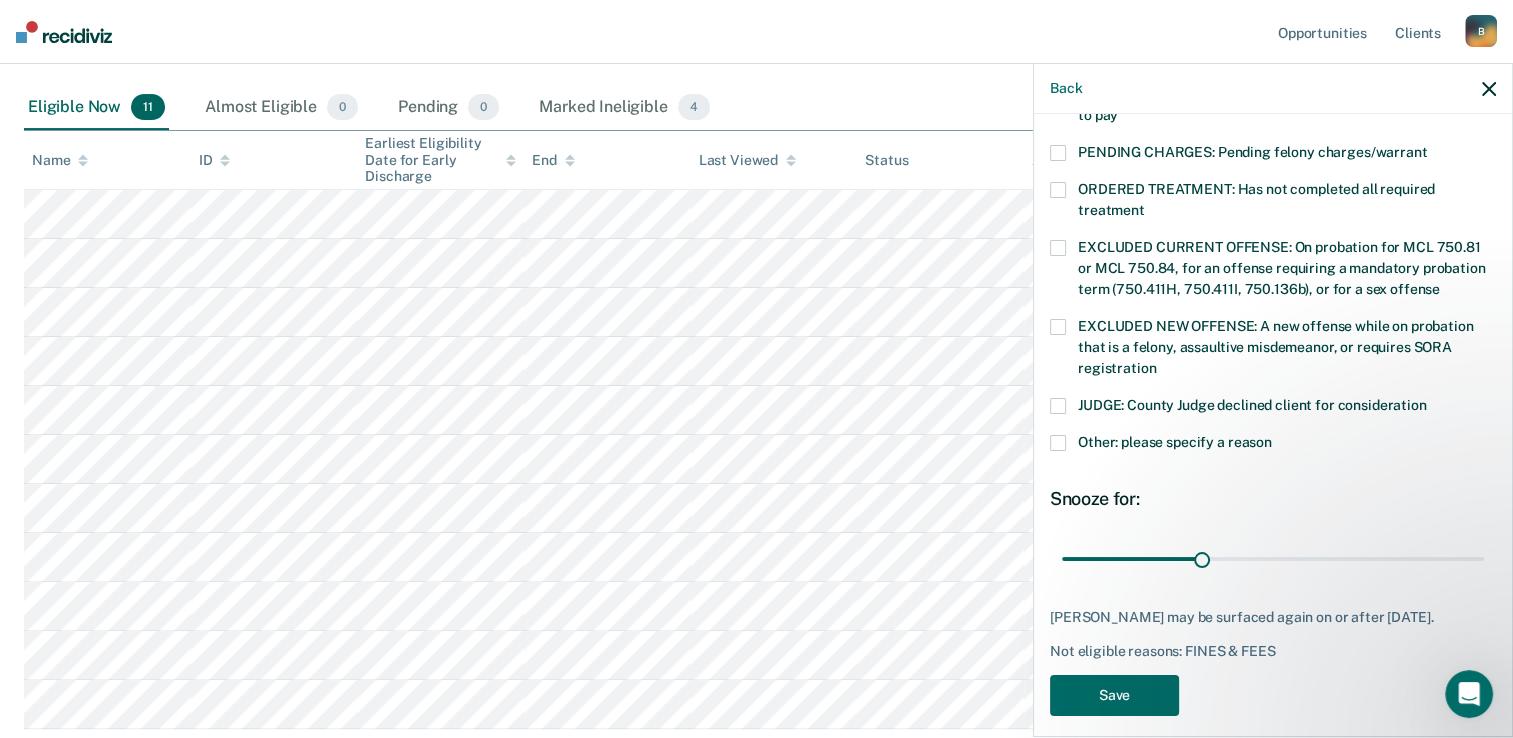 scroll, scrollTop: 655, scrollLeft: 0, axis: vertical 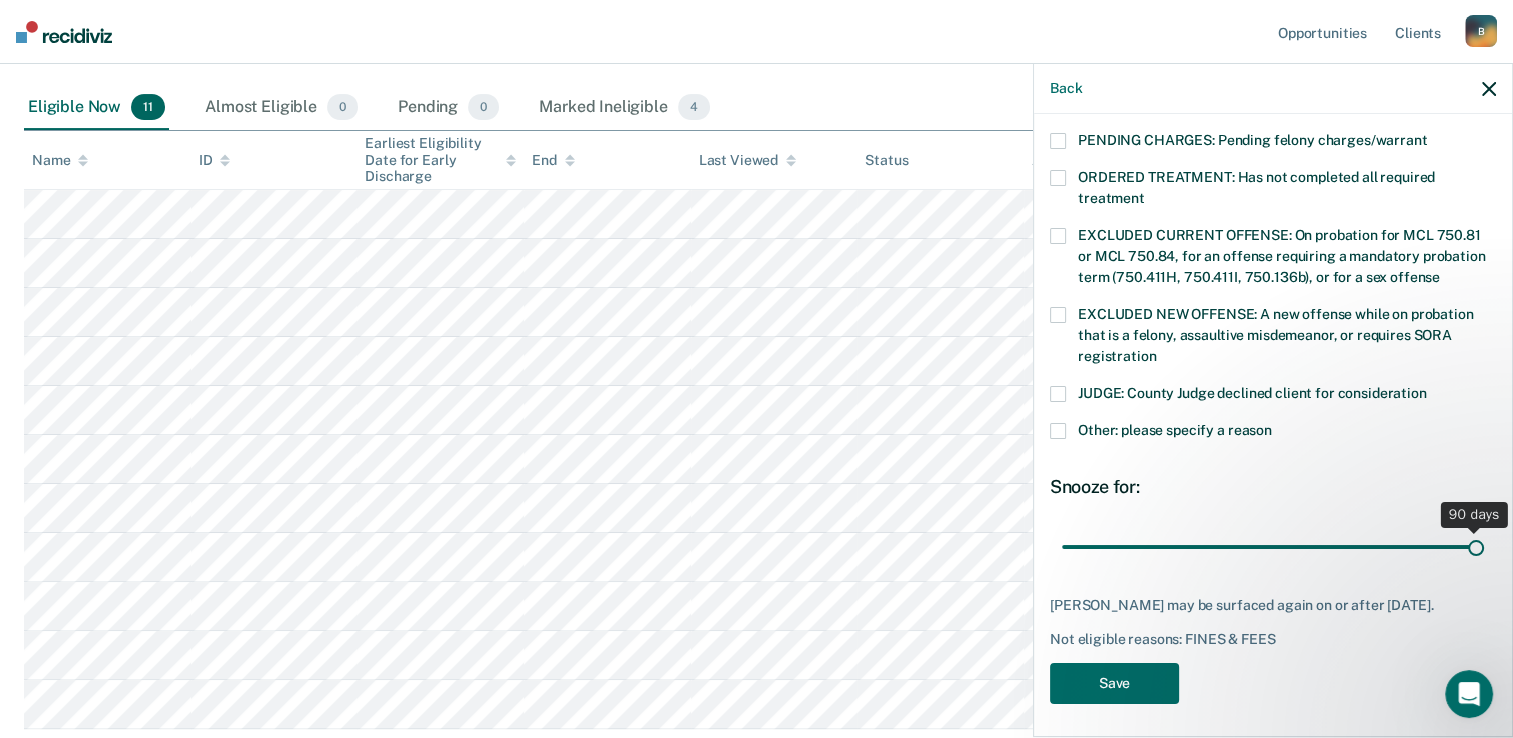 drag, startPoint x: 1207, startPoint y: 529, endPoint x: 1531, endPoint y: 524, distance: 324.03857 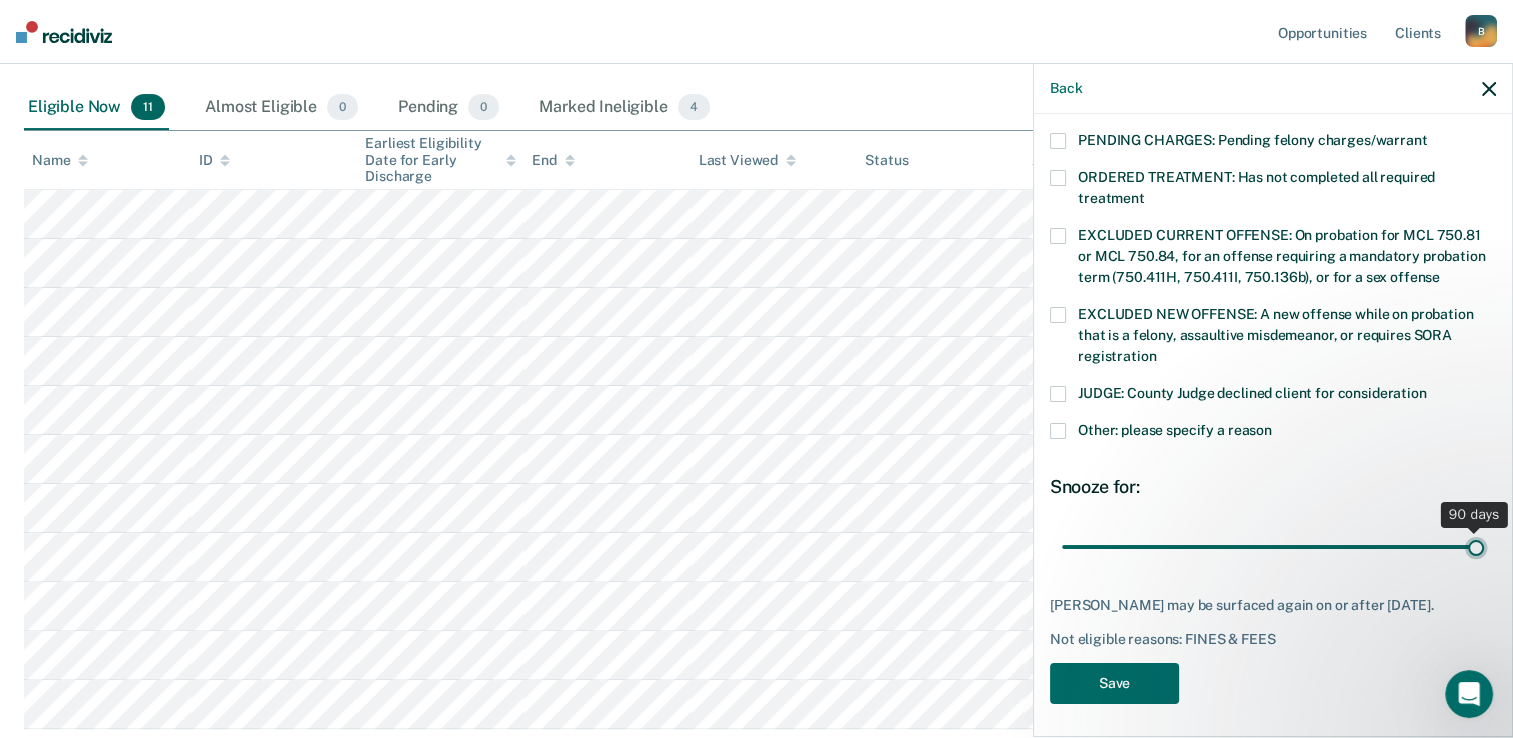 type on "90" 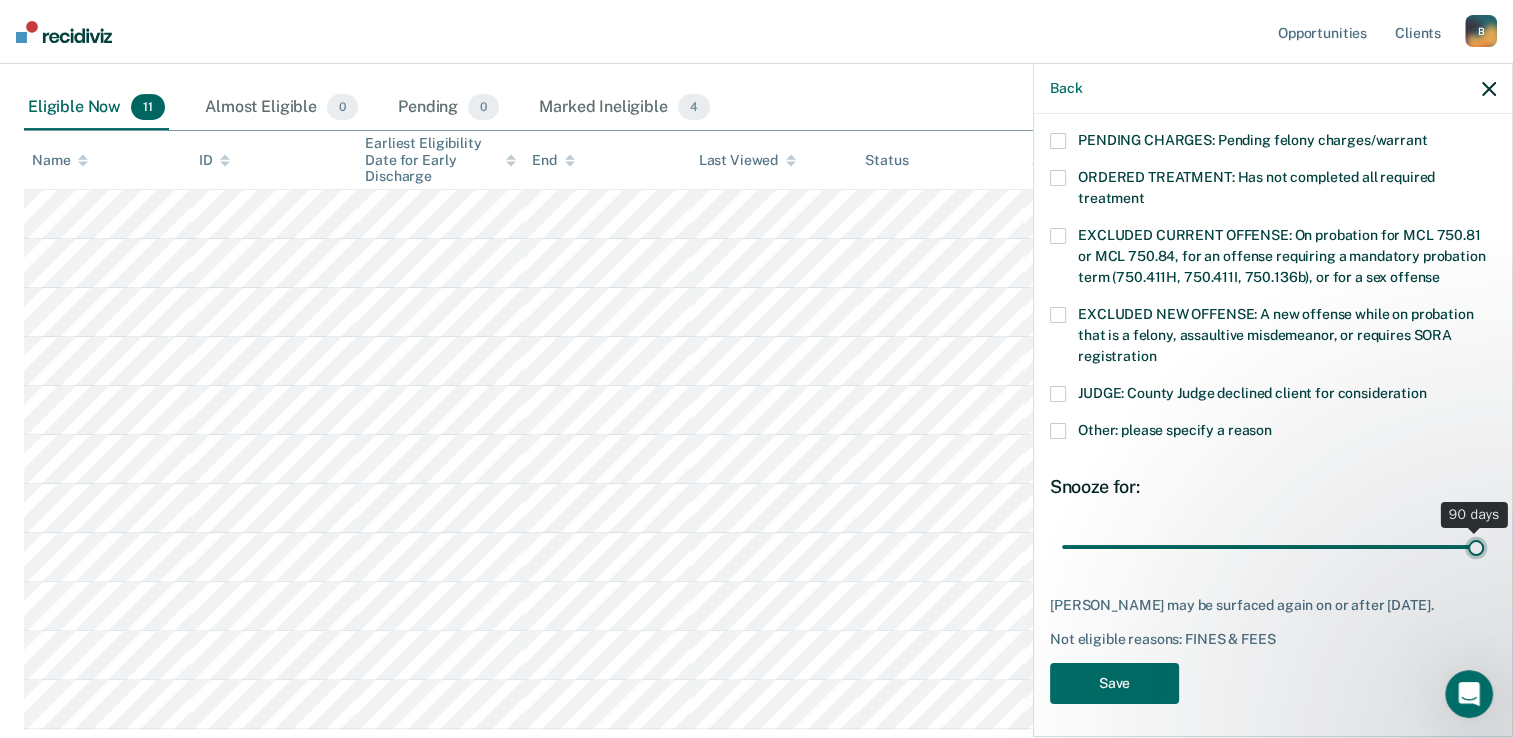 click at bounding box center (1273, 547) 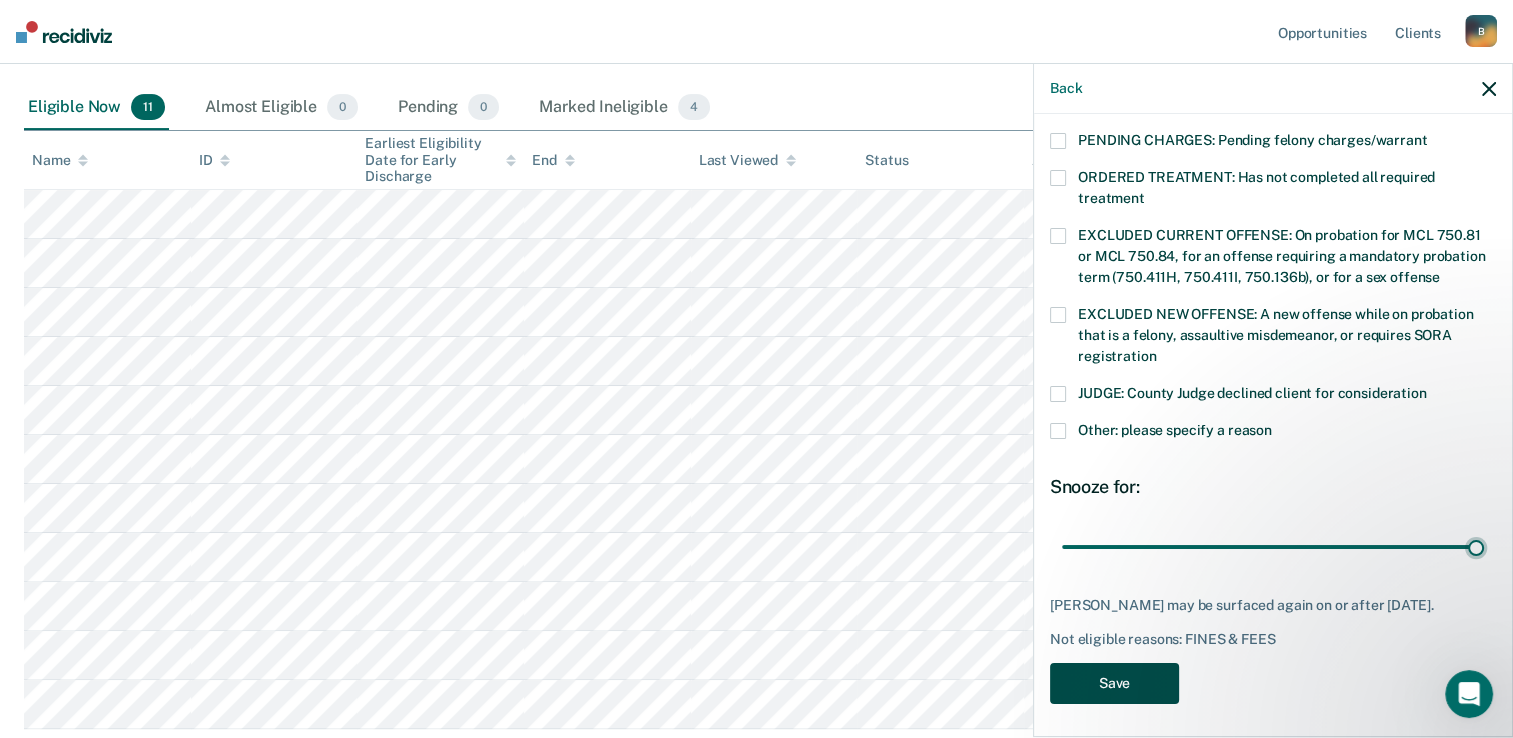 click on "Save" at bounding box center (1114, 683) 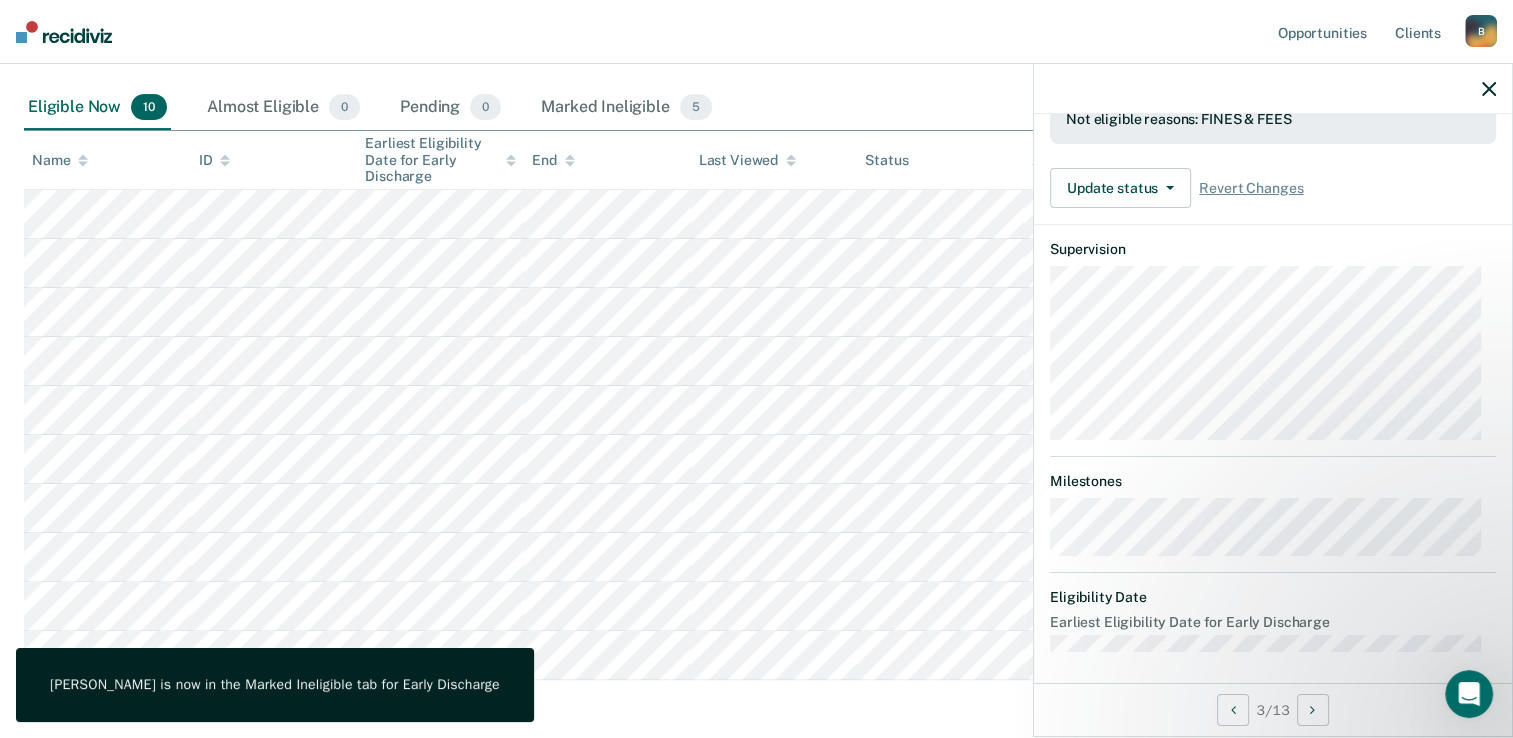 scroll, scrollTop: 400, scrollLeft: 0, axis: vertical 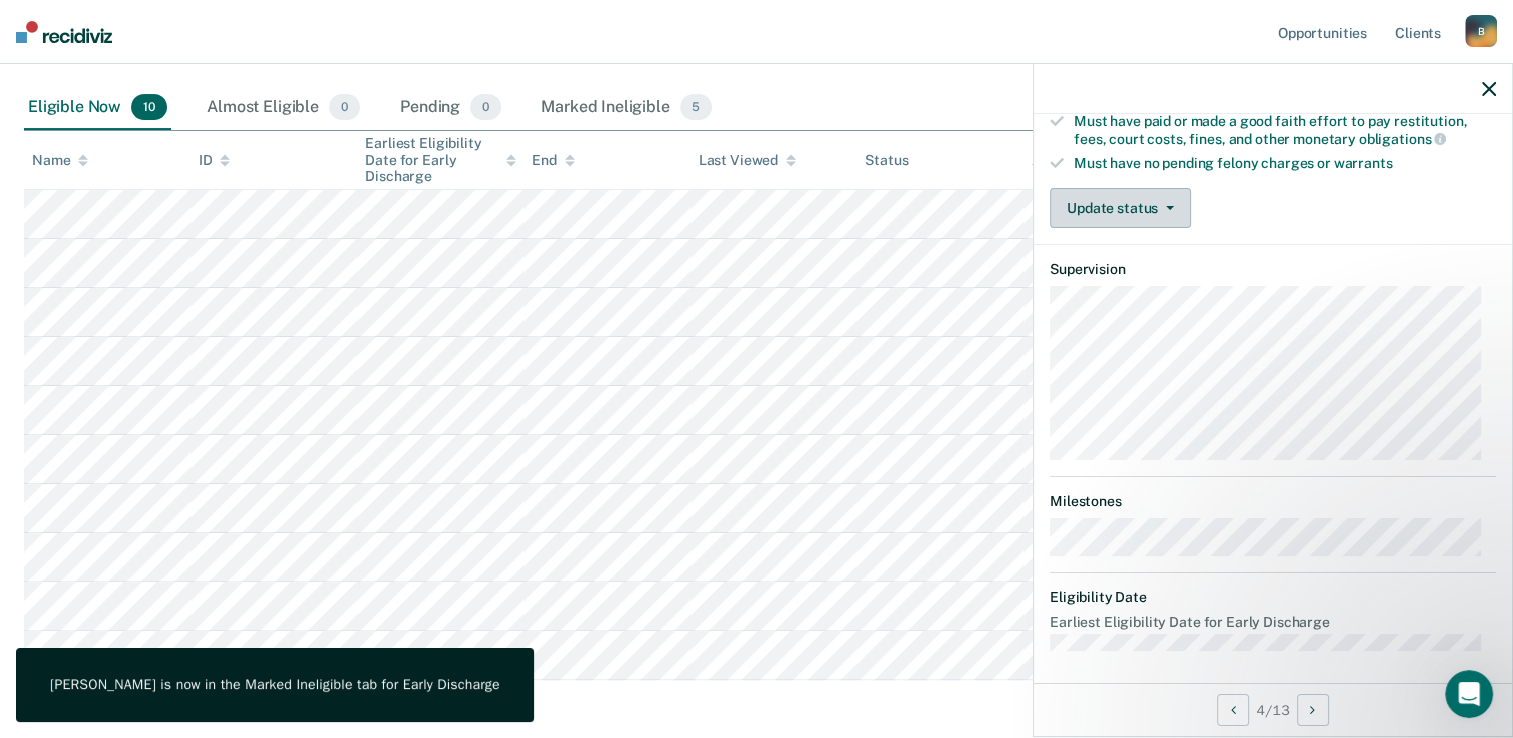 click on "Update status" at bounding box center [1120, 208] 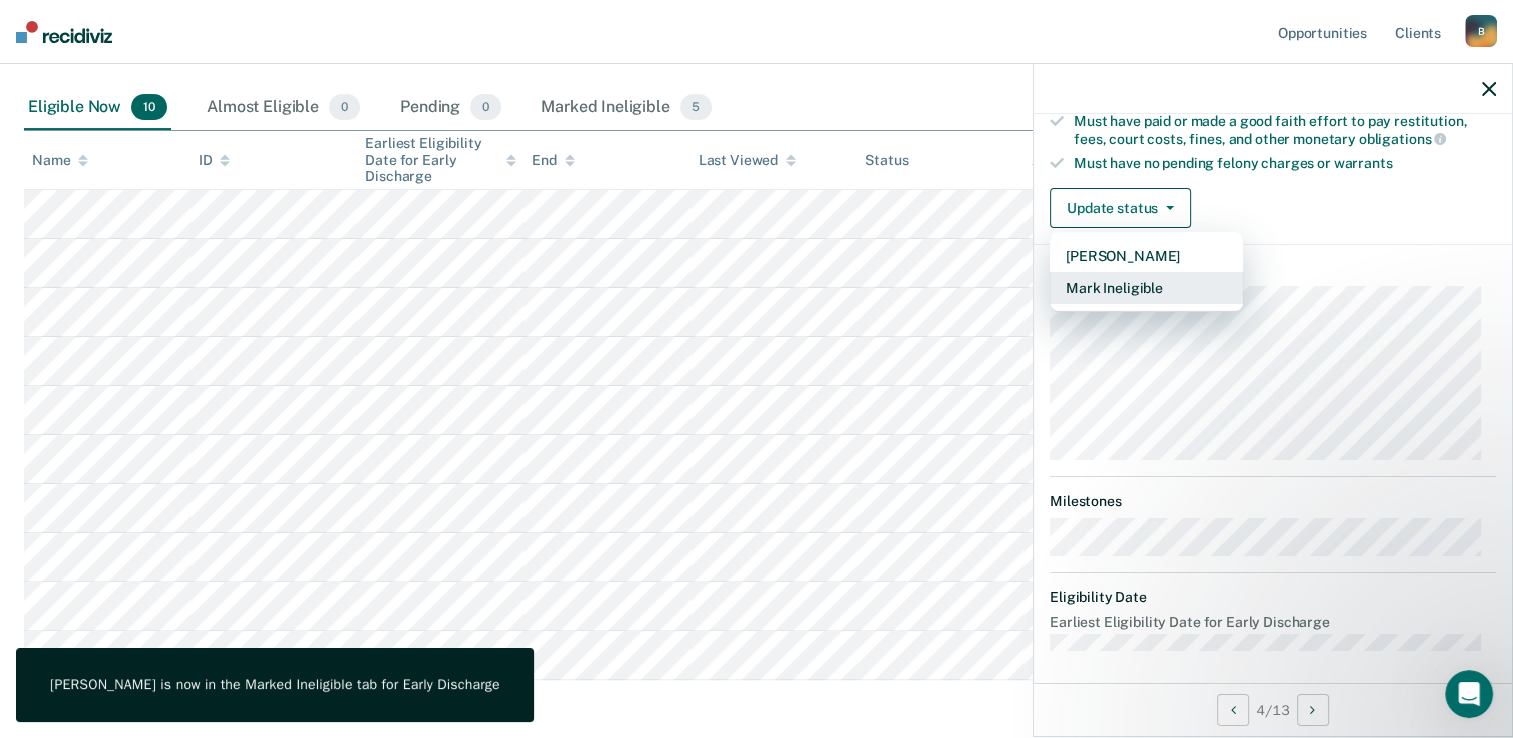 click on "Mark Ineligible" at bounding box center [1146, 288] 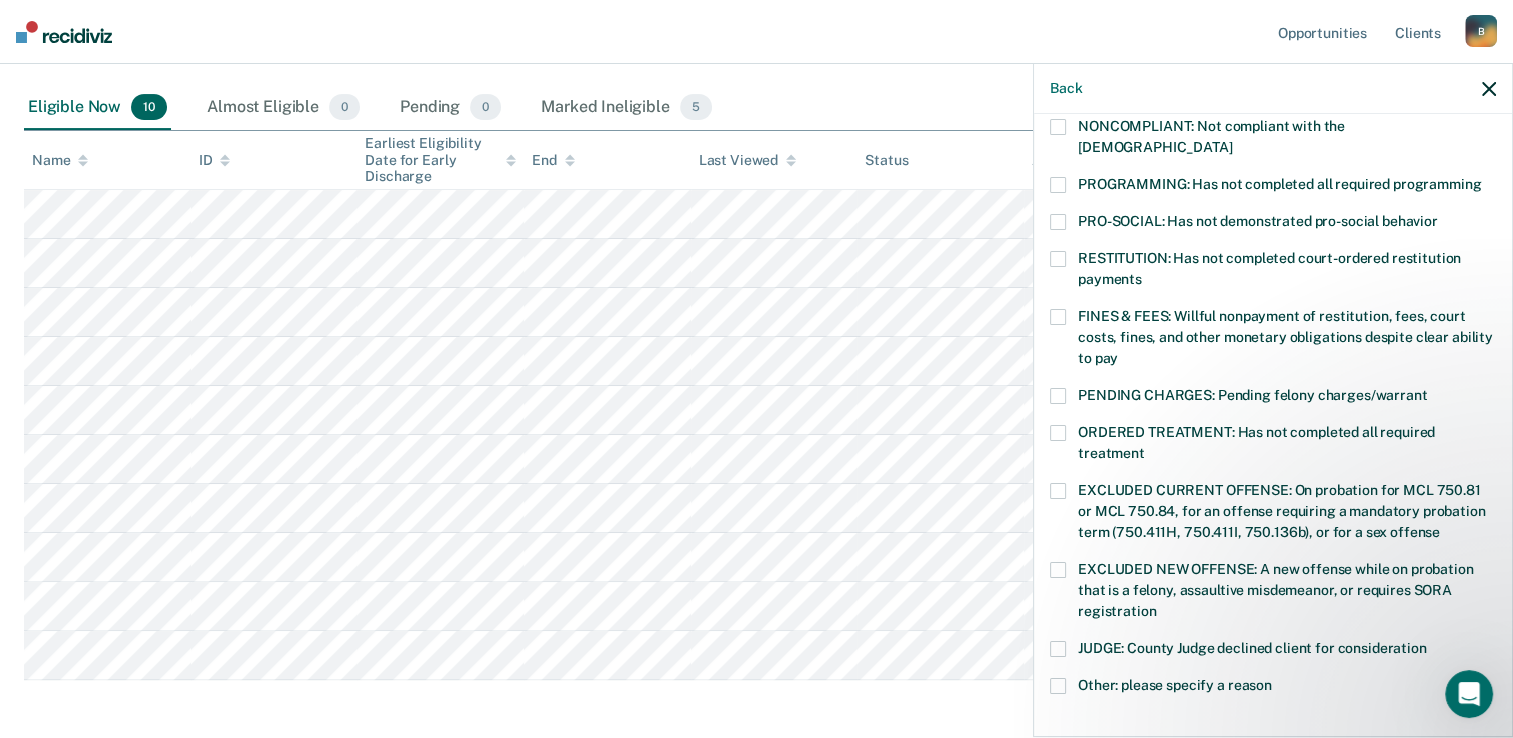 click at bounding box center [1058, 317] 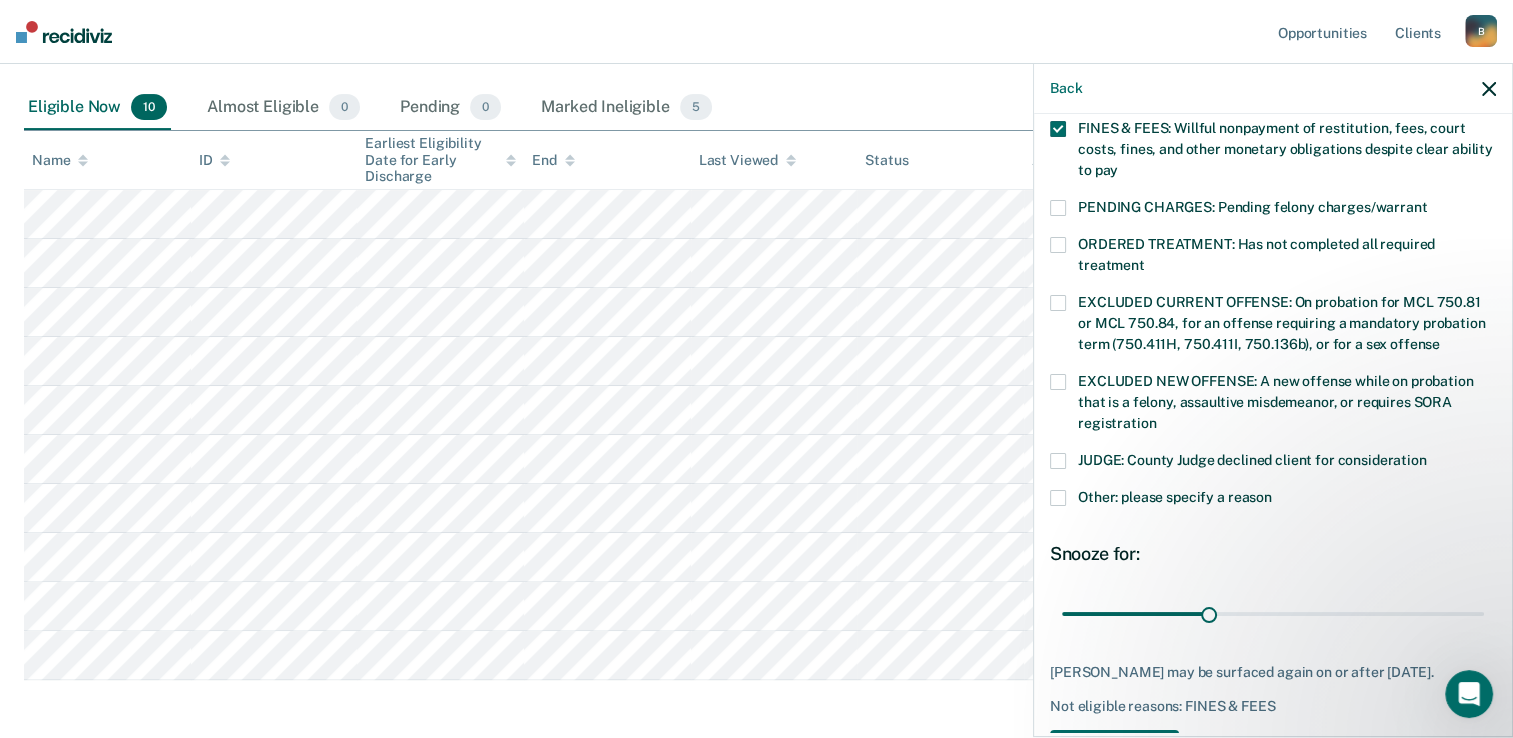 scroll, scrollTop: 590, scrollLeft: 0, axis: vertical 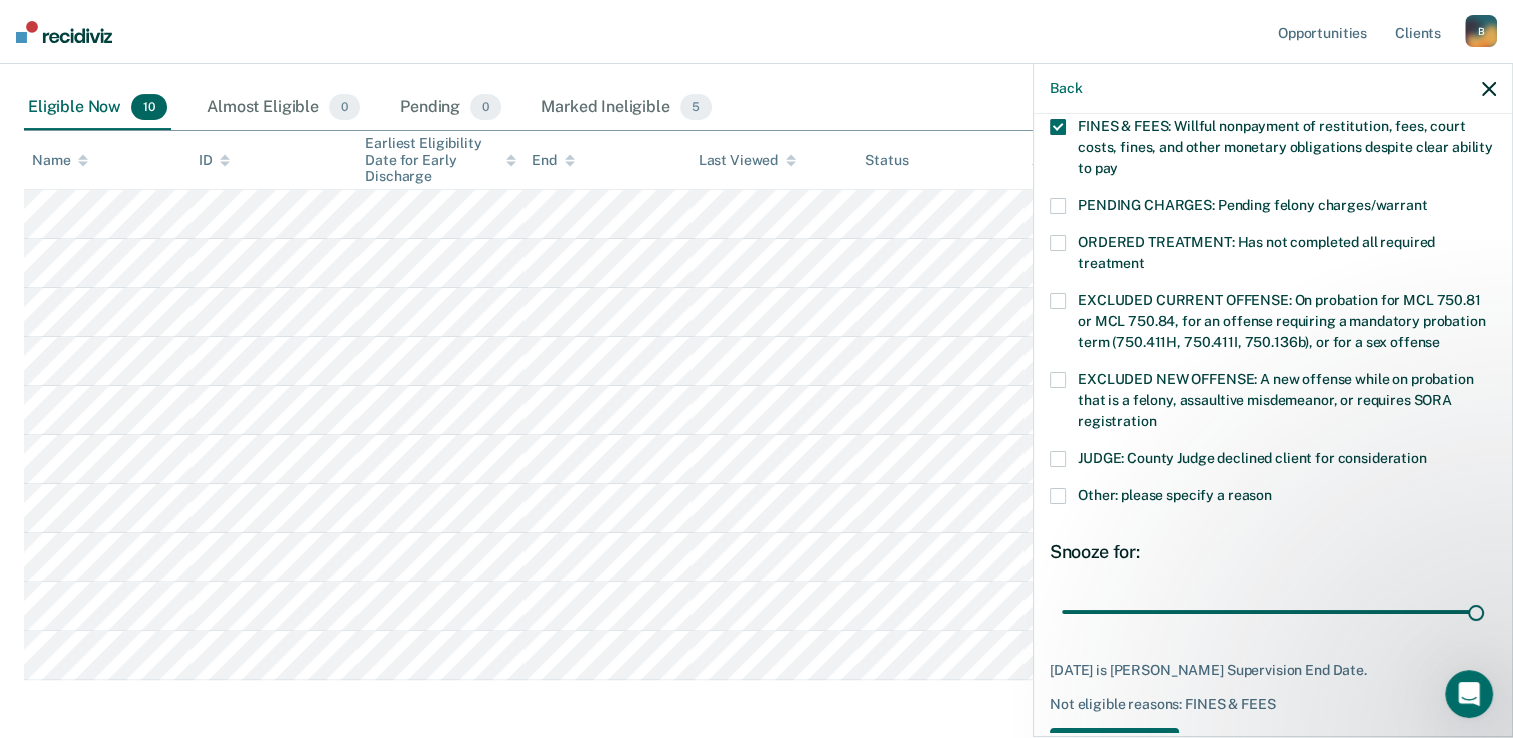 drag, startPoint x: 1207, startPoint y: 586, endPoint x: 1503, endPoint y: 582, distance: 296.02704 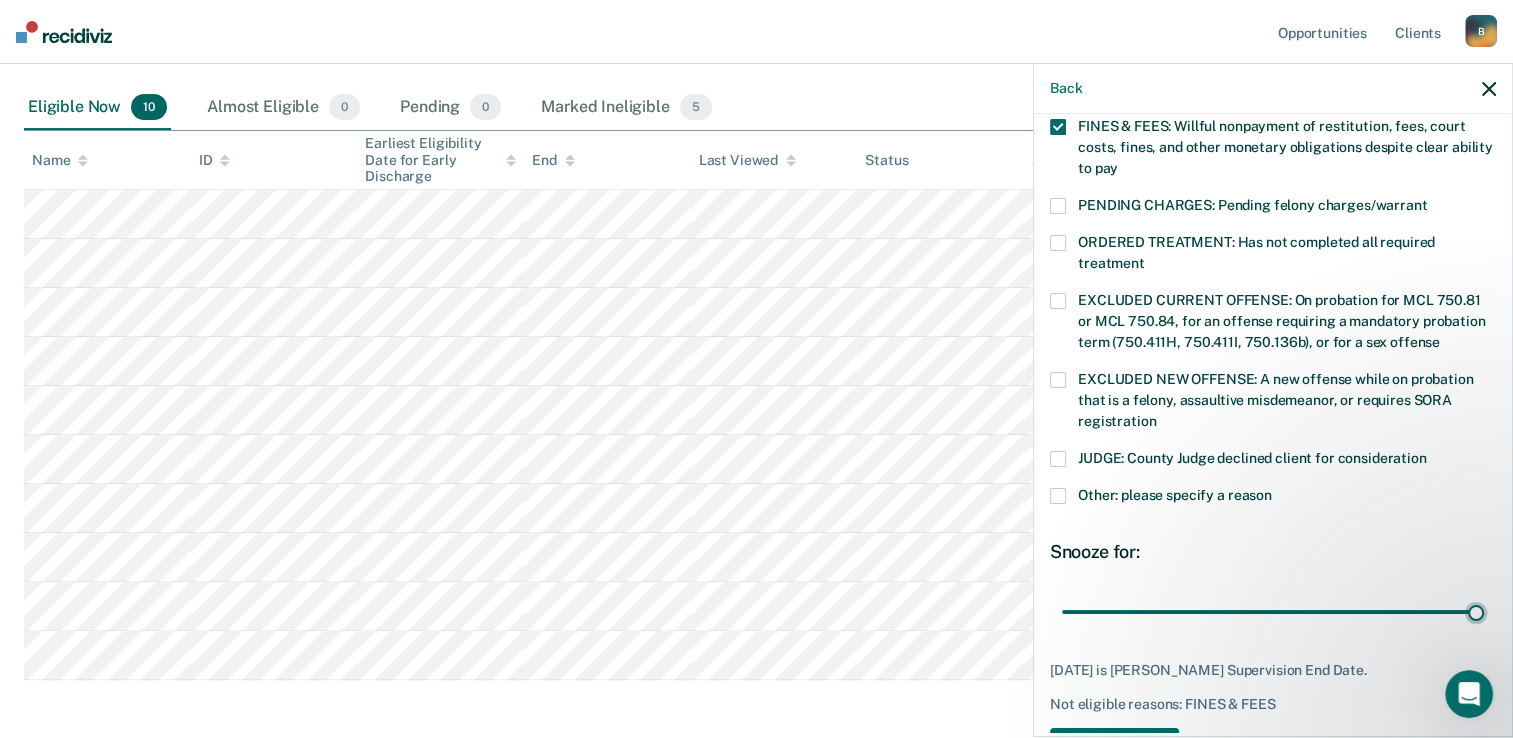 type on "86" 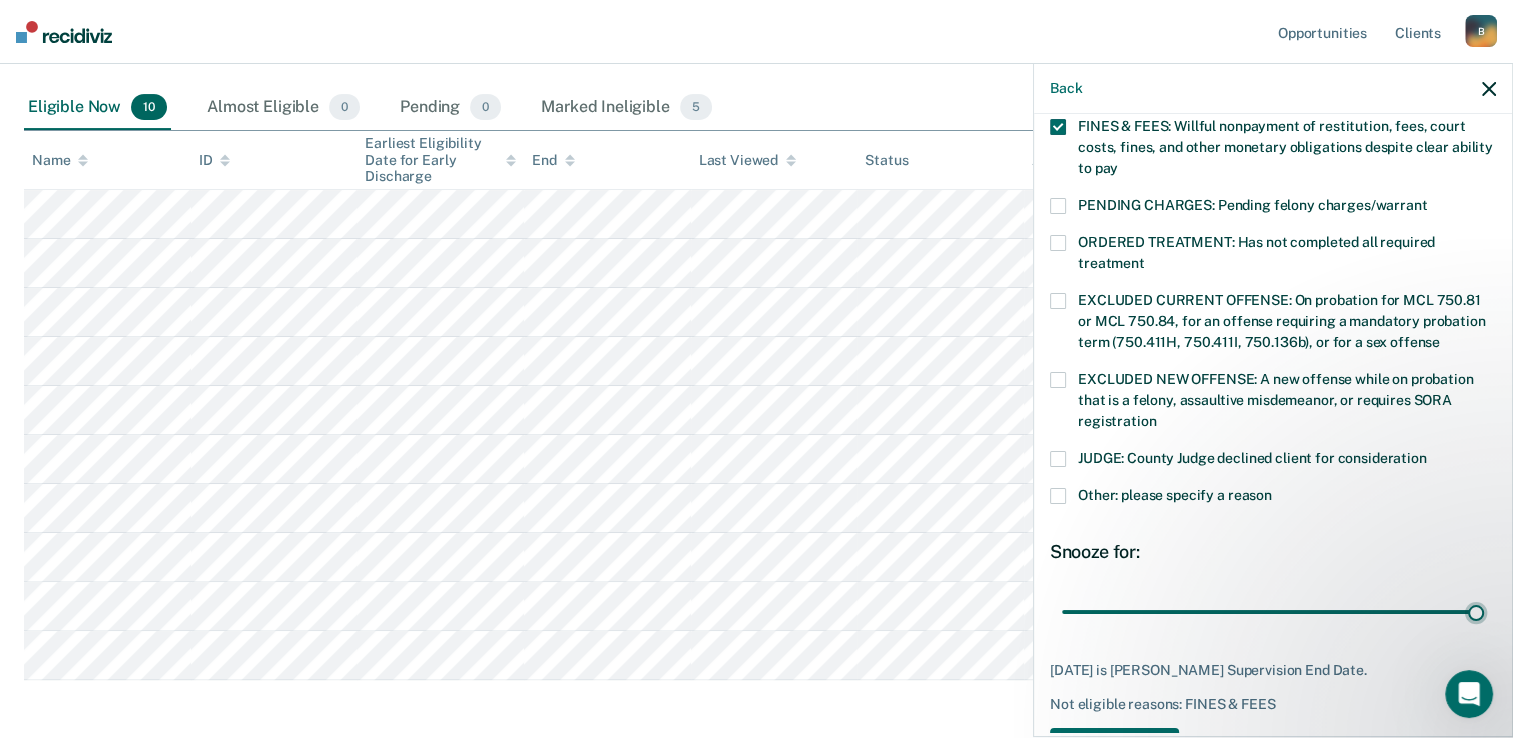 click at bounding box center (1273, 612) 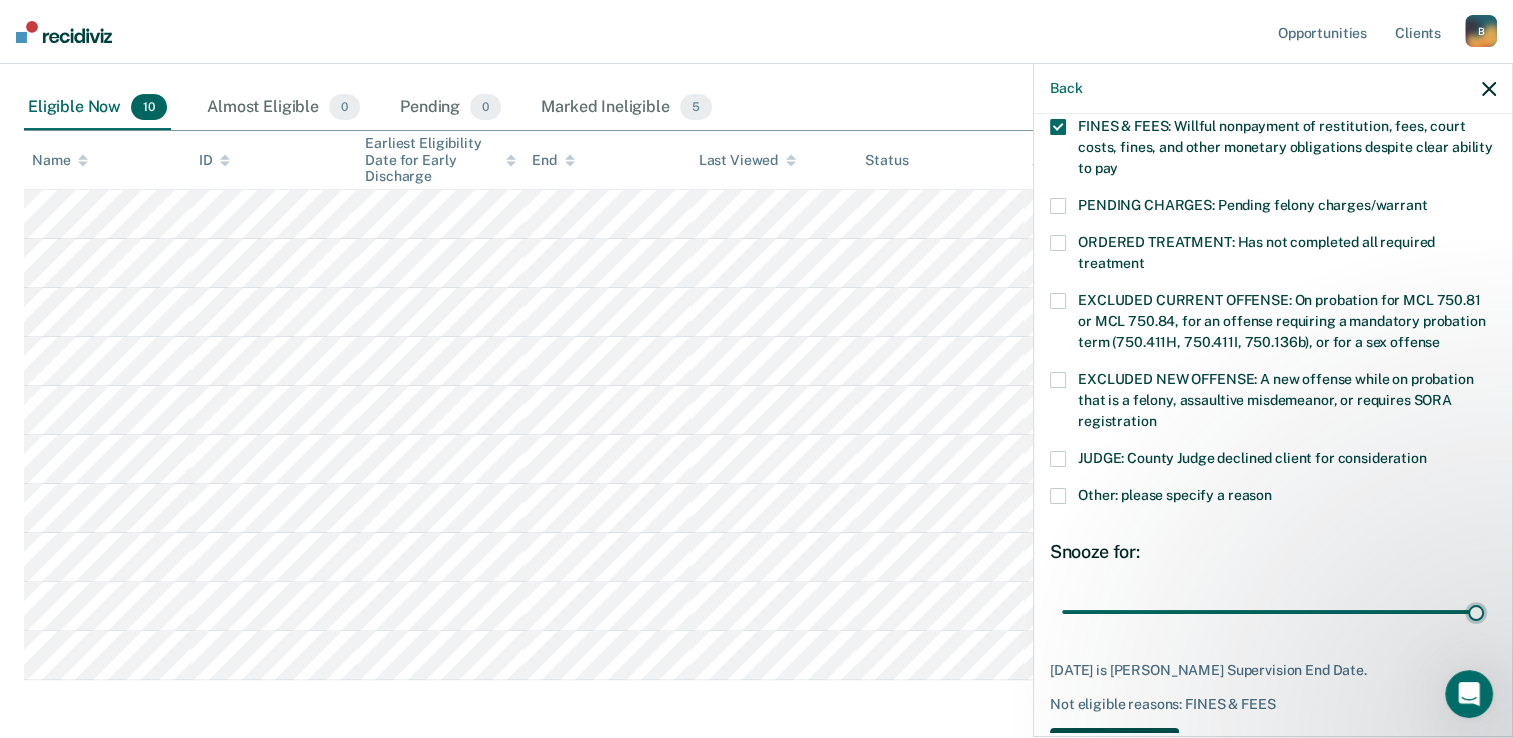 click on "Save" at bounding box center [1114, 748] 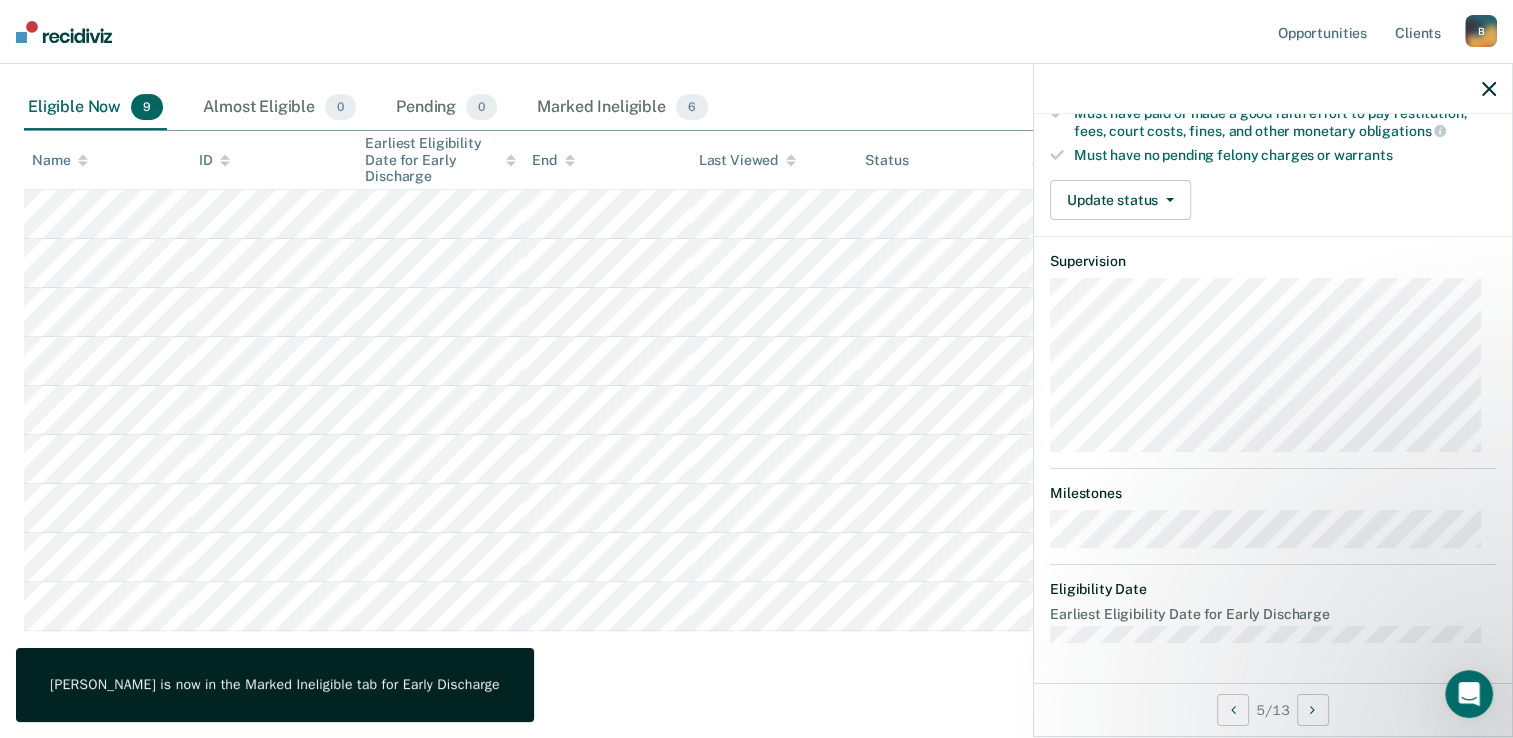 scroll, scrollTop: 400, scrollLeft: 0, axis: vertical 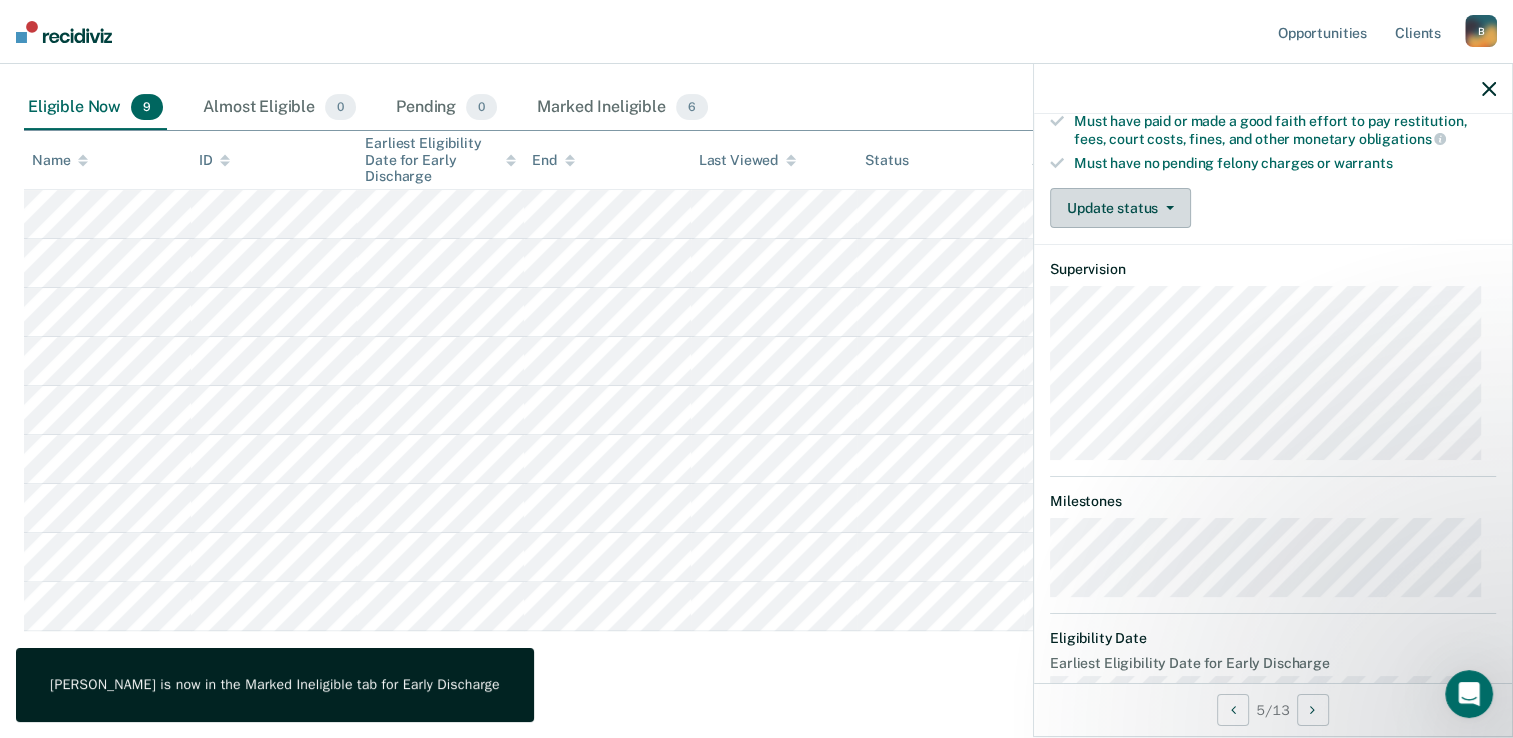 click on "Update status" at bounding box center [1120, 208] 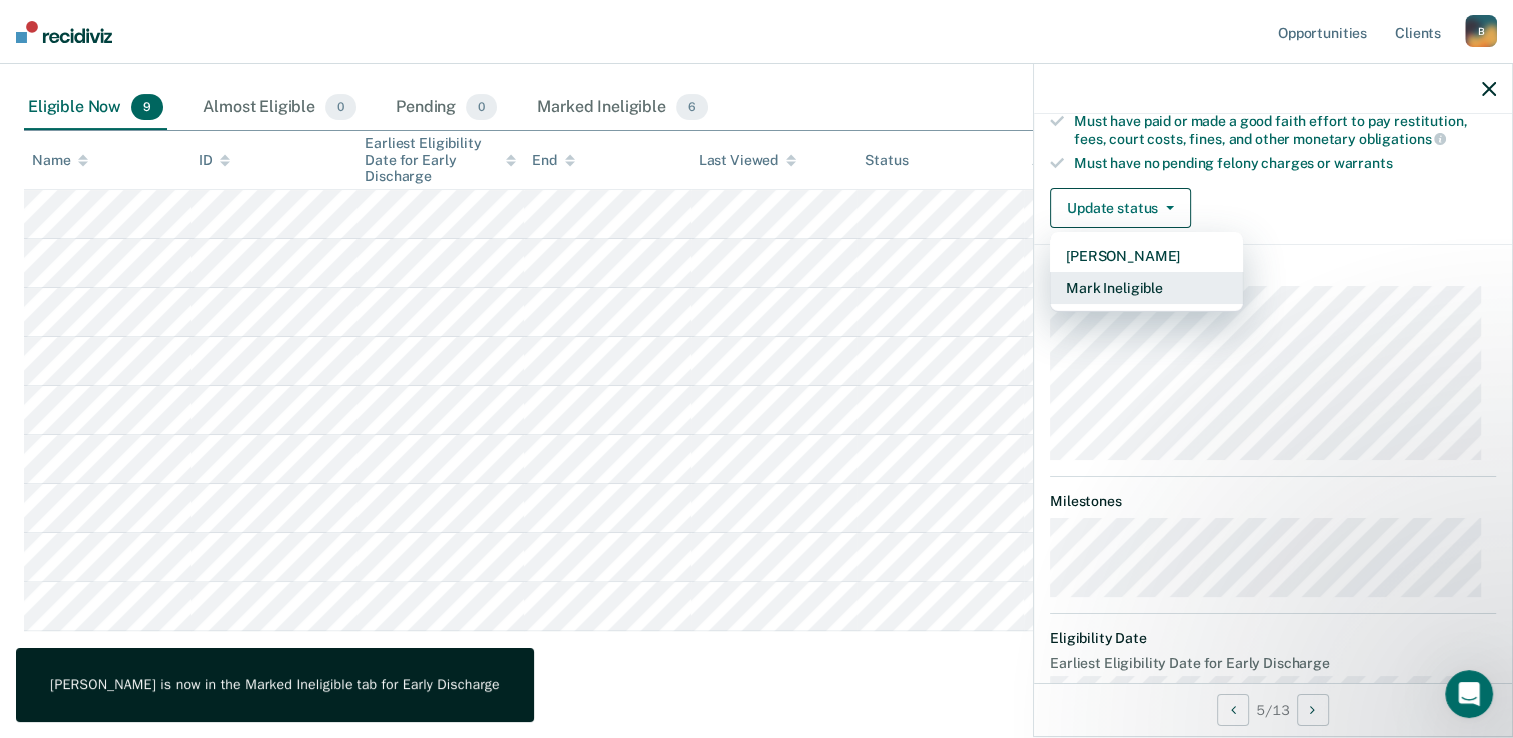 click on "Mark Ineligible" at bounding box center [1146, 288] 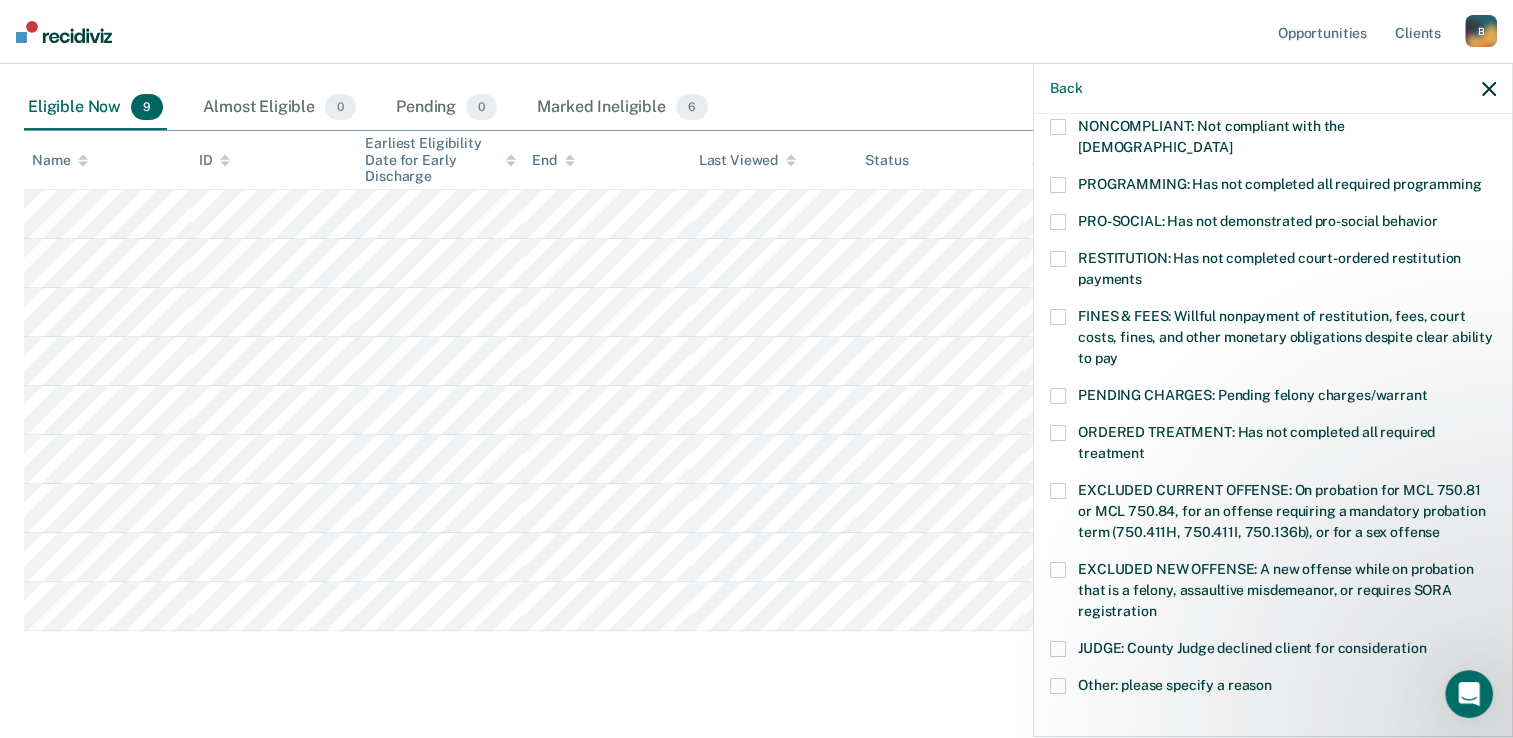 click at bounding box center (1058, 317) 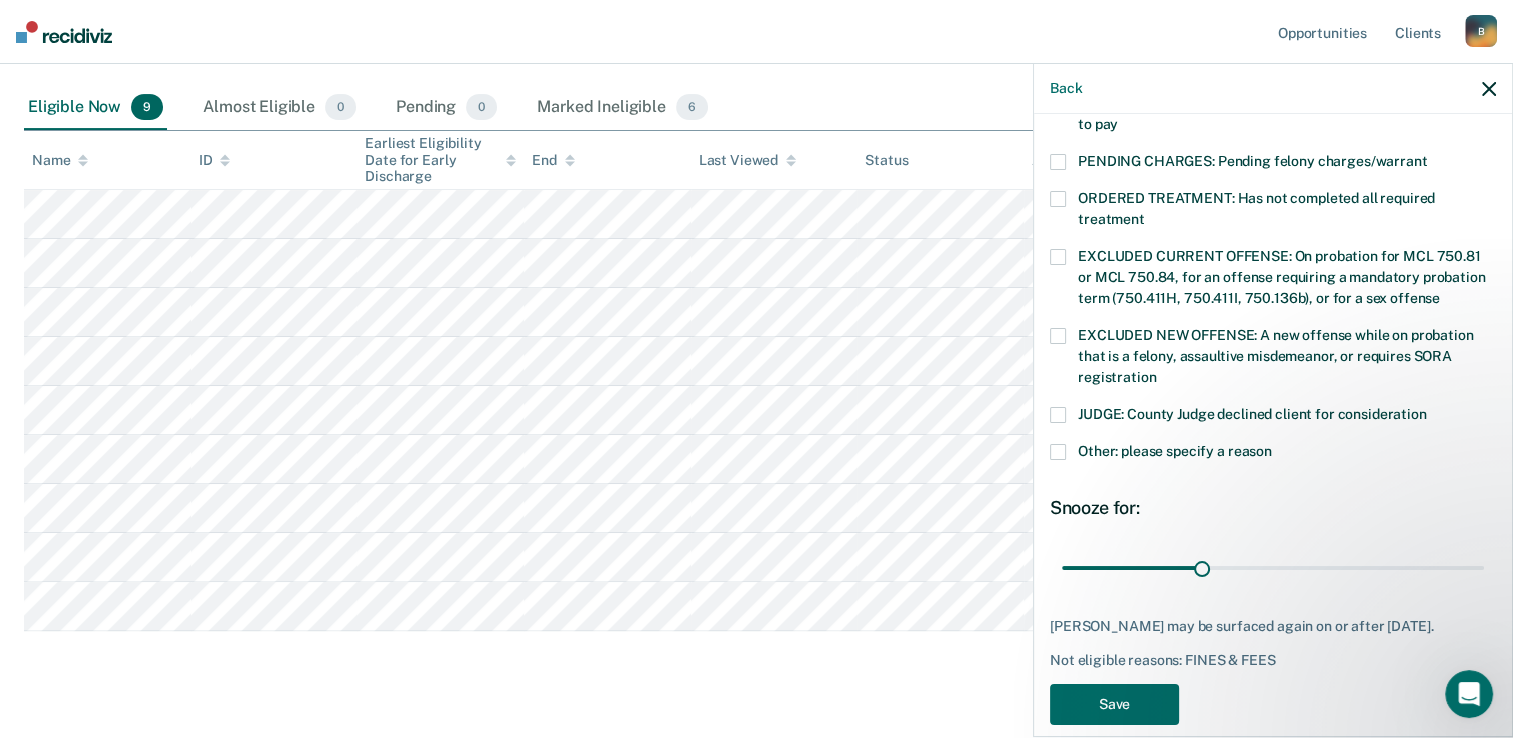 scroll, scrollTop: 637, scrollLeft: 0, axis: vertical 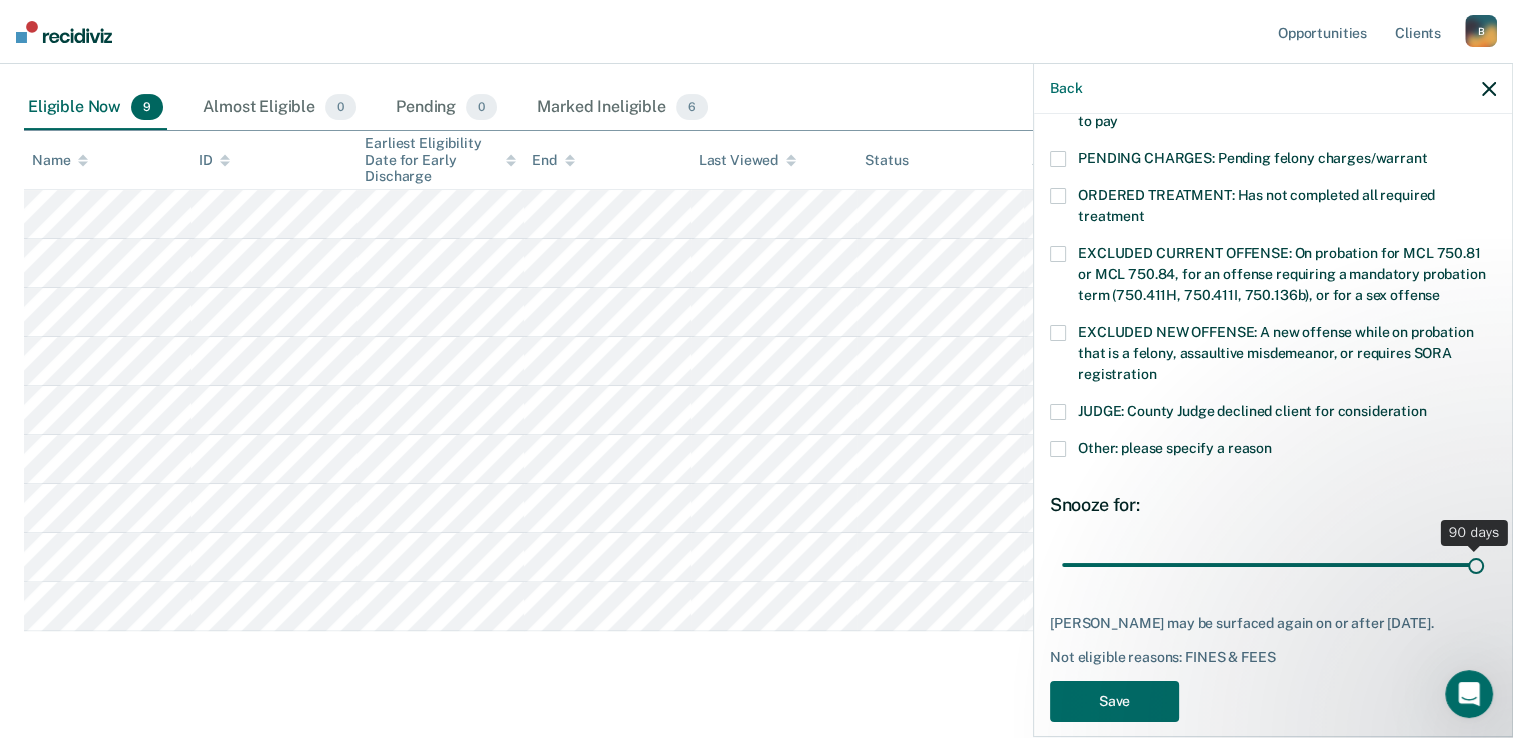 drag, startPoint x: 1201, startPoint y: 538, endPoint x: 1511, endPoint y: 539, distance: 310.00162 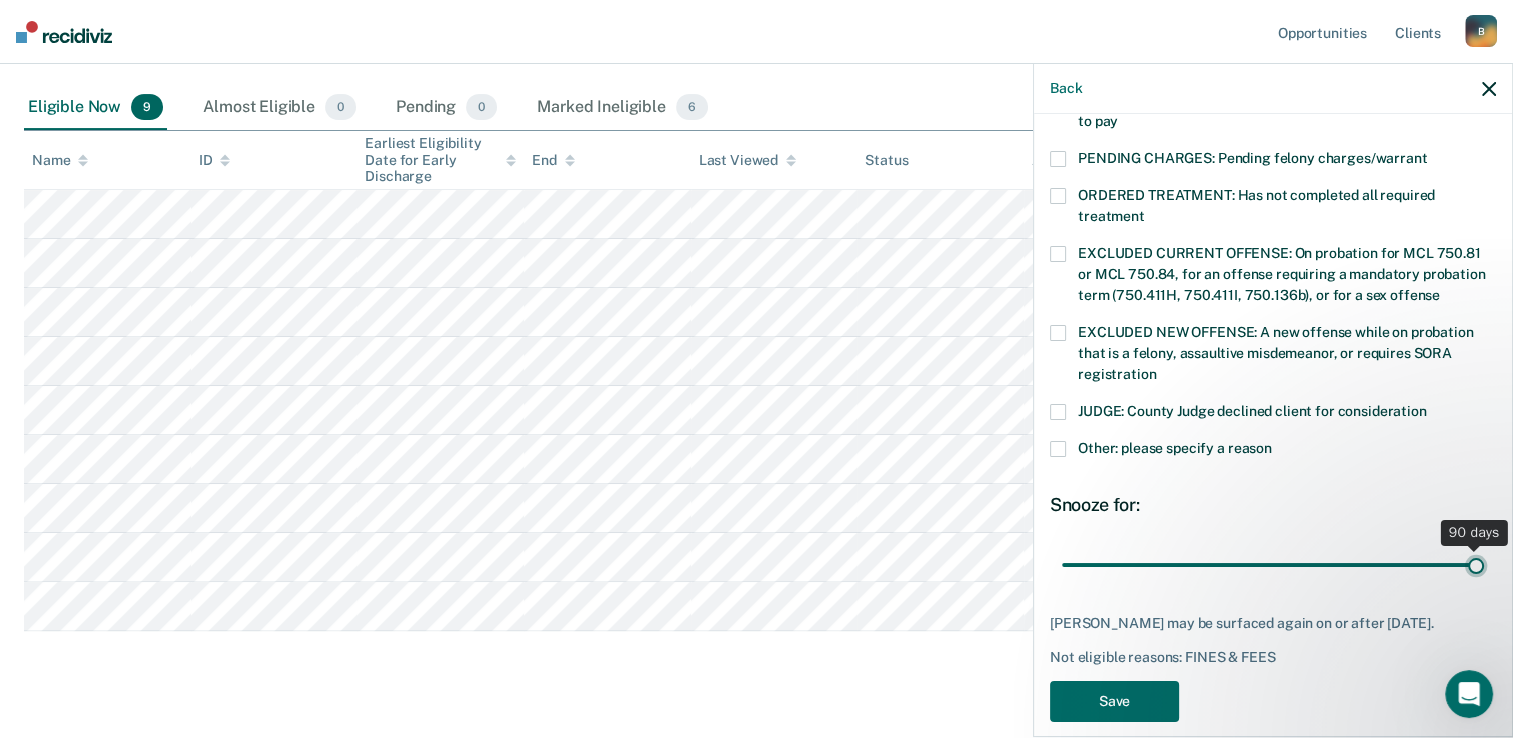 type on "90" 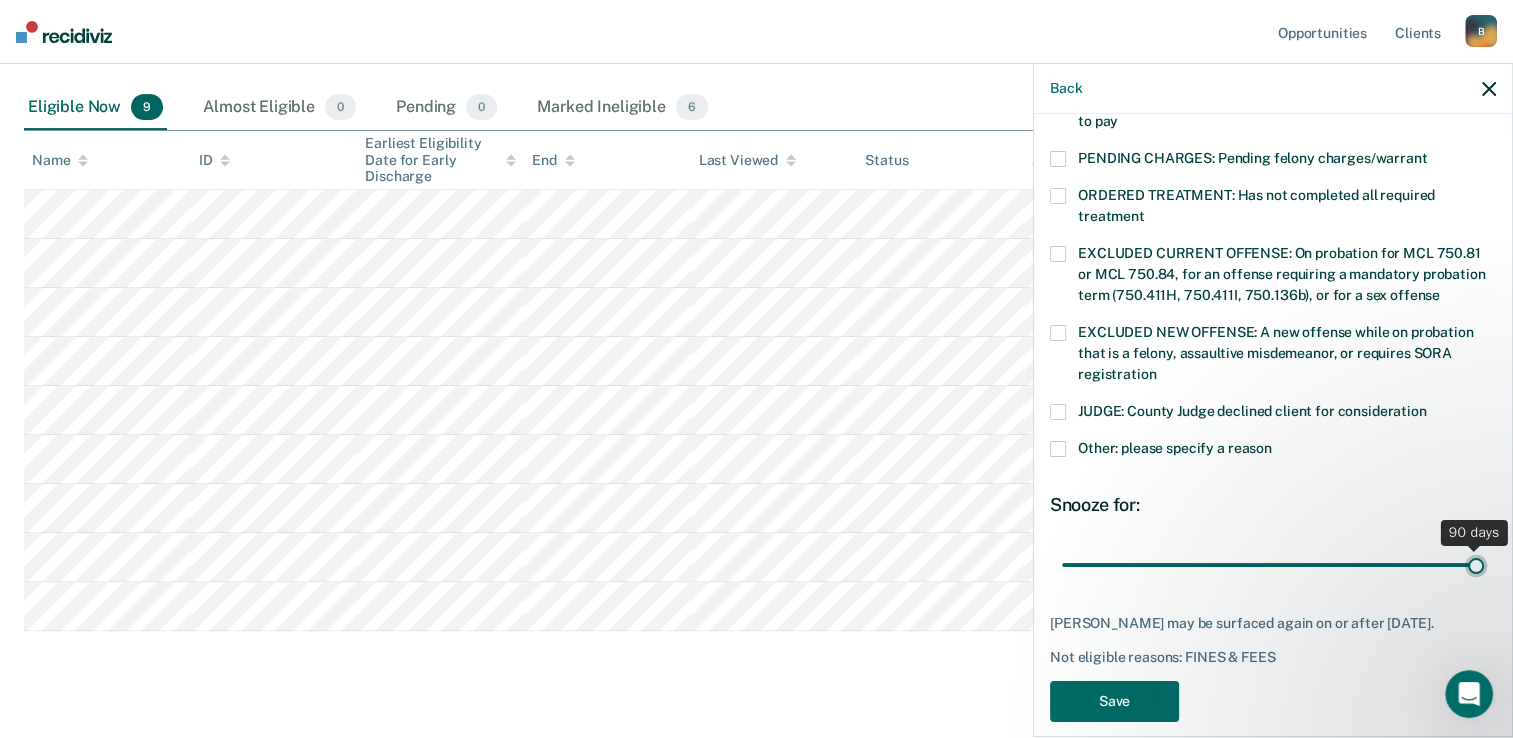 click at bounding box center (1273, 565) 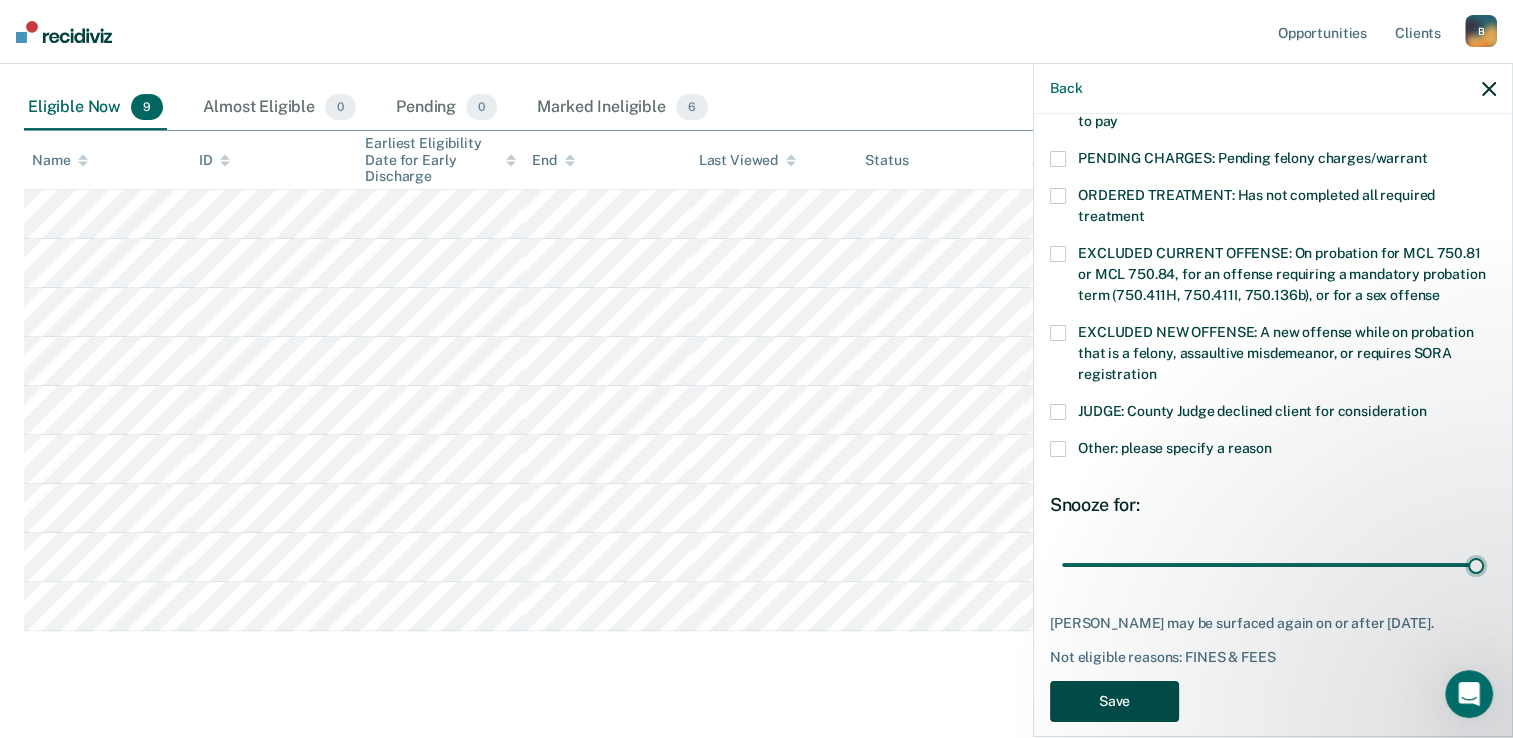 click on "Save" at bounding box center (1114, 701) 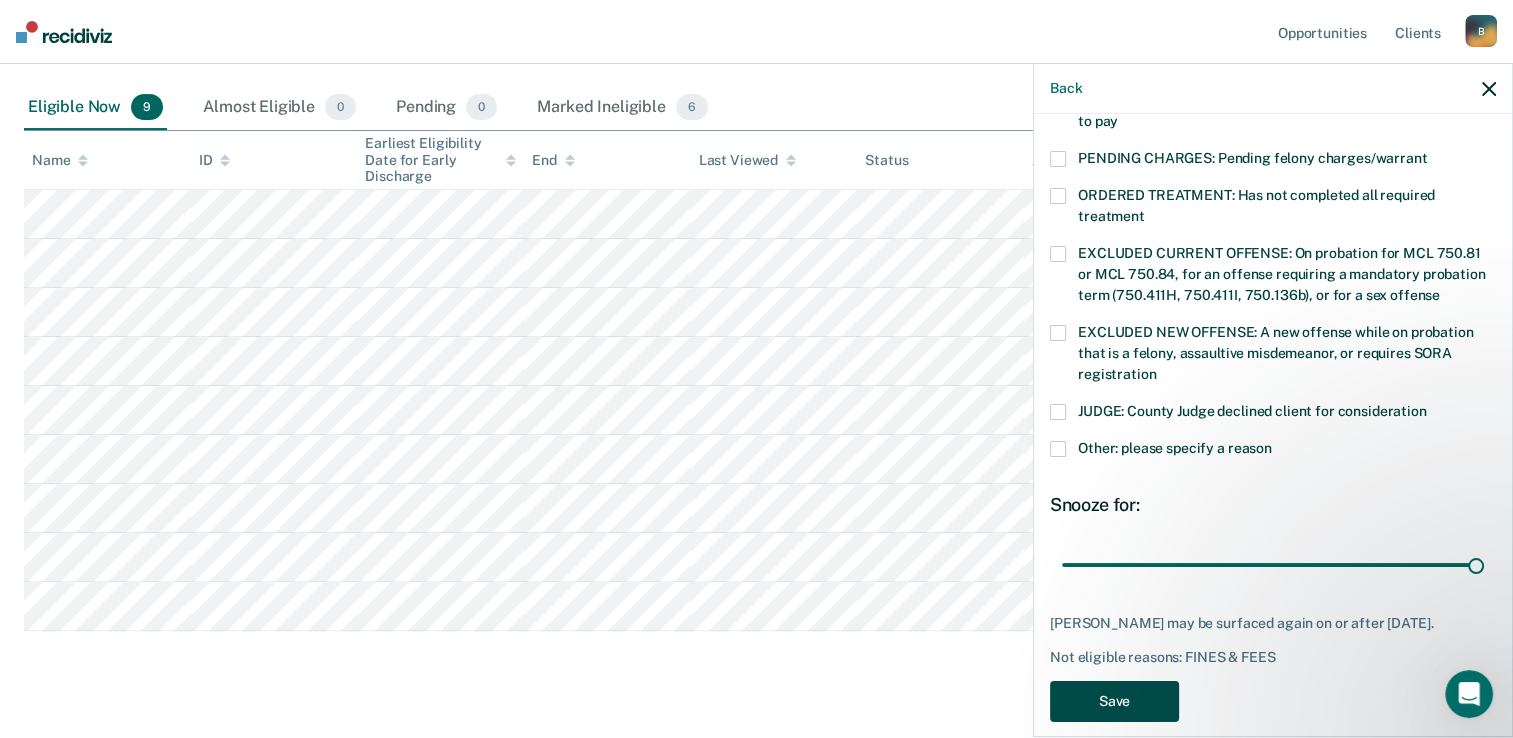 scroll, scrollTop: 393, scrollLeft: 0, axis: vertical 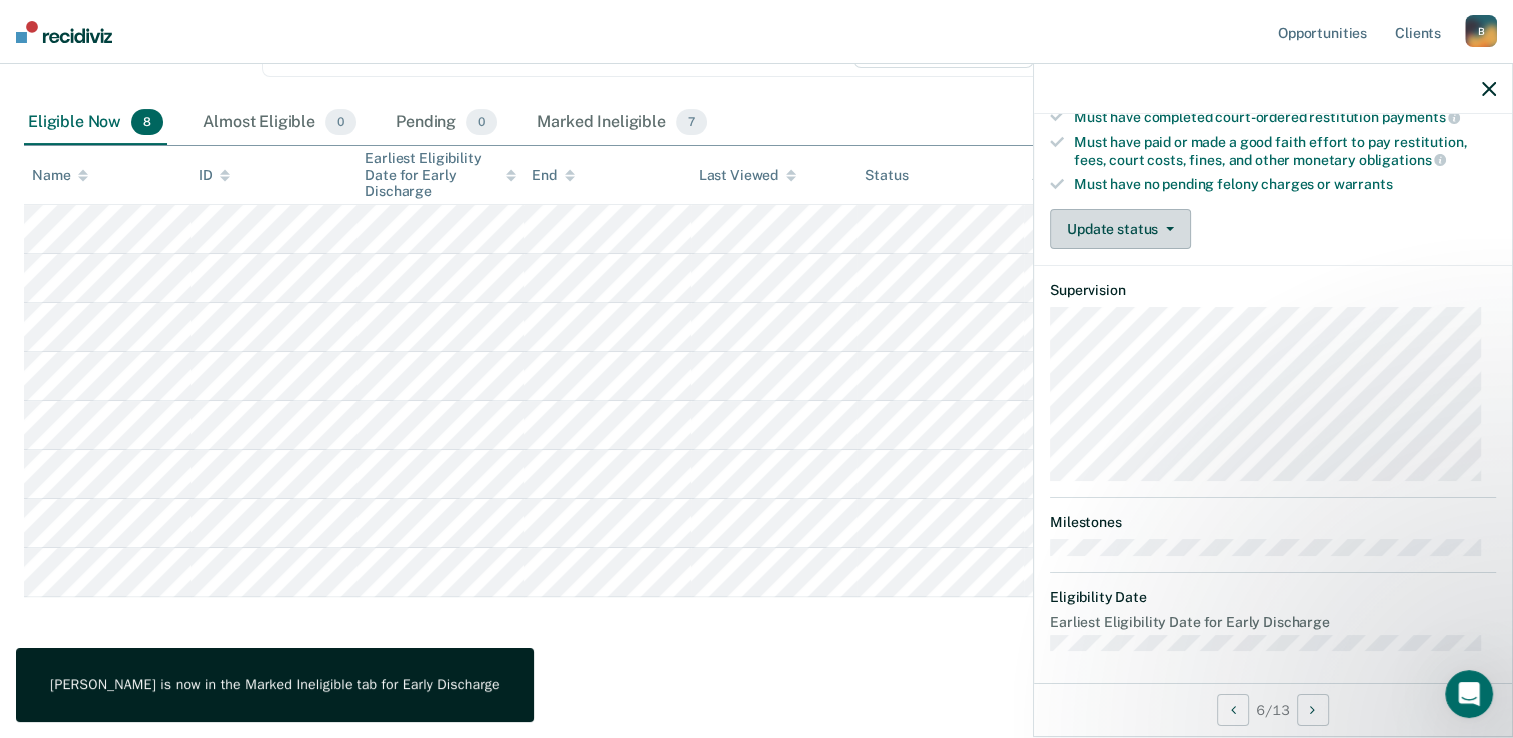 click on "Update status" at bounding box center (1120, 229) 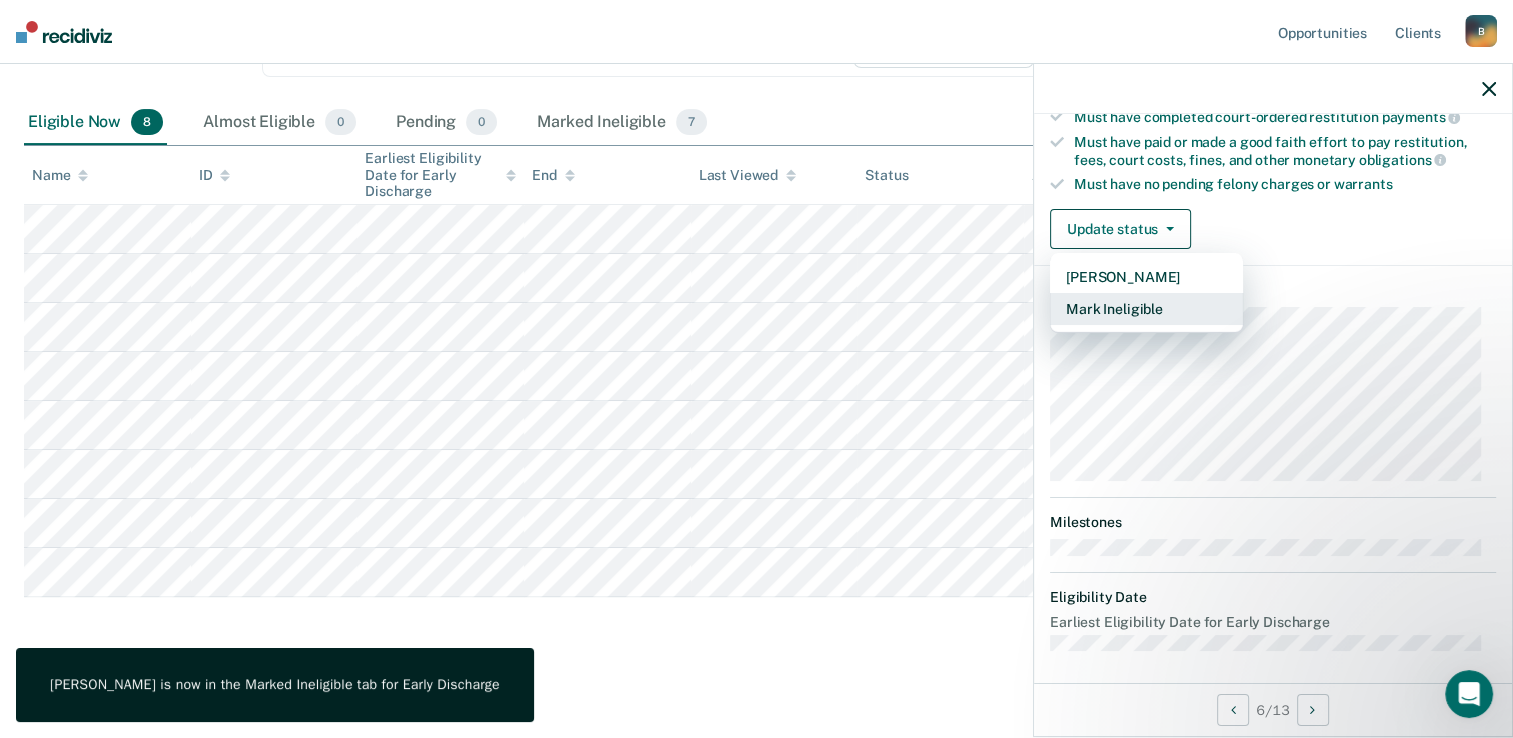click on "Mark Ineligible" at bounding box center [1146, 309] 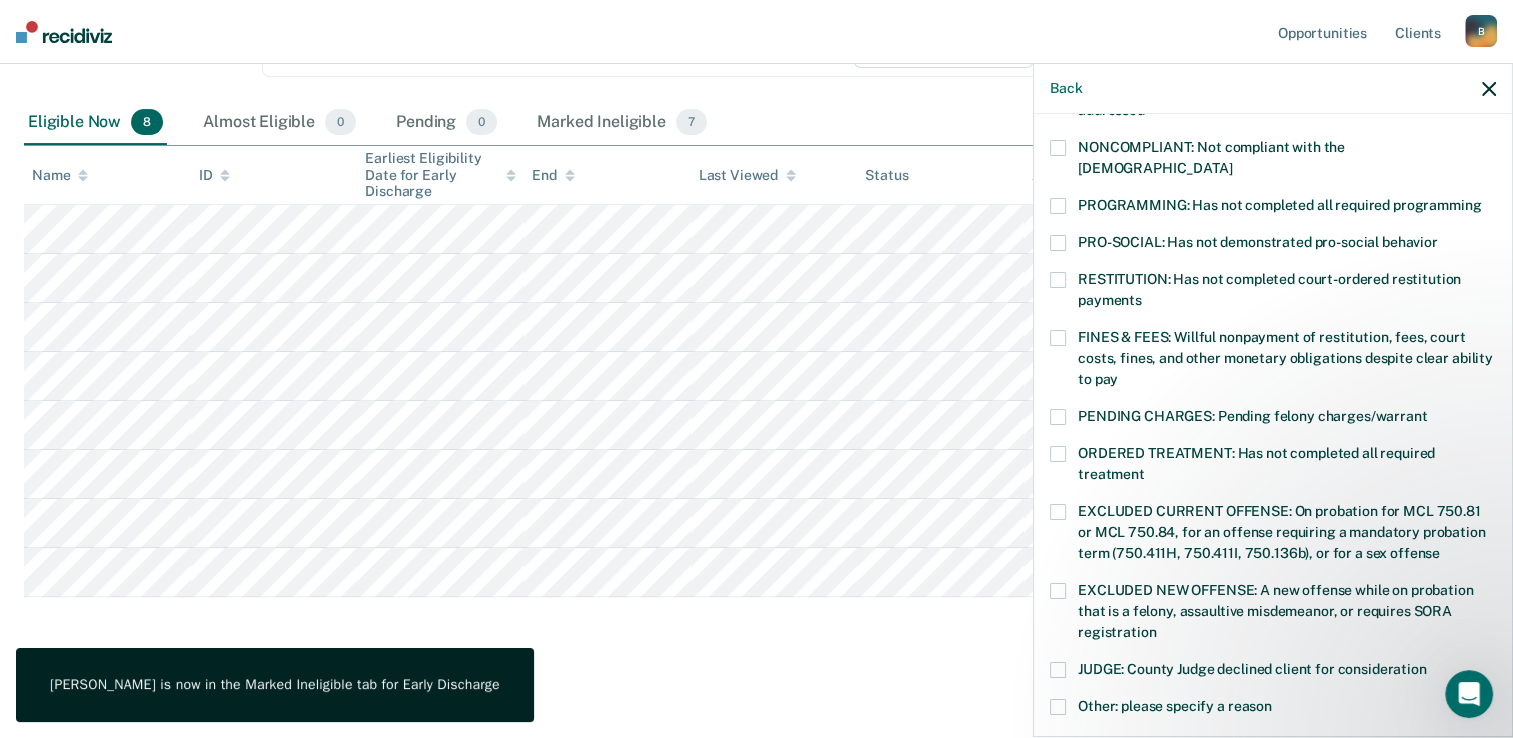 click on "FINES & FEES: Willful nonpayment of restitution, fees, court costs, fines, and other monetary obligations despite clear ability to pay" at bounding box center (1273, 361) 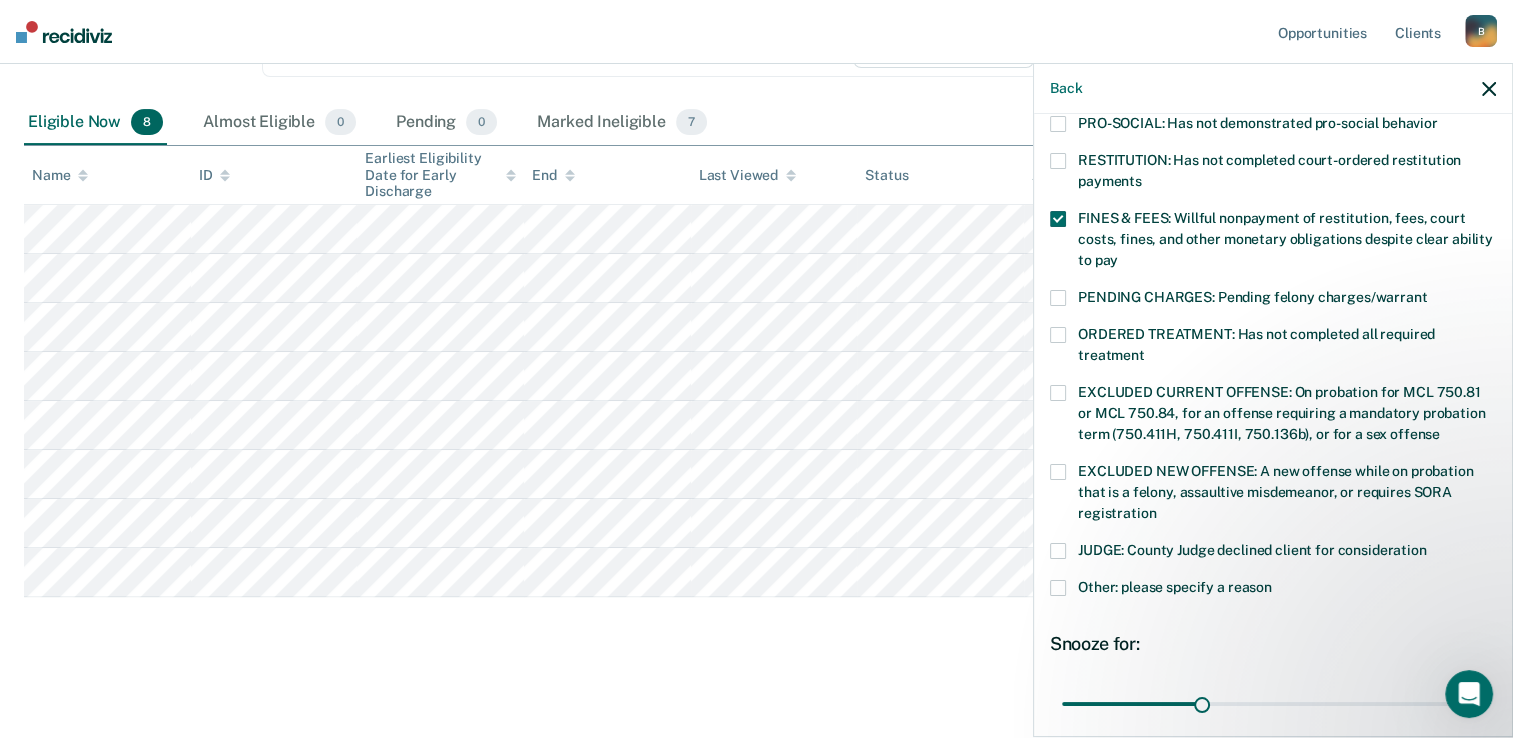 scroll, scrollTop: 638, scrollLeft: 0, axis: vertical 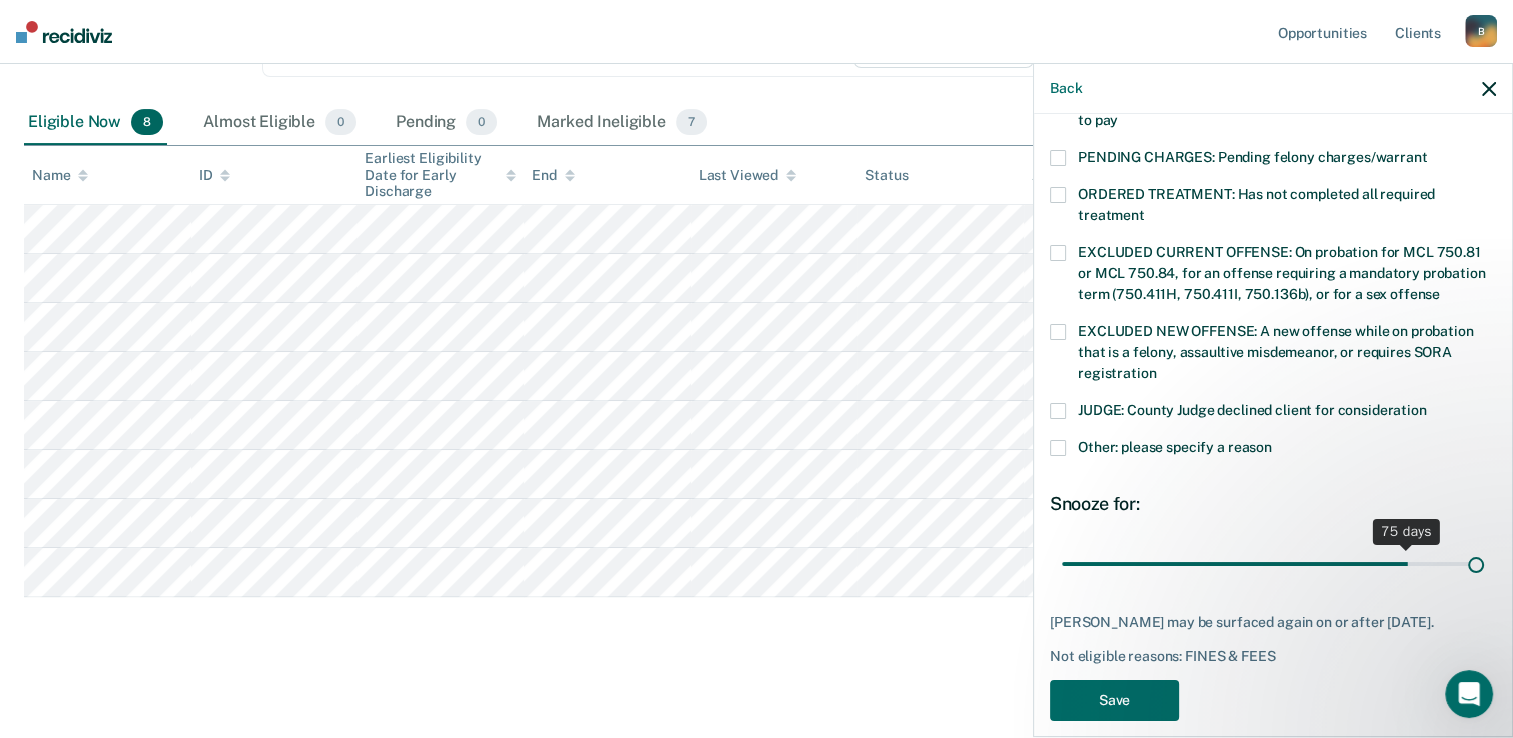 drag, startPoint x: 1198, startPoint y: 542, endPoint x: 1498, endPoint y: 544, distance: 300.00665 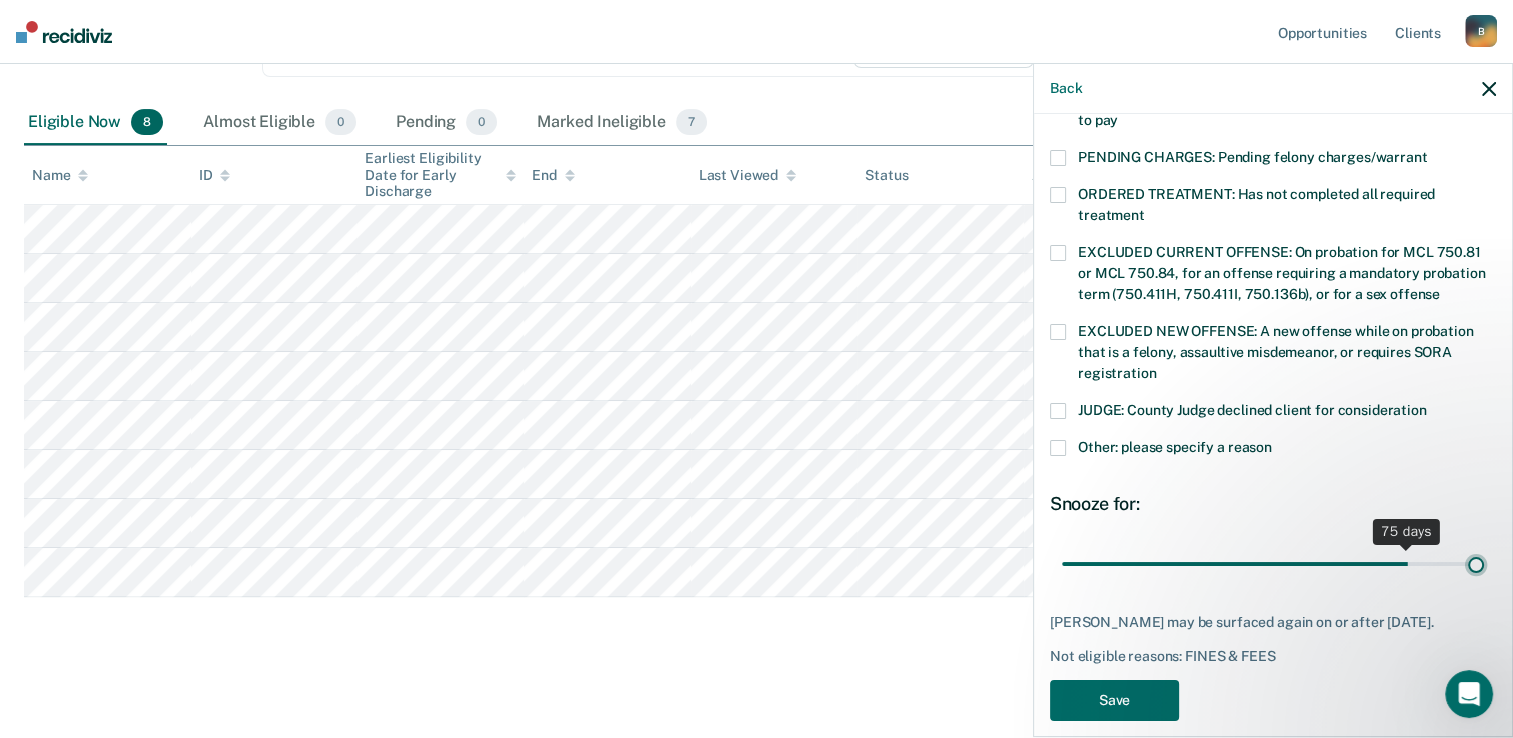 type on "90" 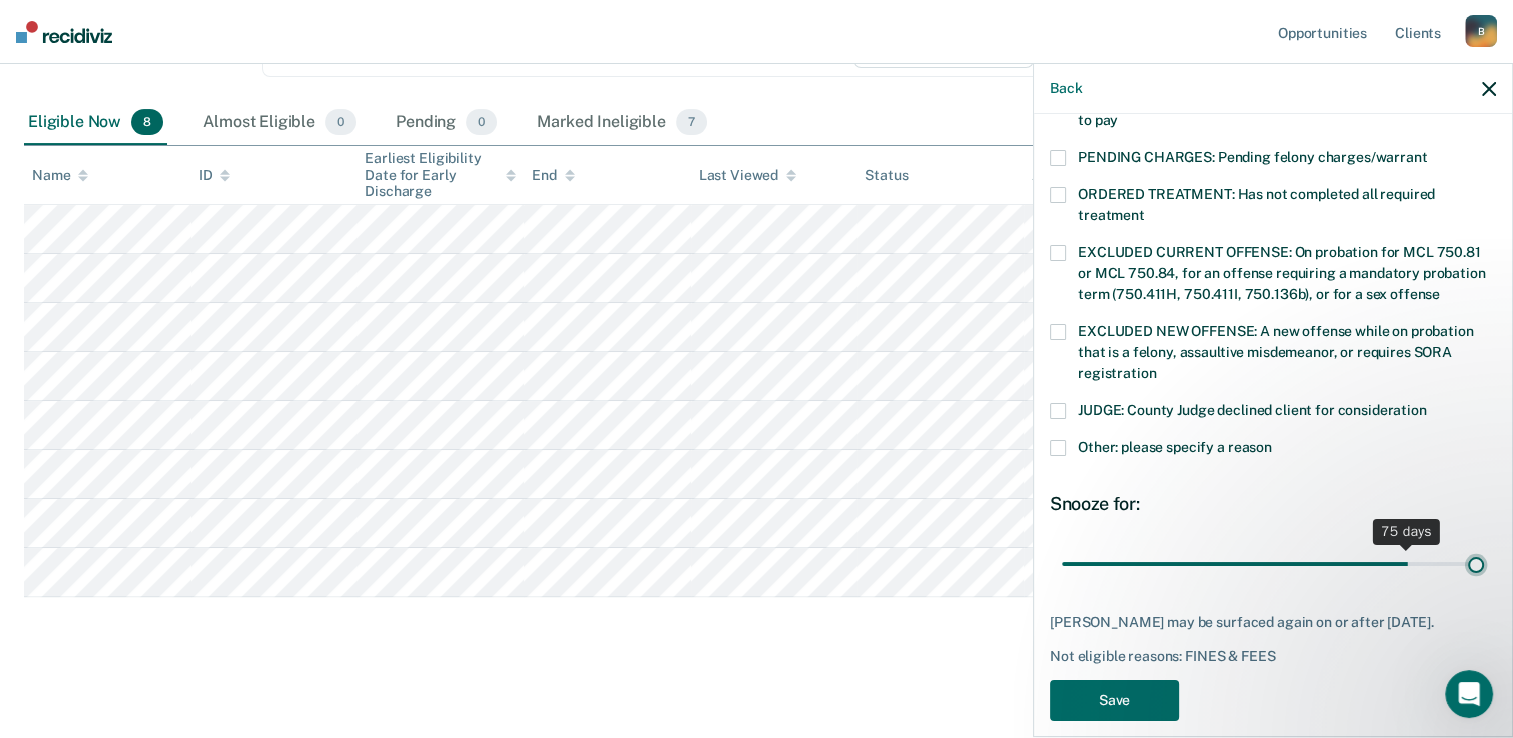 click at bounding box center [1273, 564] 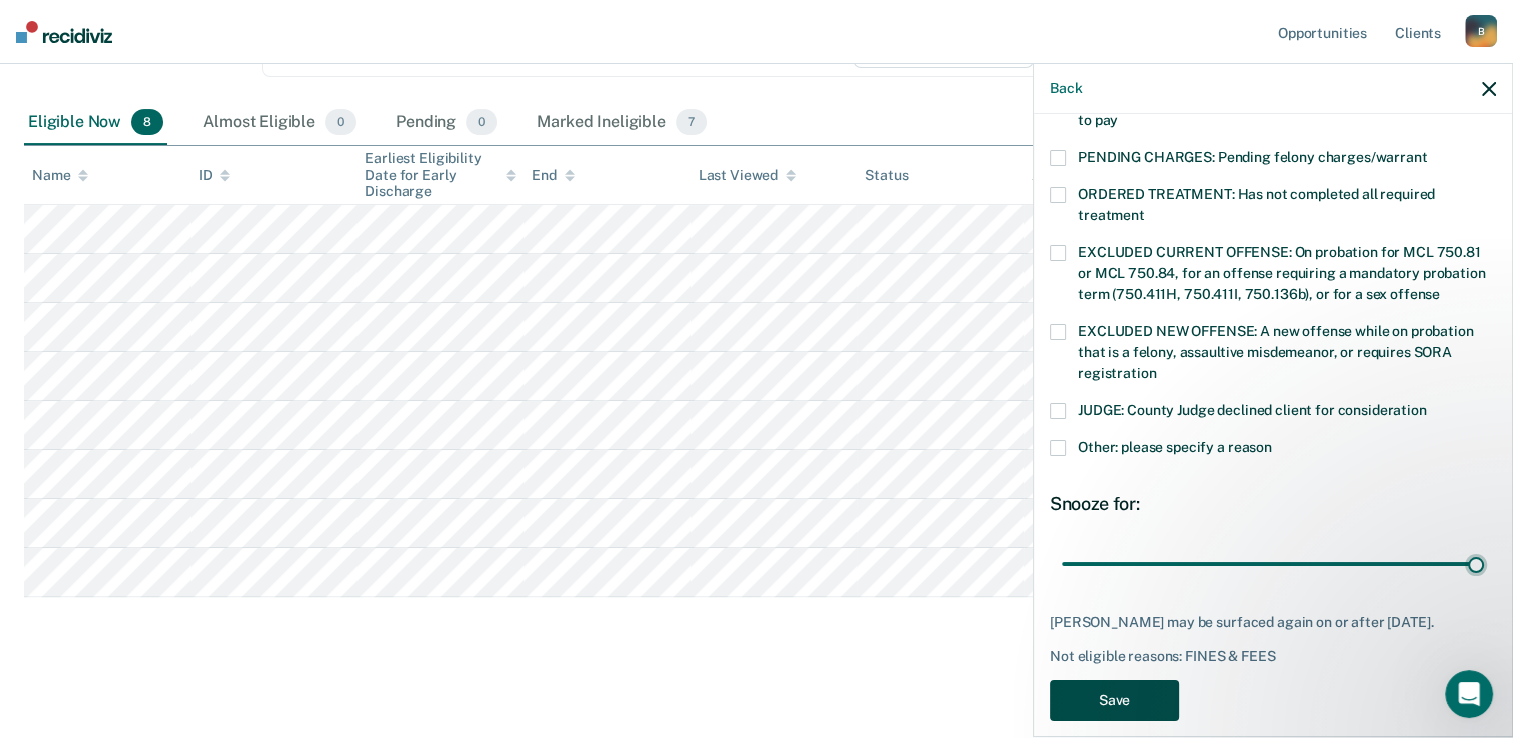 click on "Save" at bounding box center (1114, 700) 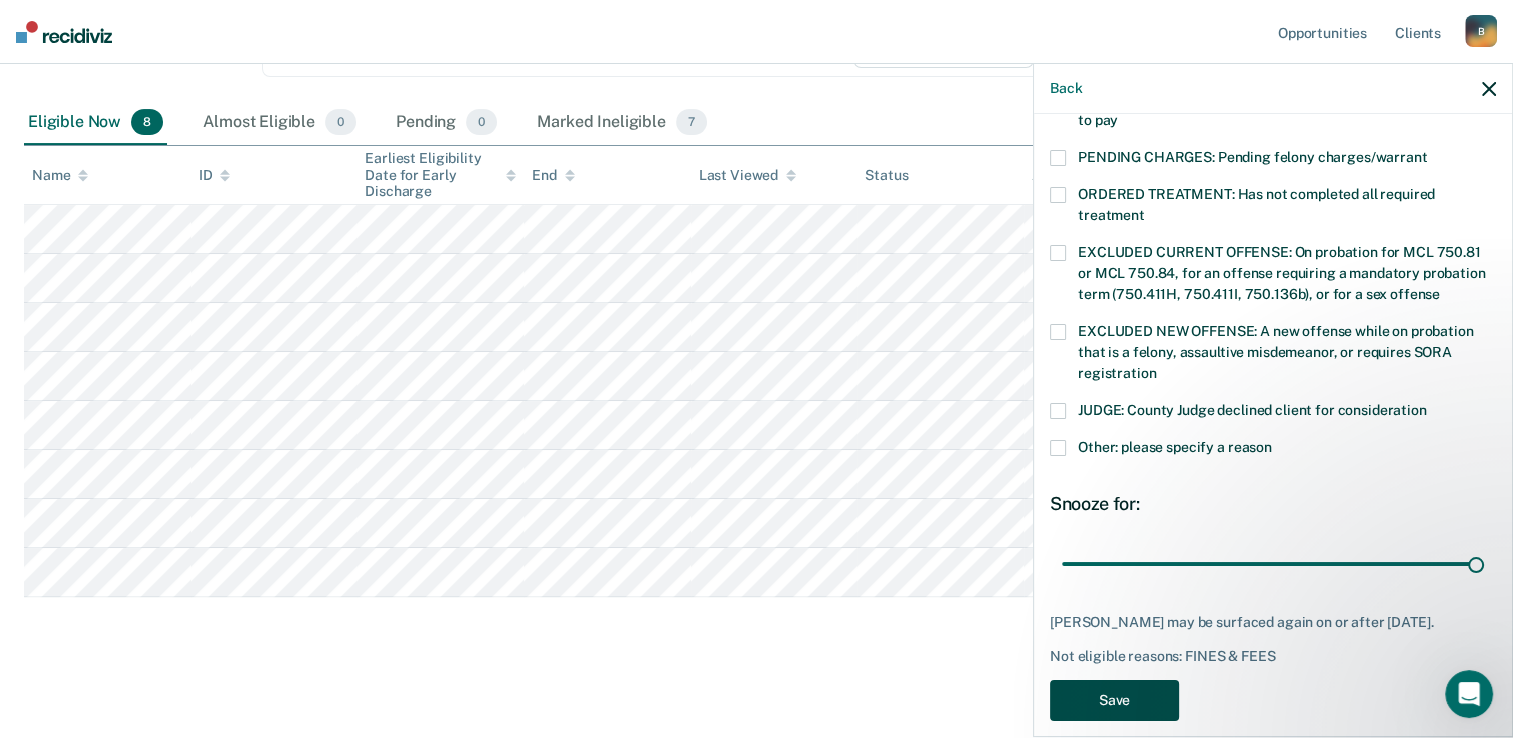 scroll, scrollTop: 344, scrollLeft: 0, axis: vertical 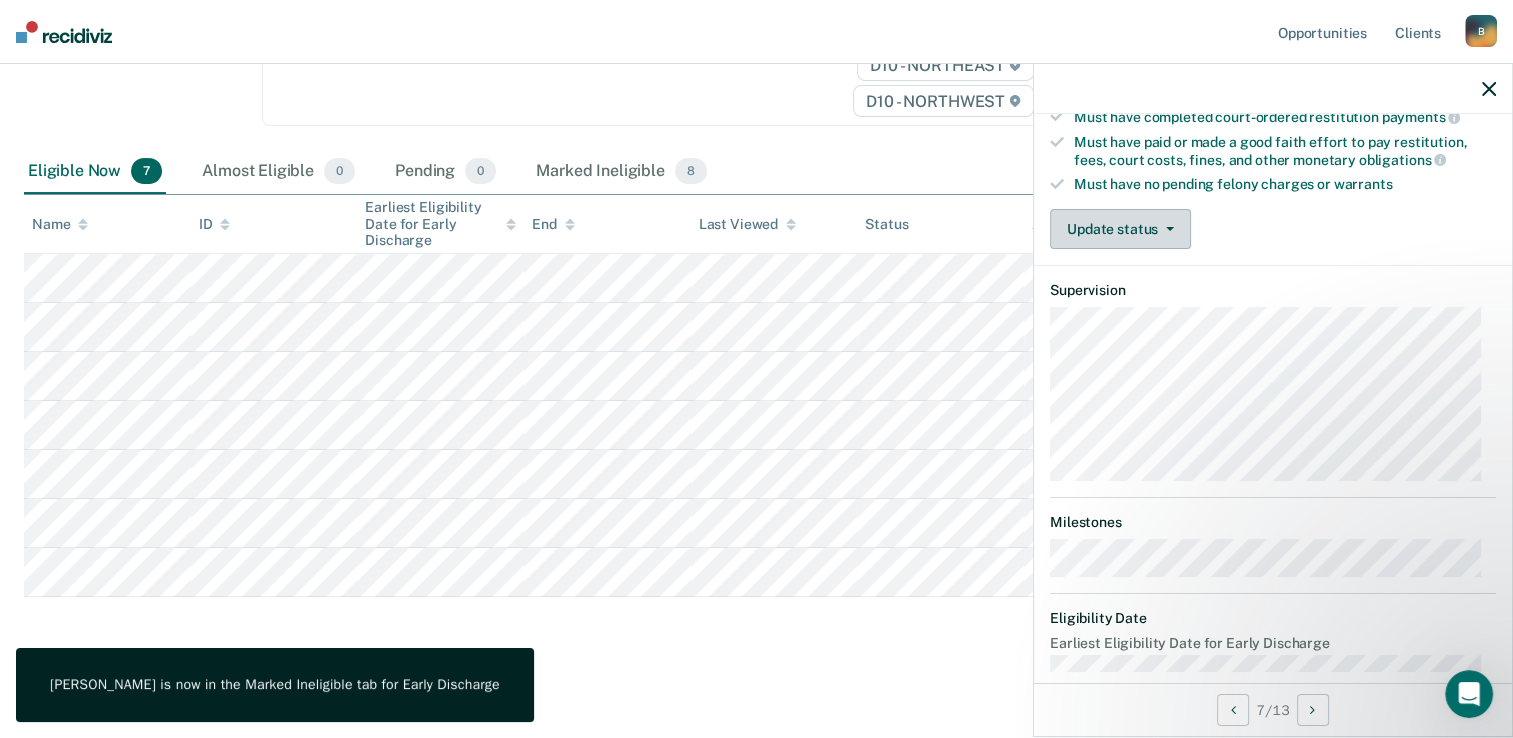 click on "Update status" at bounding box center (1120, 229) 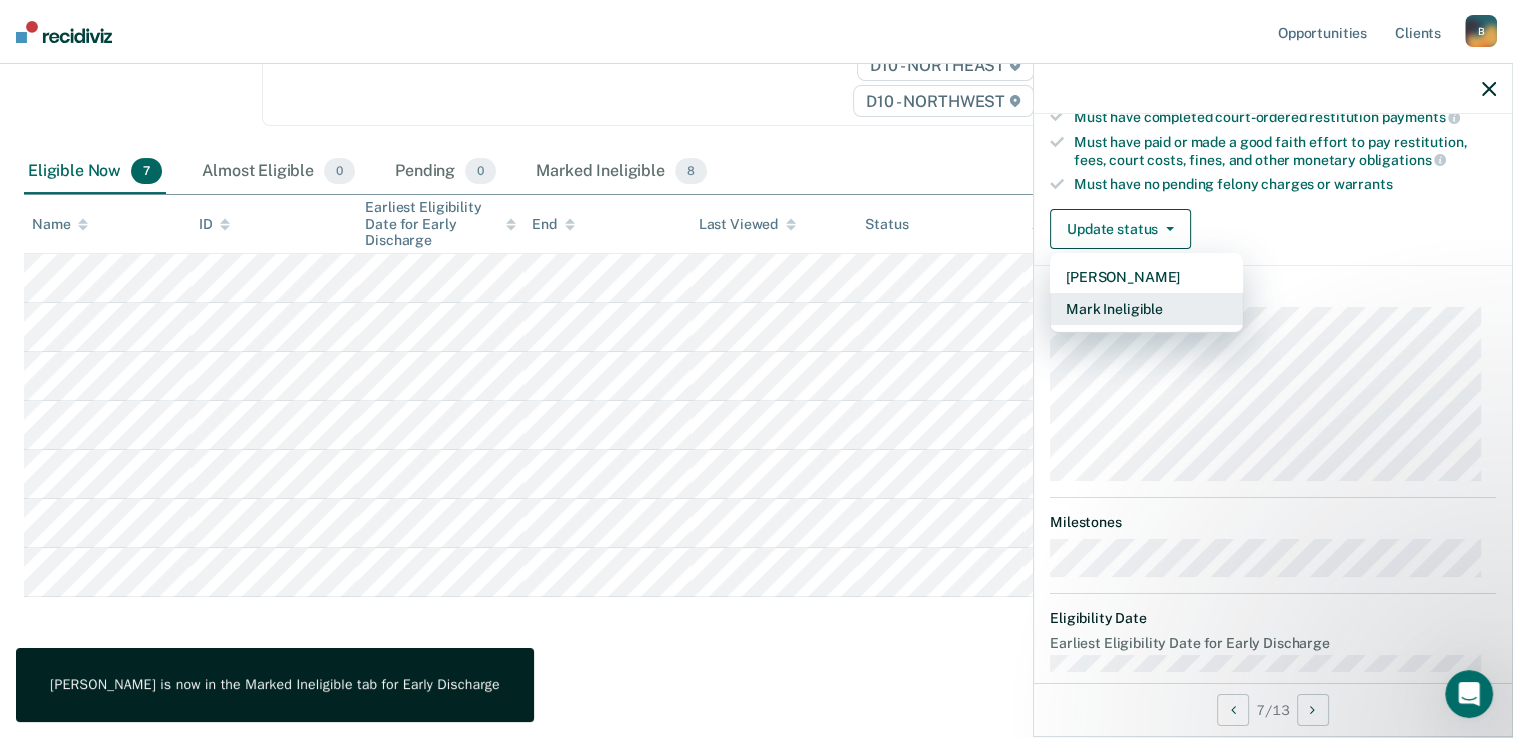 click on "Mark Ineligible" at bounding box center [1146, 309] 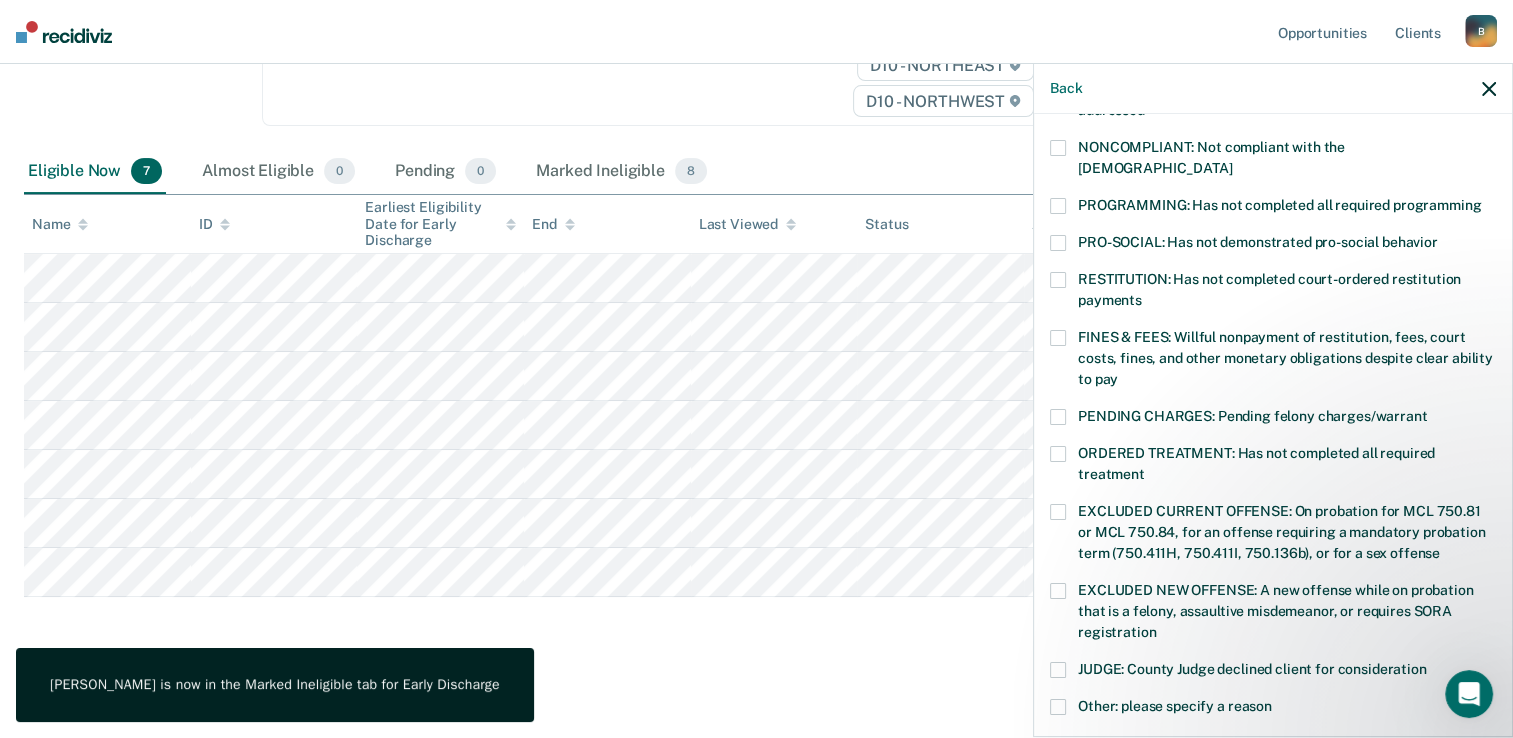click at bounding box center (1058, 338) 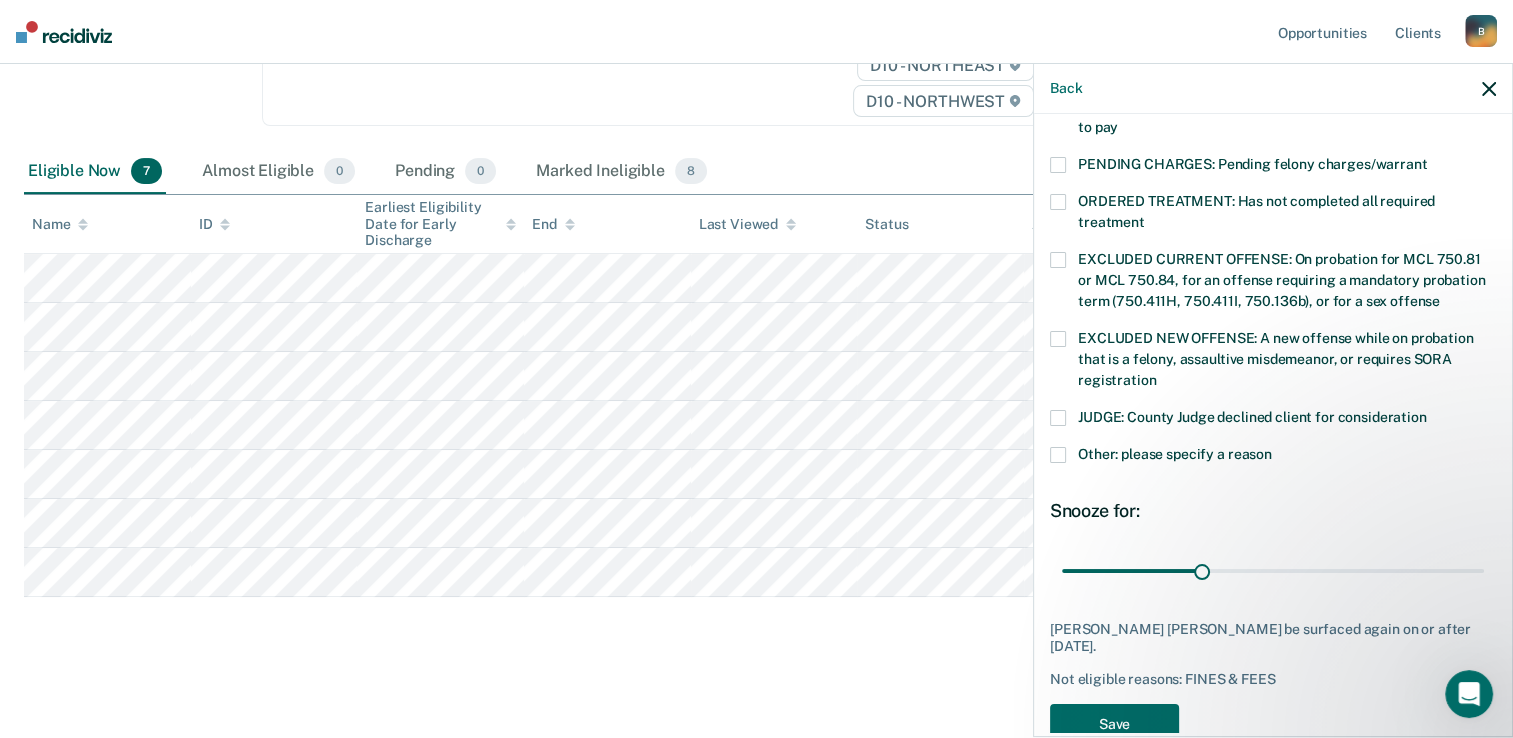 scroll, scrollTop: 655, scrollLeft: 0, axis: vertical 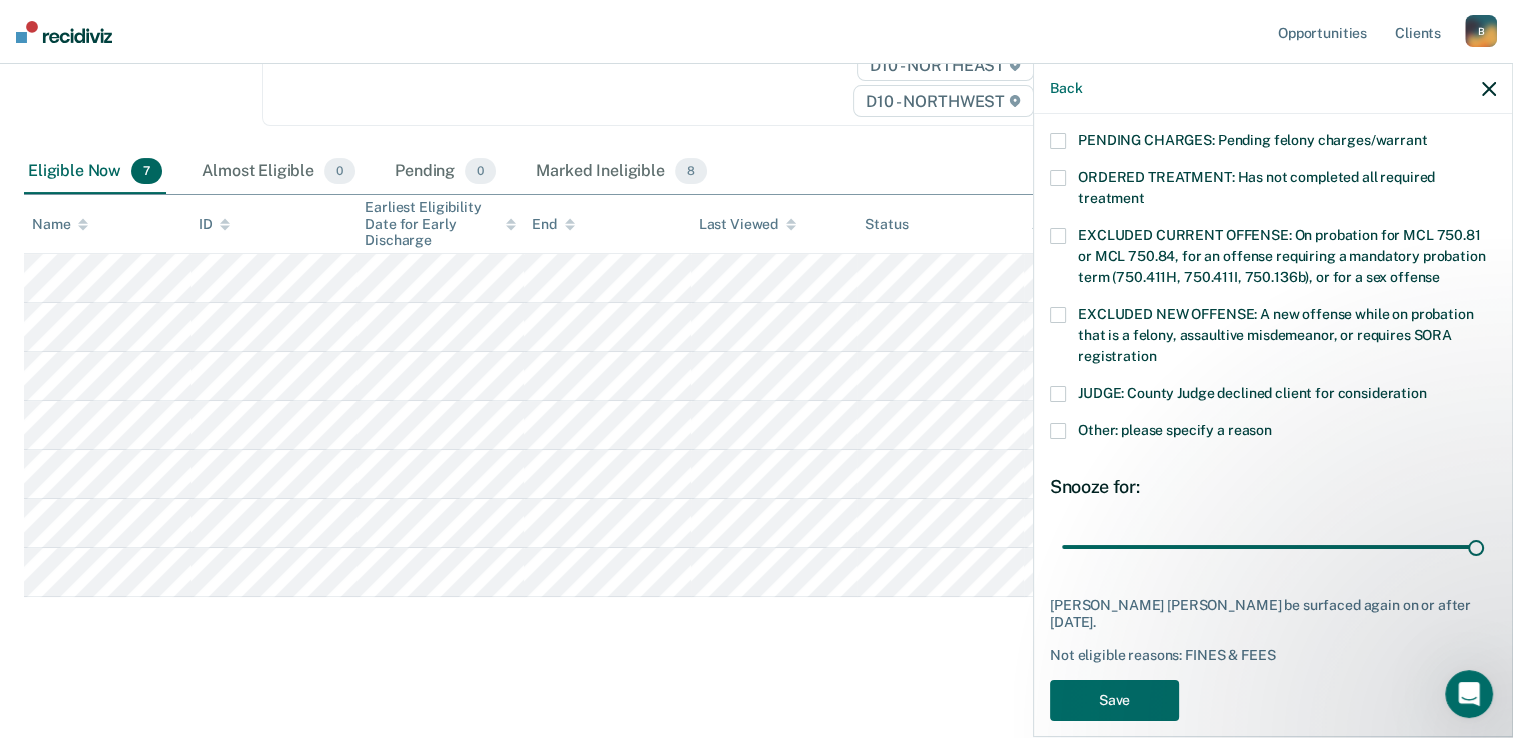 drag, startPoint x: 1201, startPoint y: 522, endPoint x: 1470, endPoint y: 526, distance: 269.02972 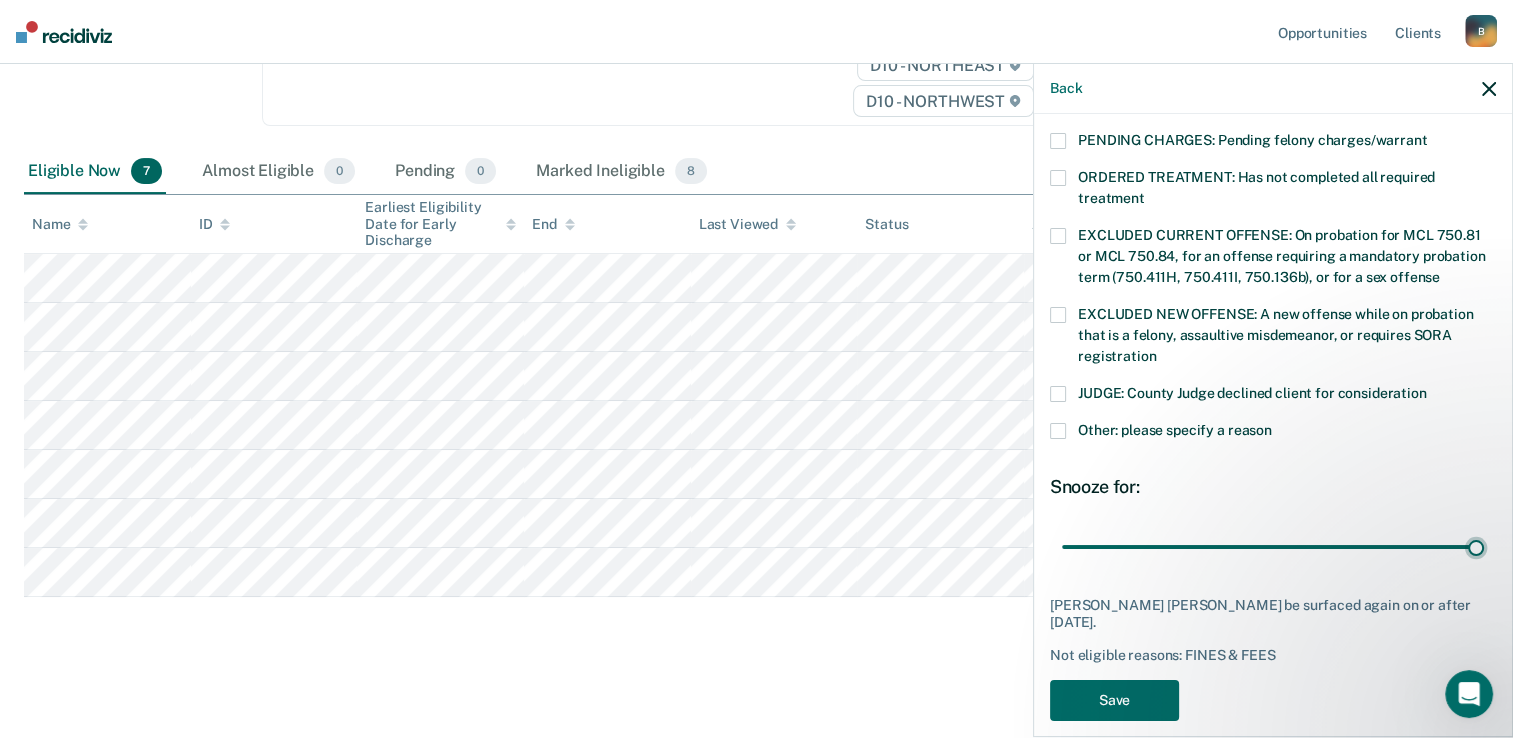 type on "90" 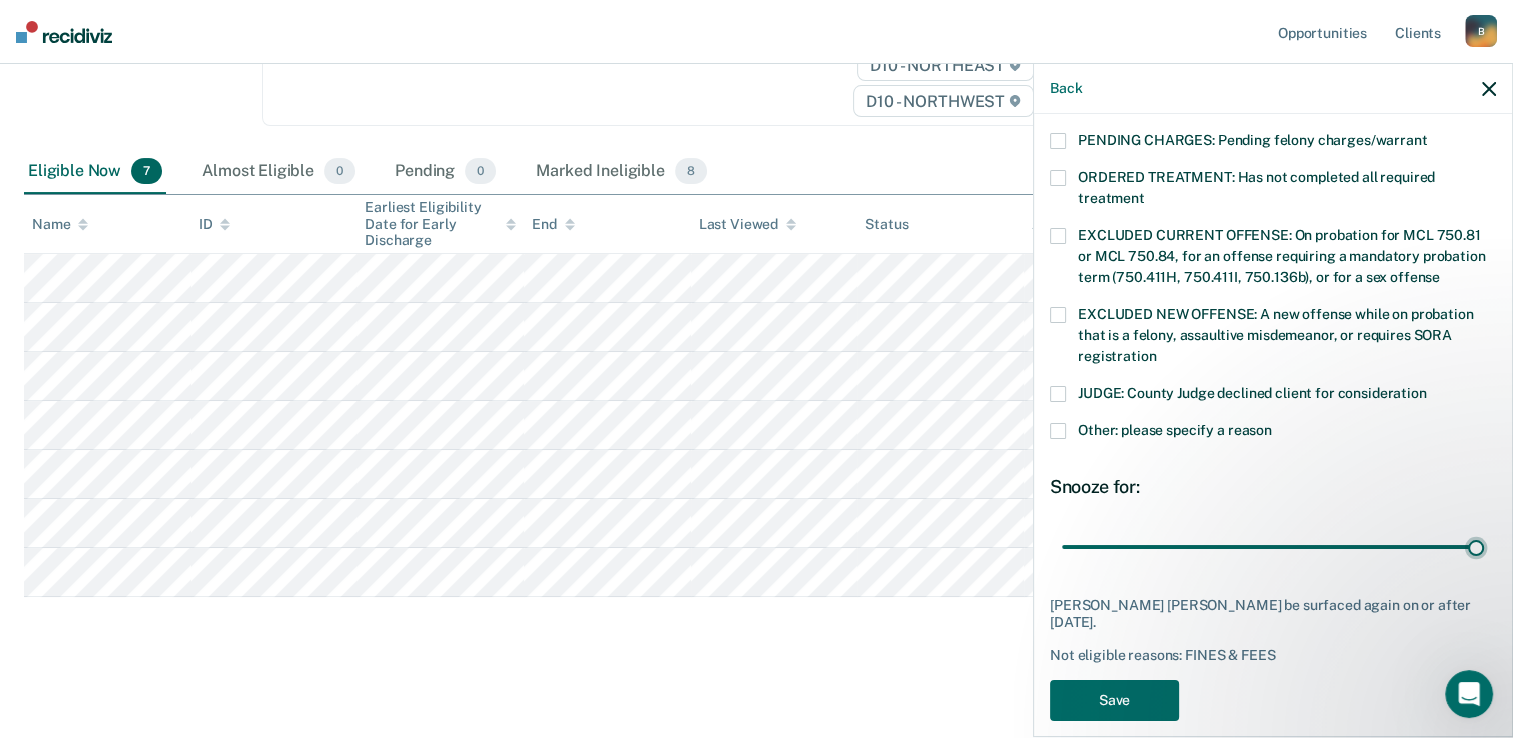 click at bounding box center [1273, 547] 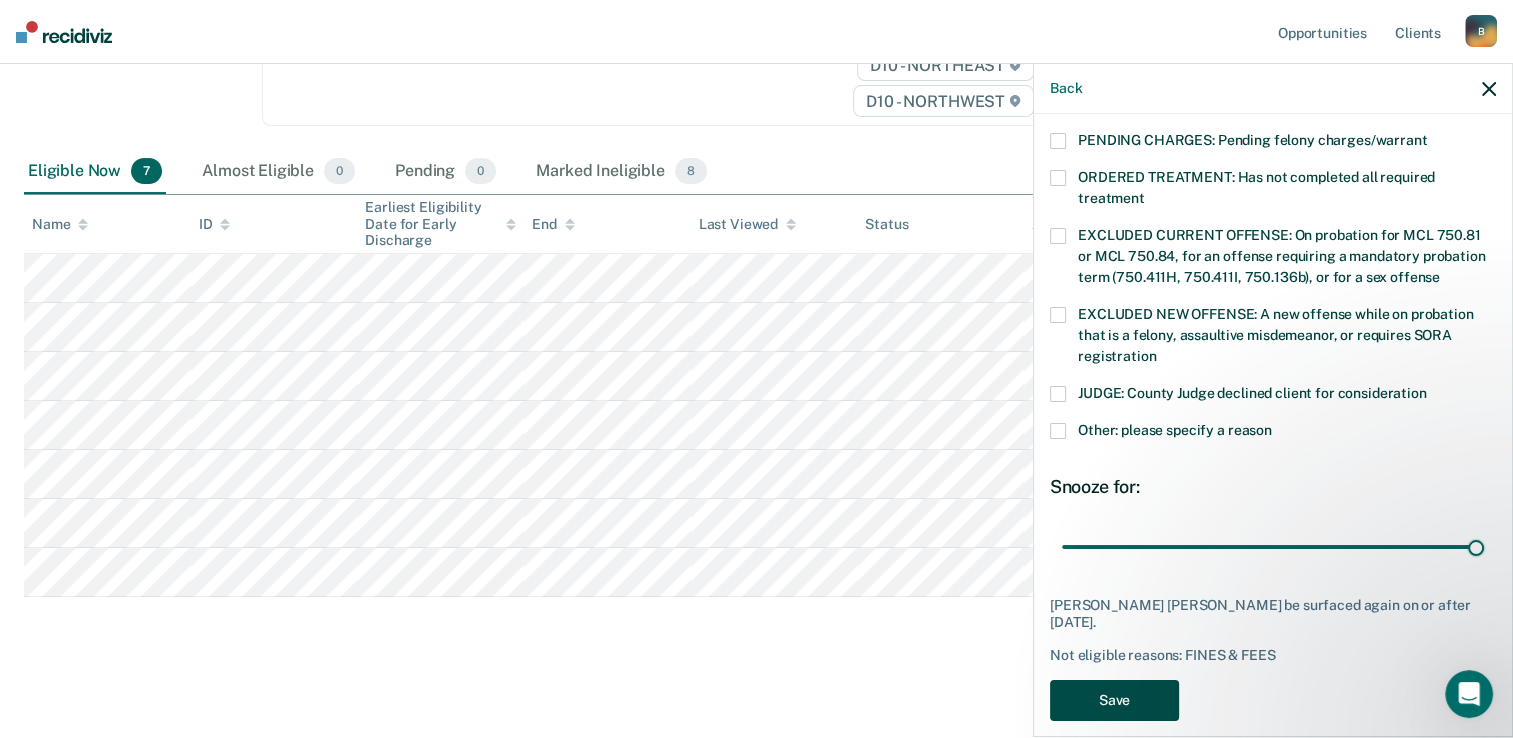 click on "Save" at bounding box center (1114, 700) 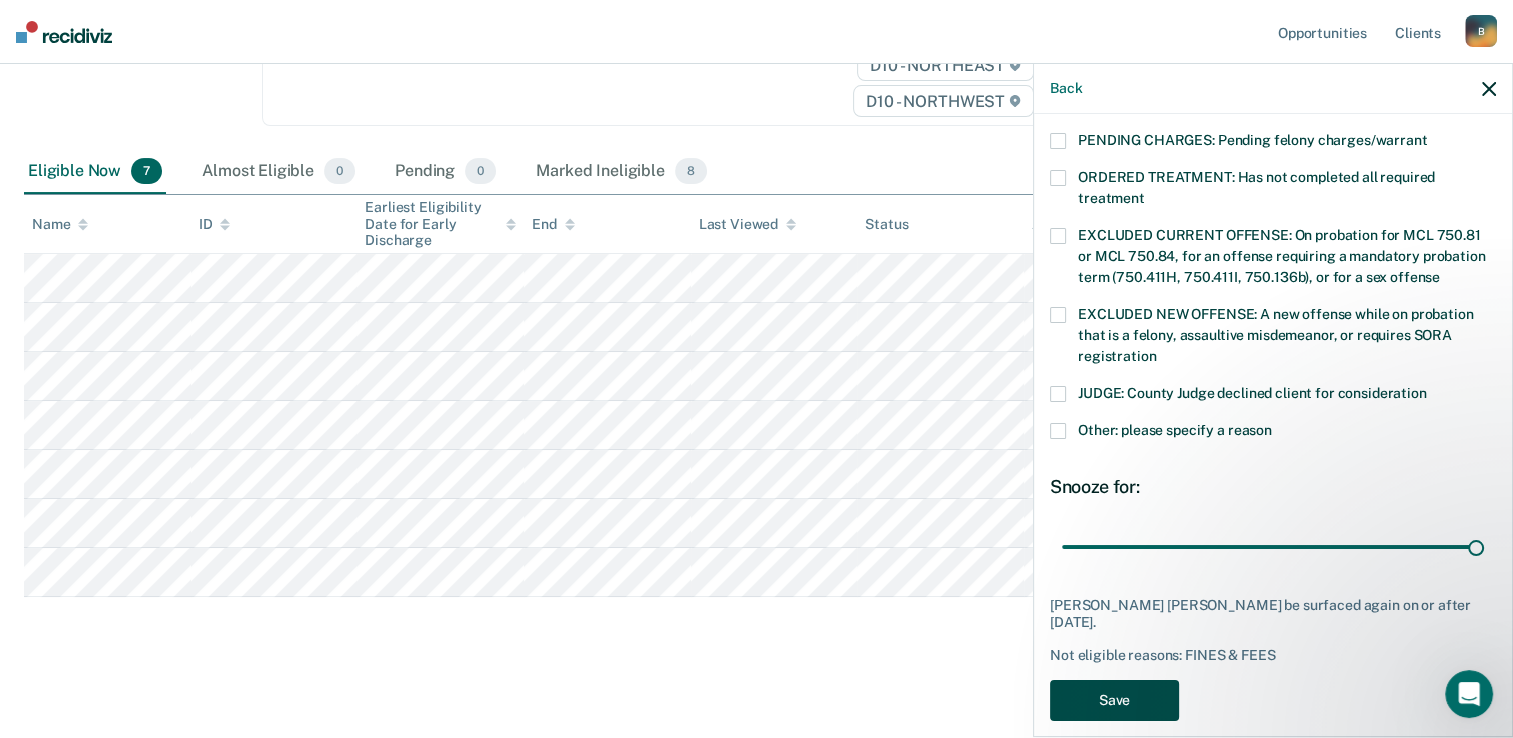 scroll, scrollTop: 296, scrollLeft: 0, axis: vertical 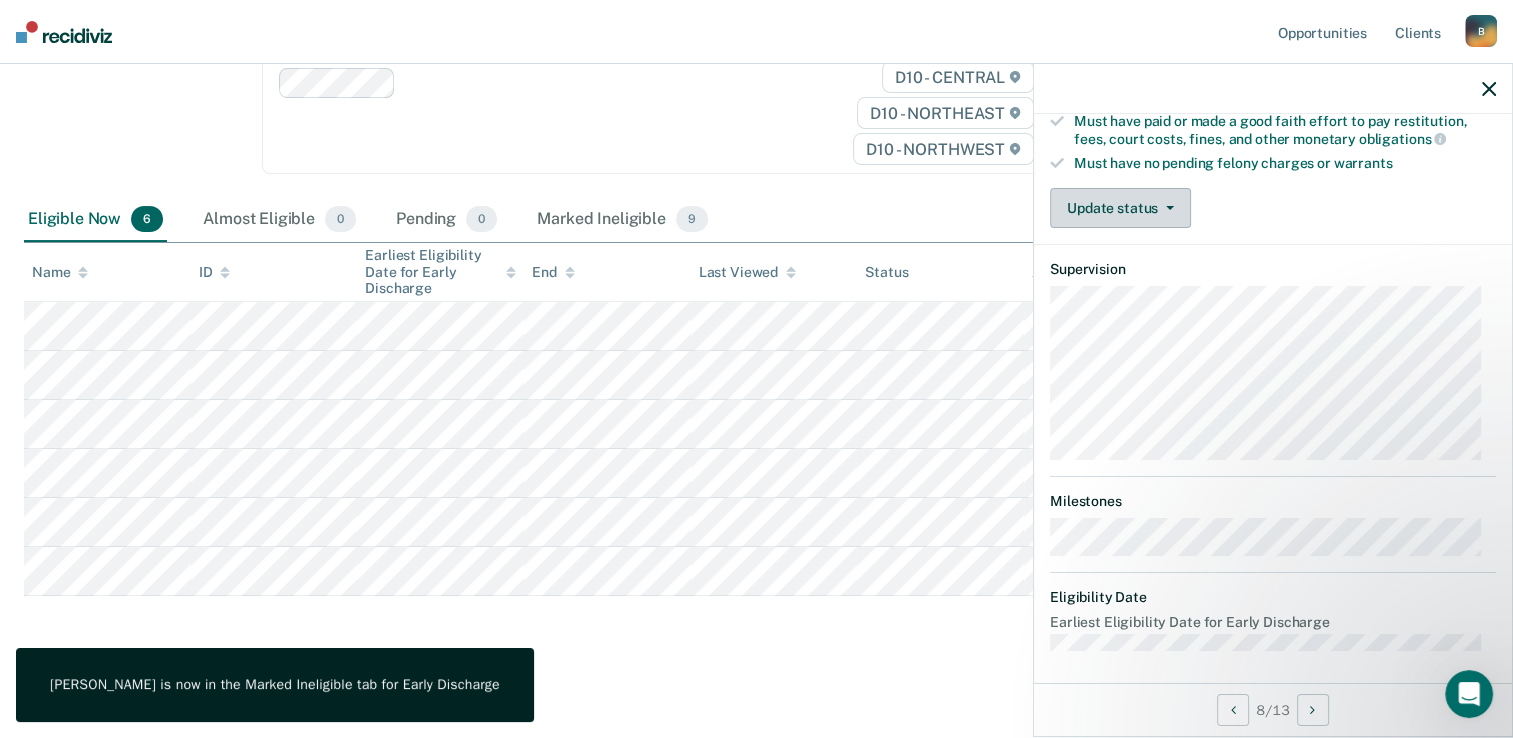 click on "Update status" at bounding box center [1120, 208] 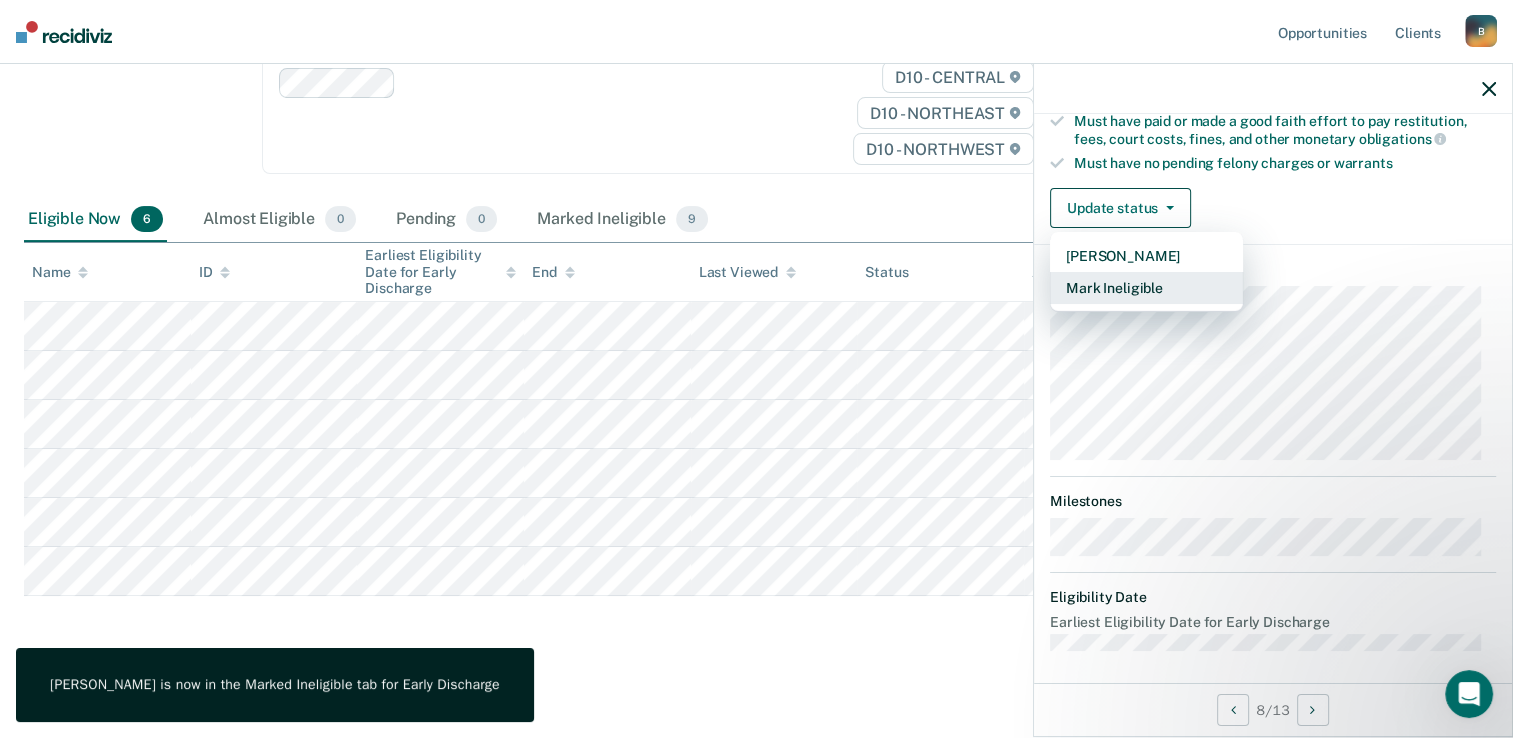 click on "Mark Ineligible" at bounding box center [1146, 288] 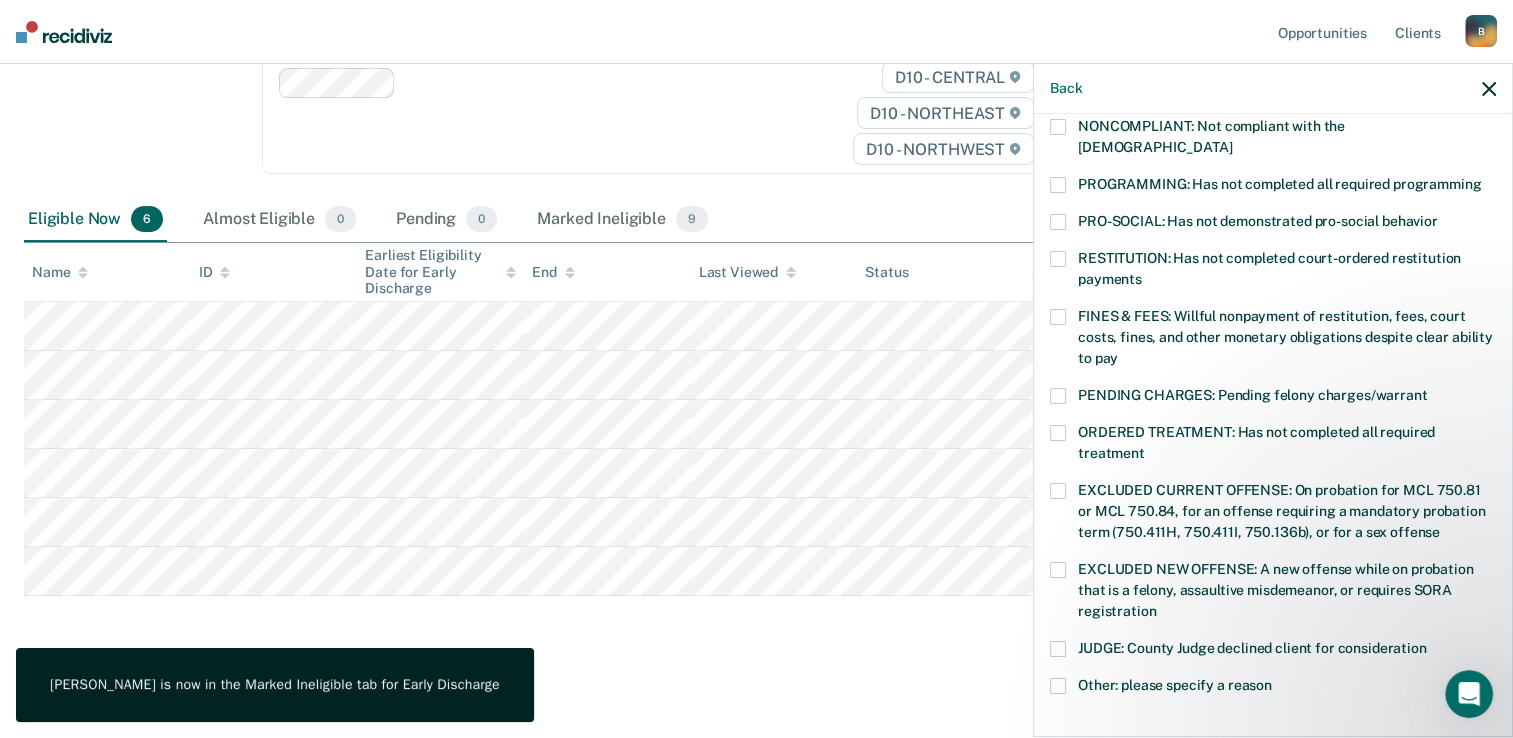 click at bounding box center (1058, 317) 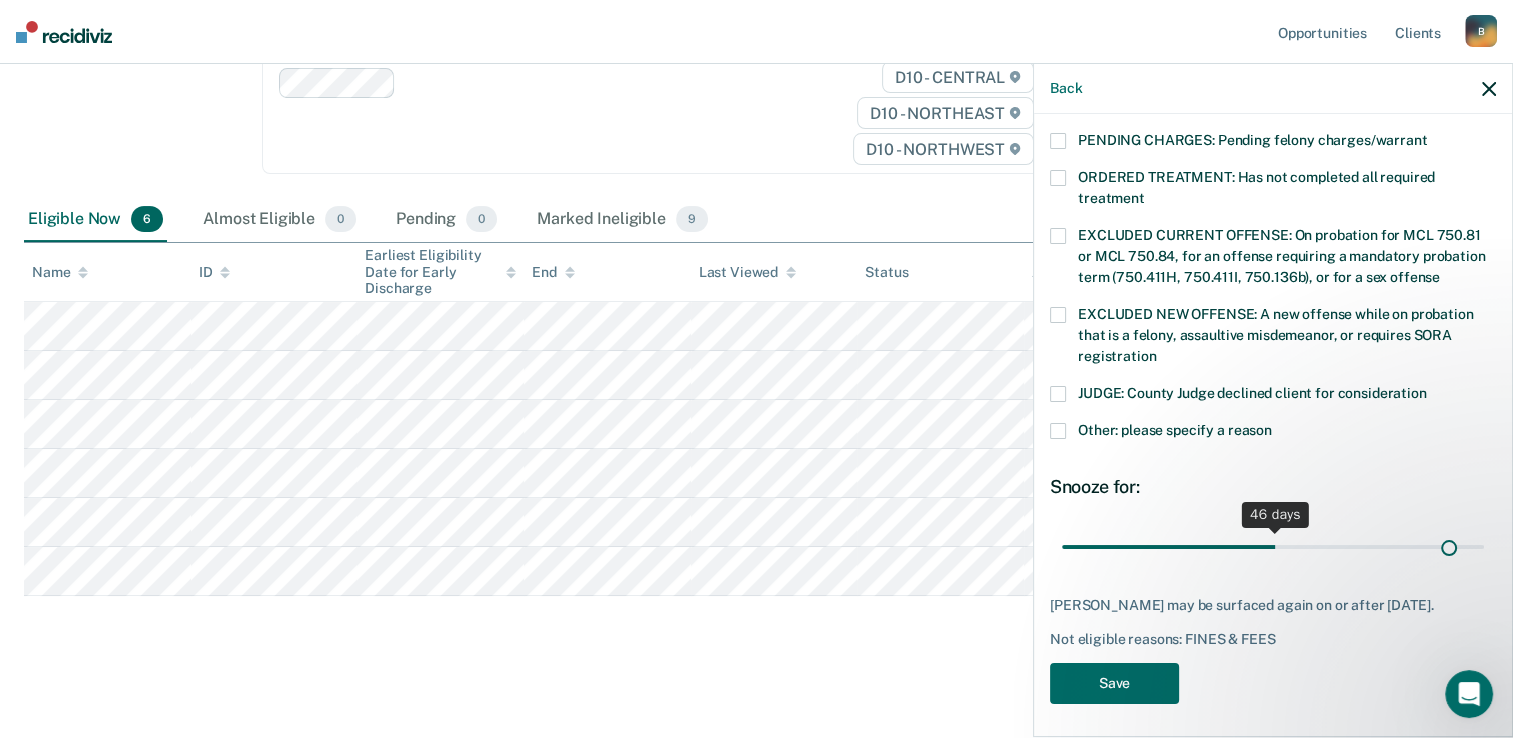 scroll, scrollTop: 655, scrollLeft: 0, axis: vertical 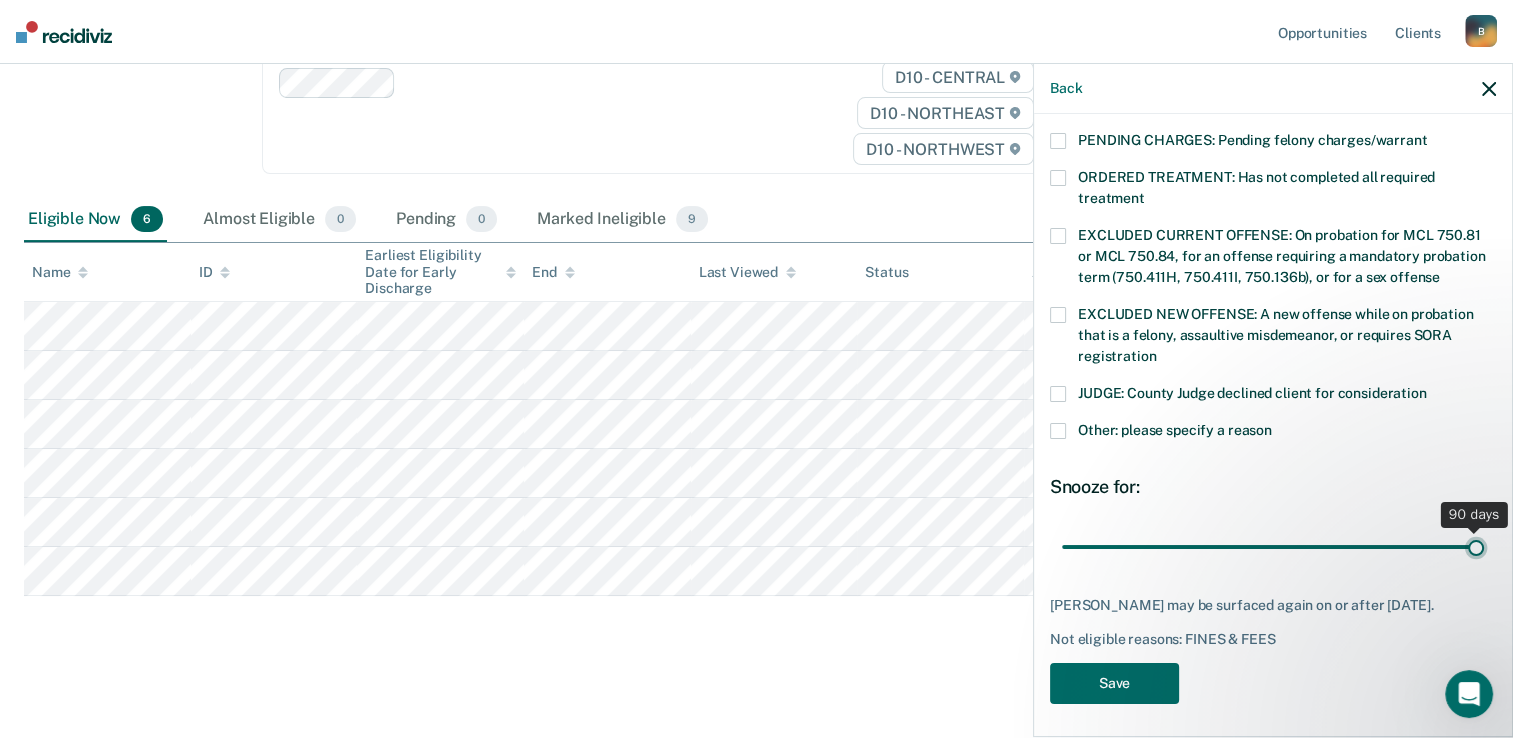 drag, startPoint x: 1195, startPoint y: 525, endPoint x: 1471, endPoint y: 546, distance: 276.79776 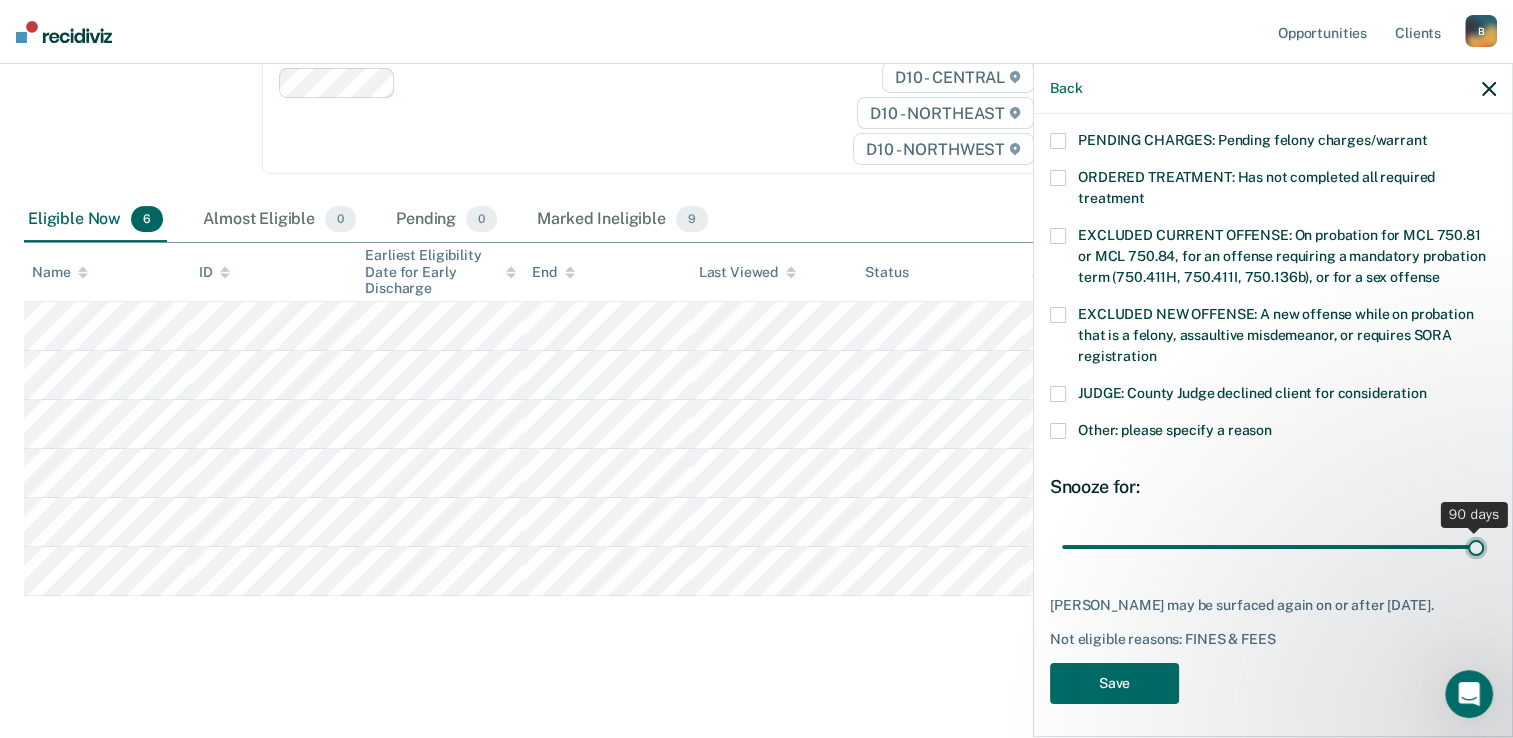 type on "90" 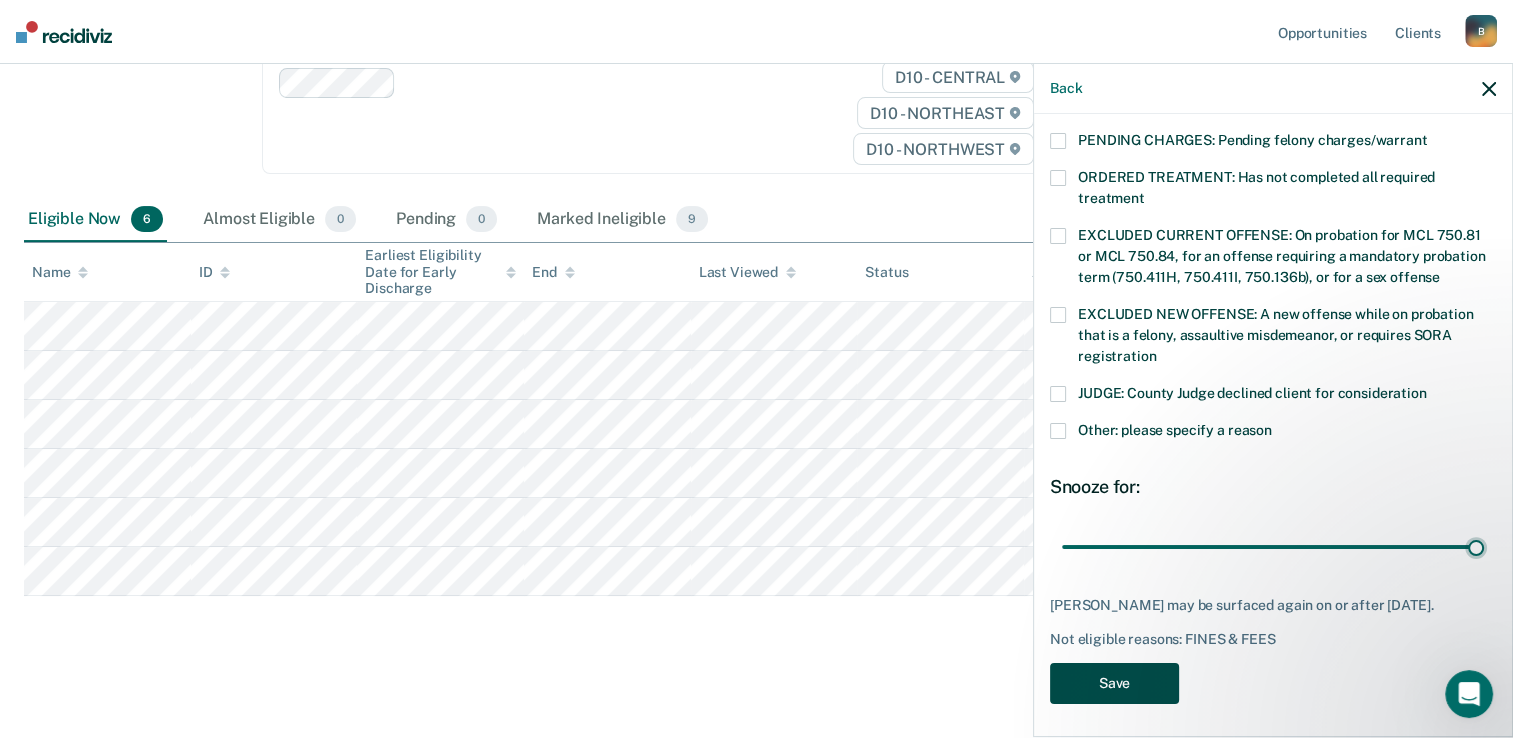click on "Save" at bounding box center [1114, 683] 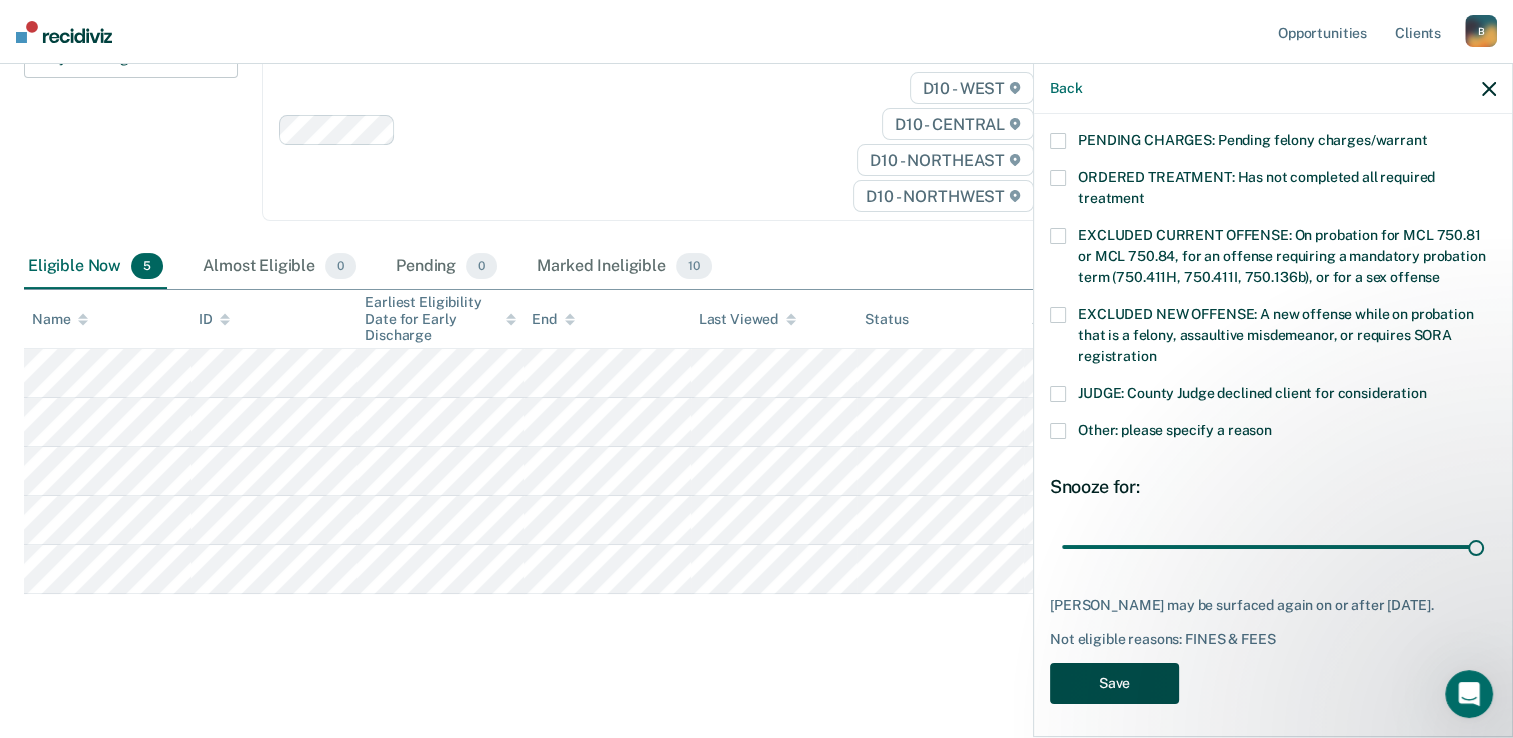 scroll, scrollTop: 246, scrollLeft: 0, axis: vertical 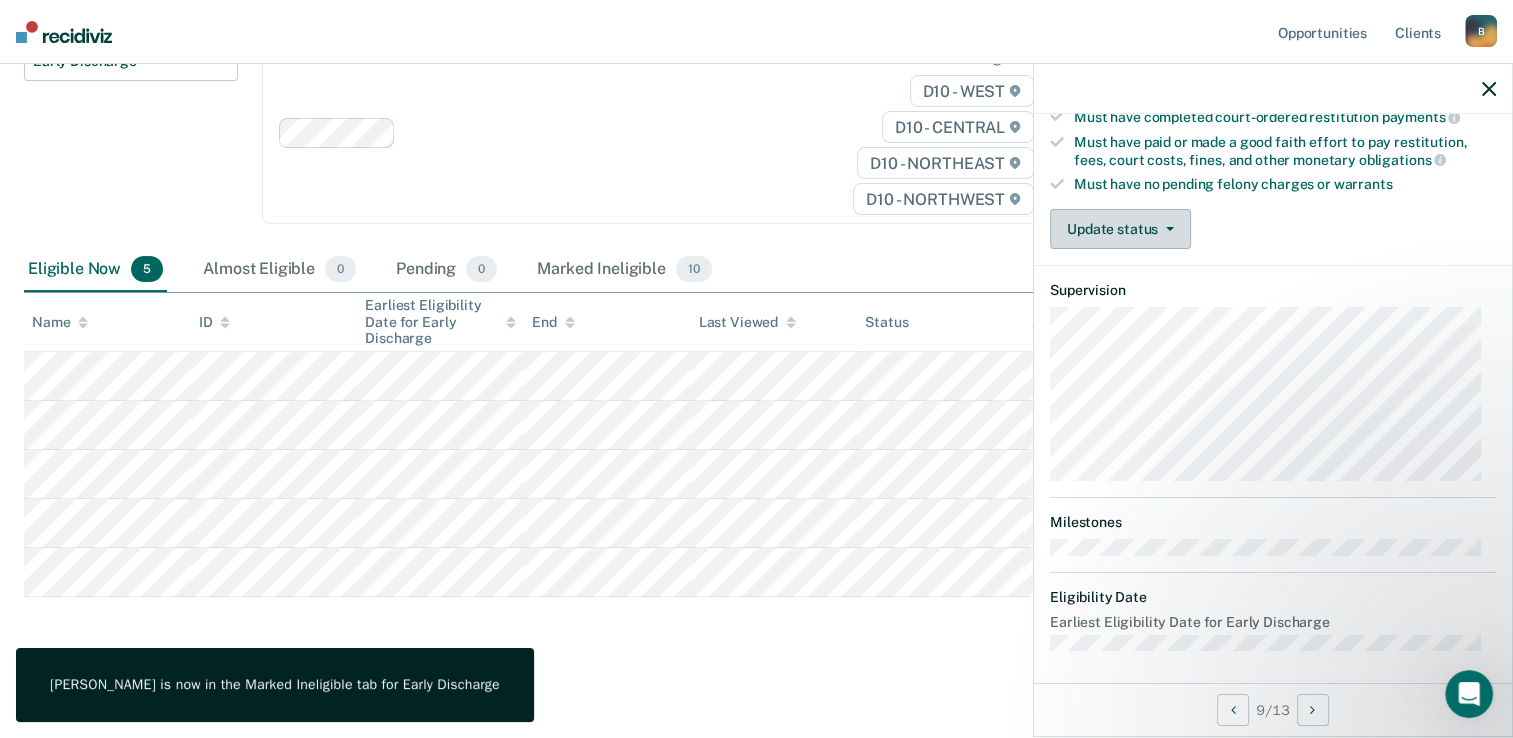 click 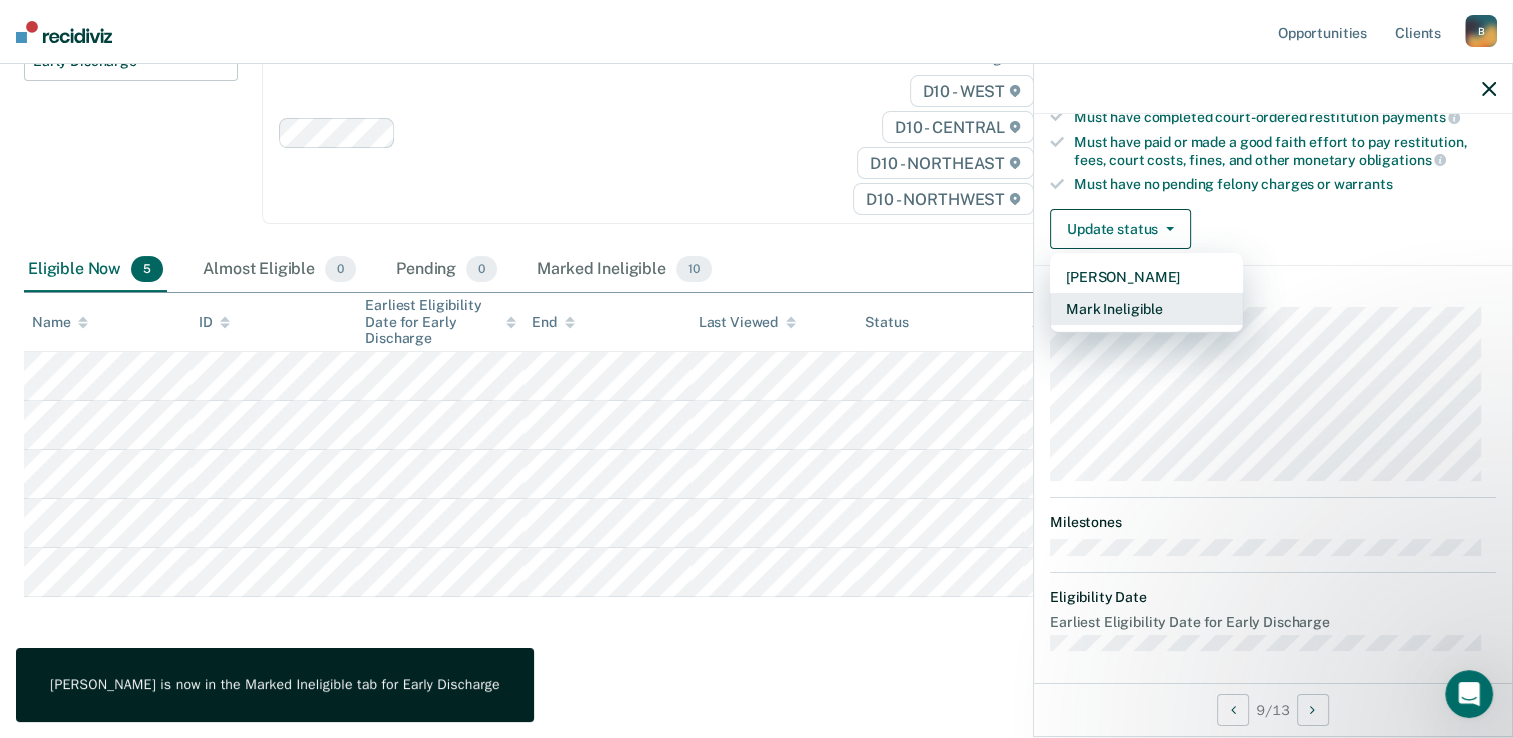 click on "Mark Ineligible" at bounding box center [1146, 309] 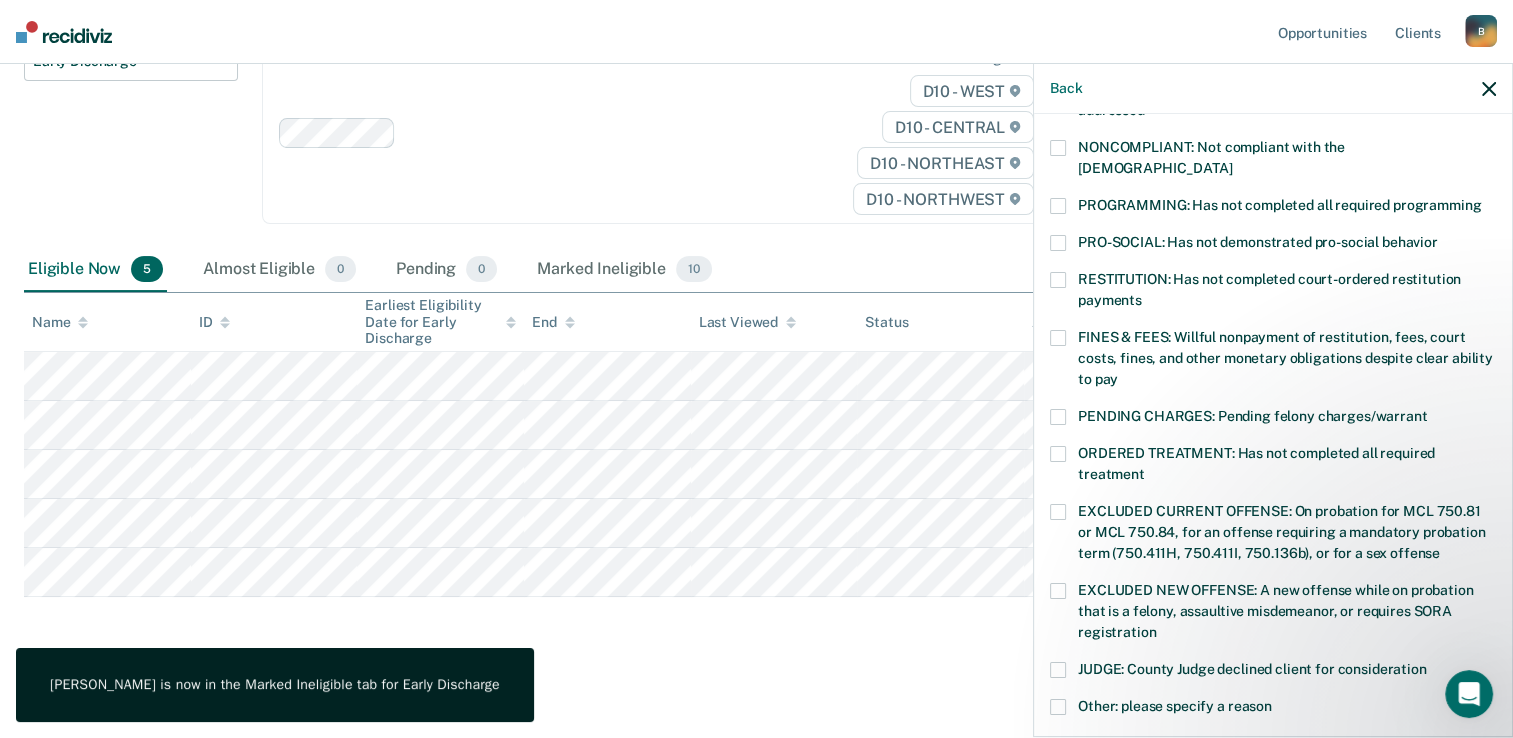 click at bounding box center [1058, 338] 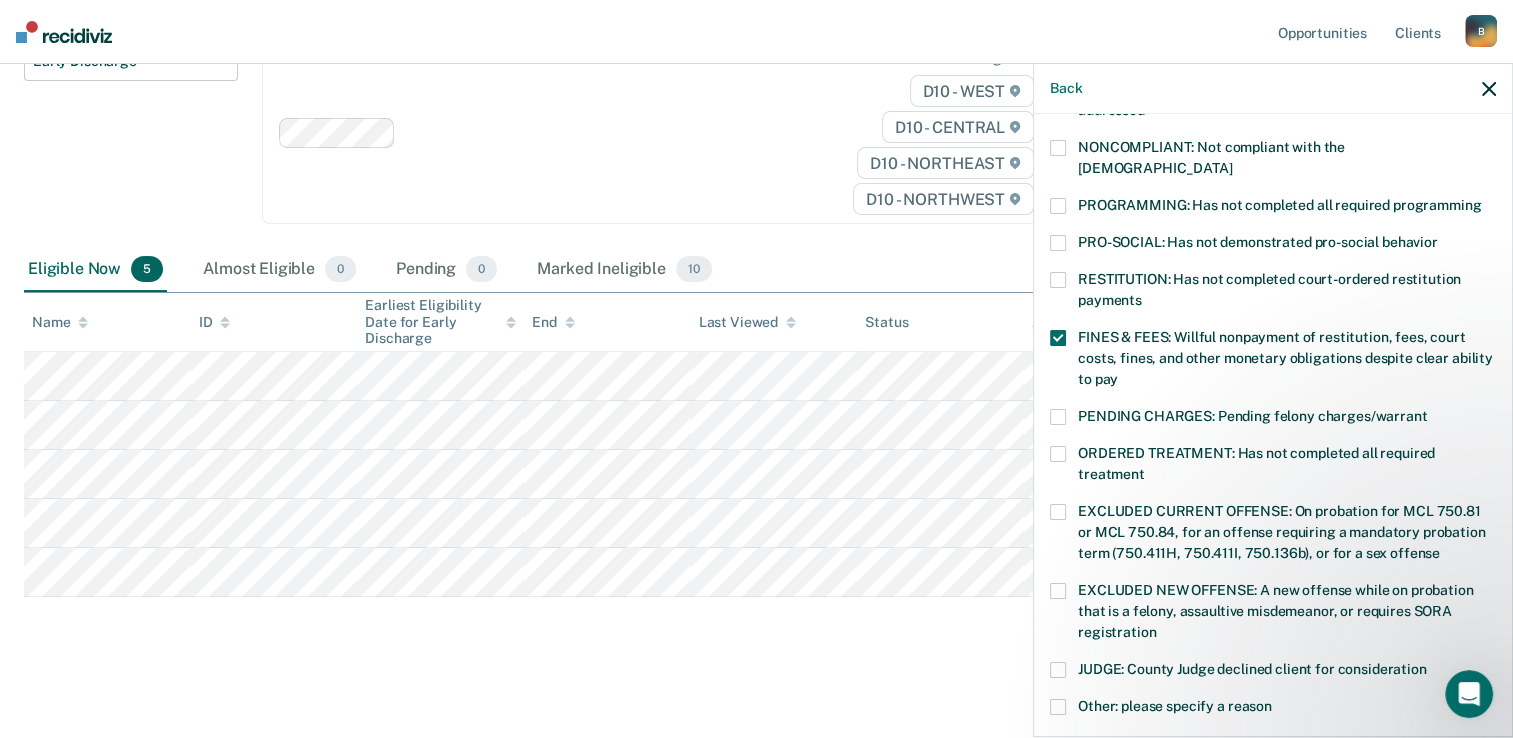 scroll, scrollTop: 638, scrollLeft: 0, axis: vertical 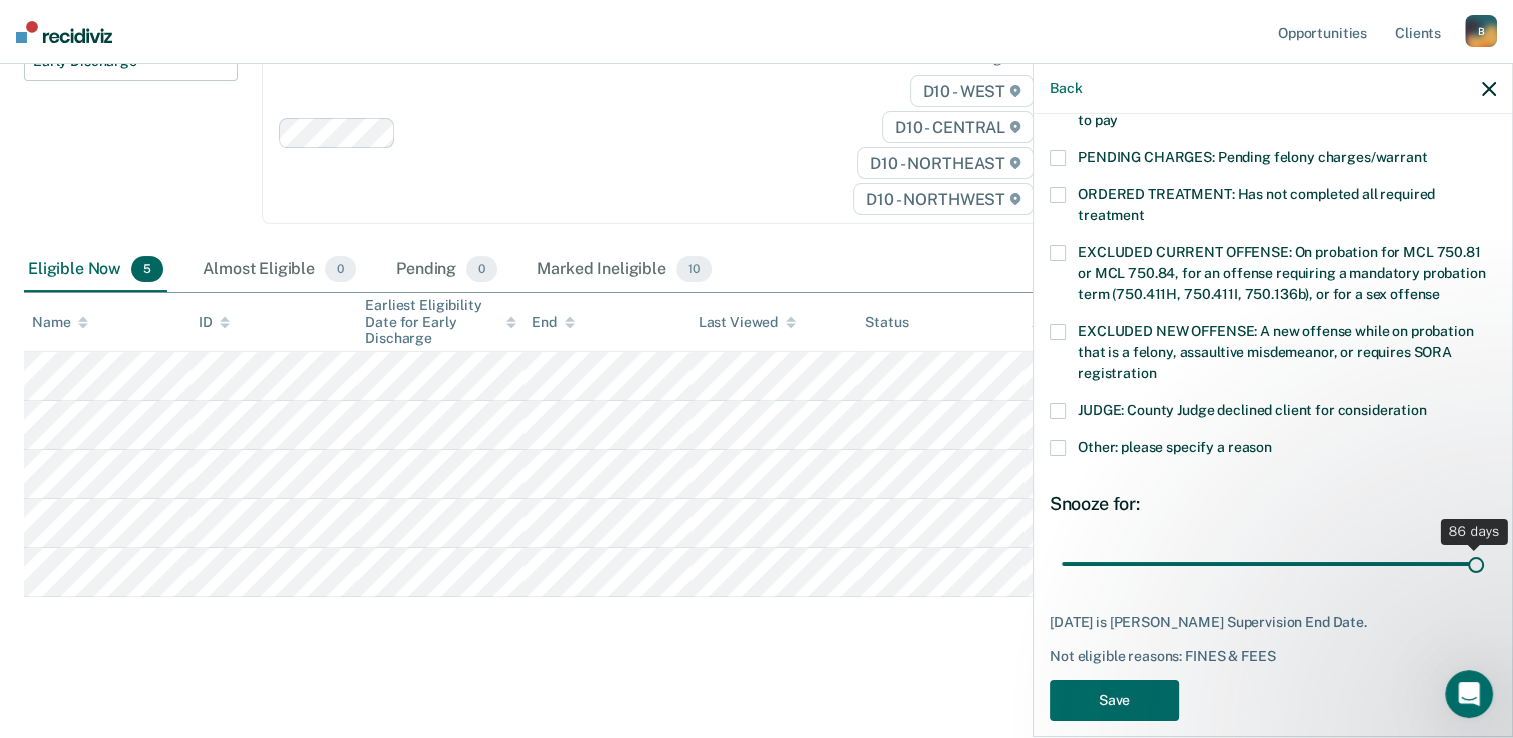 drag, startPoint x: 1199, startPoint y: 547, endPoint x: 1531, endPoint y: 546, distance: 332.0015 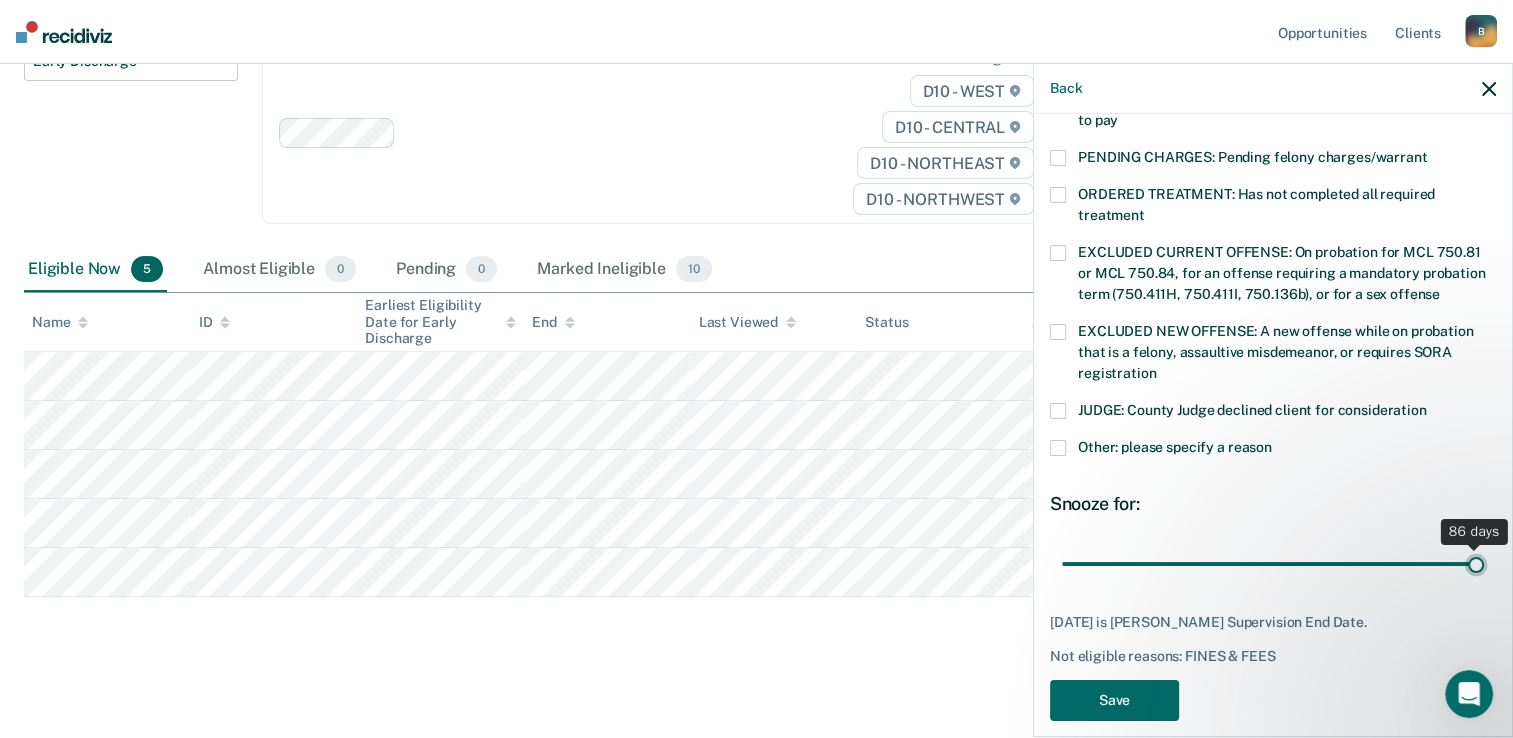 type on "86" 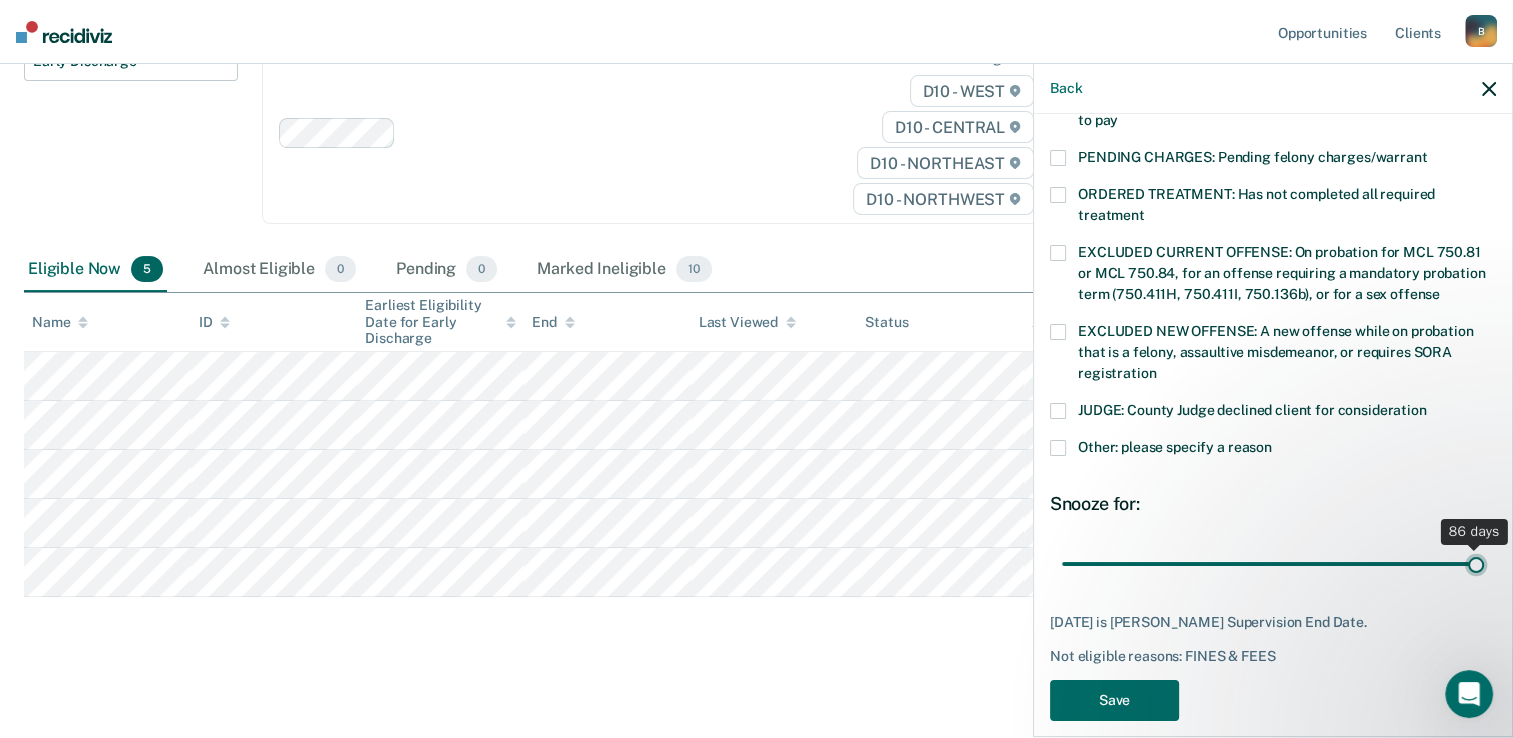click at bounding box center [1273, 564] 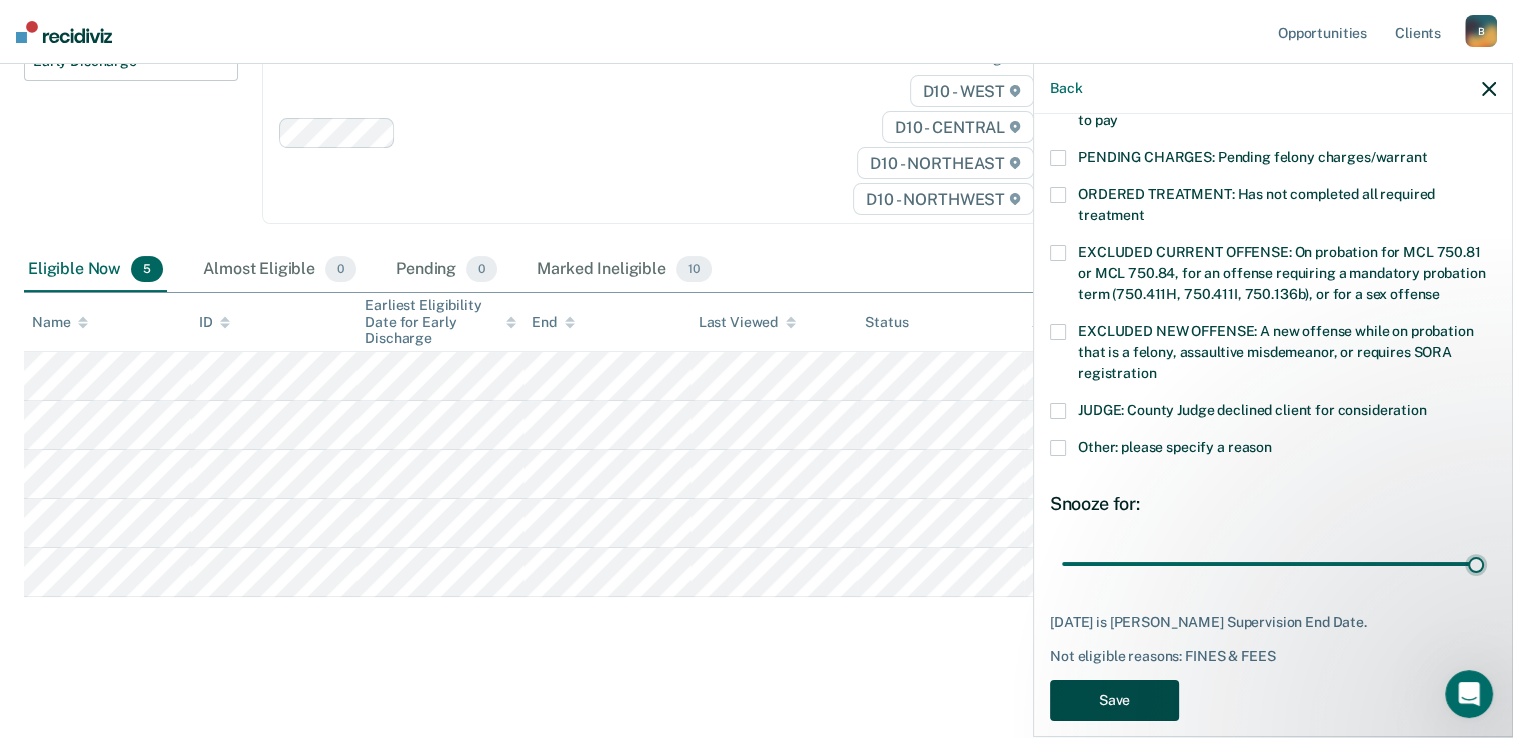 click on "Save" at bounding box center (1114, 700) 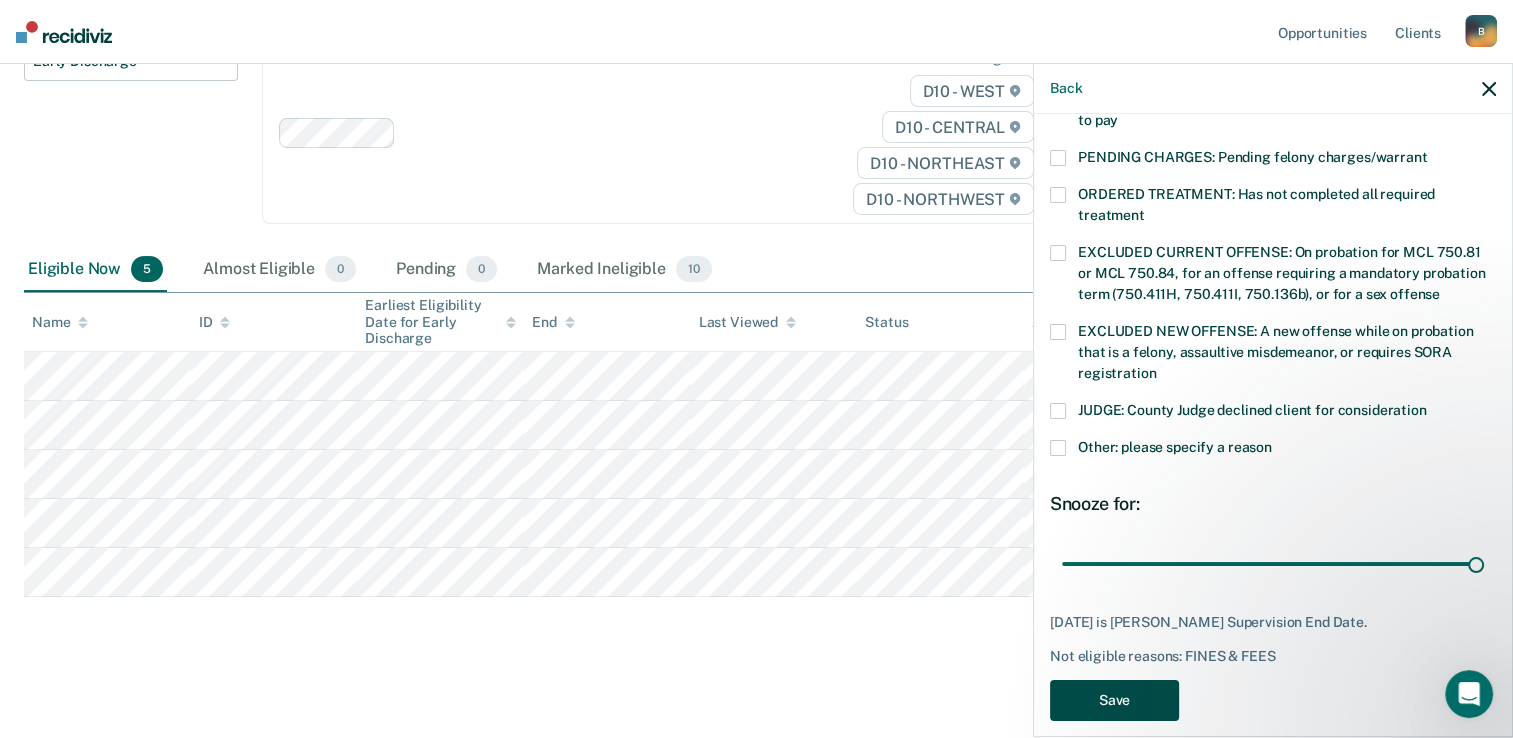 scroll, scrollTop: 197, scrollLeft: 0, axis: vertical 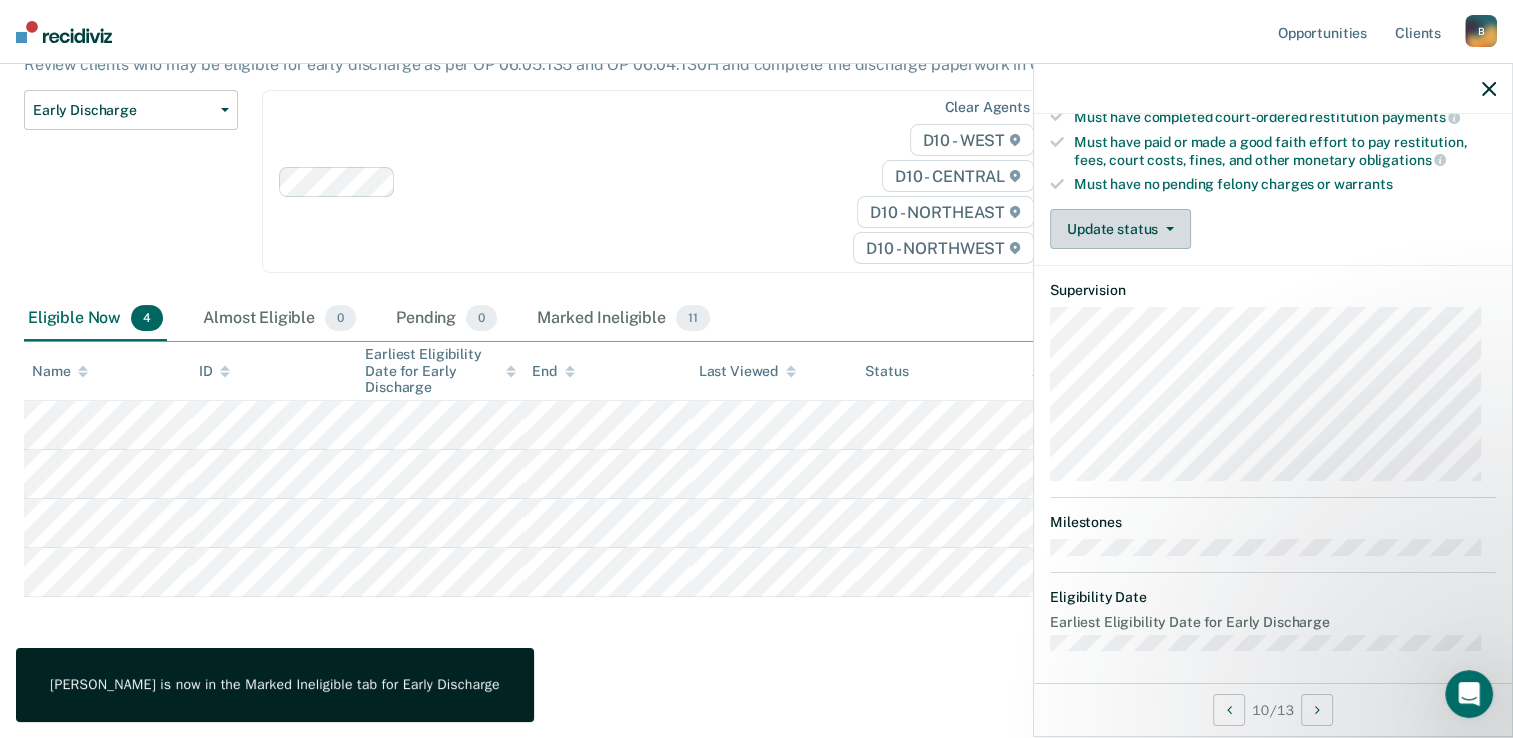 click 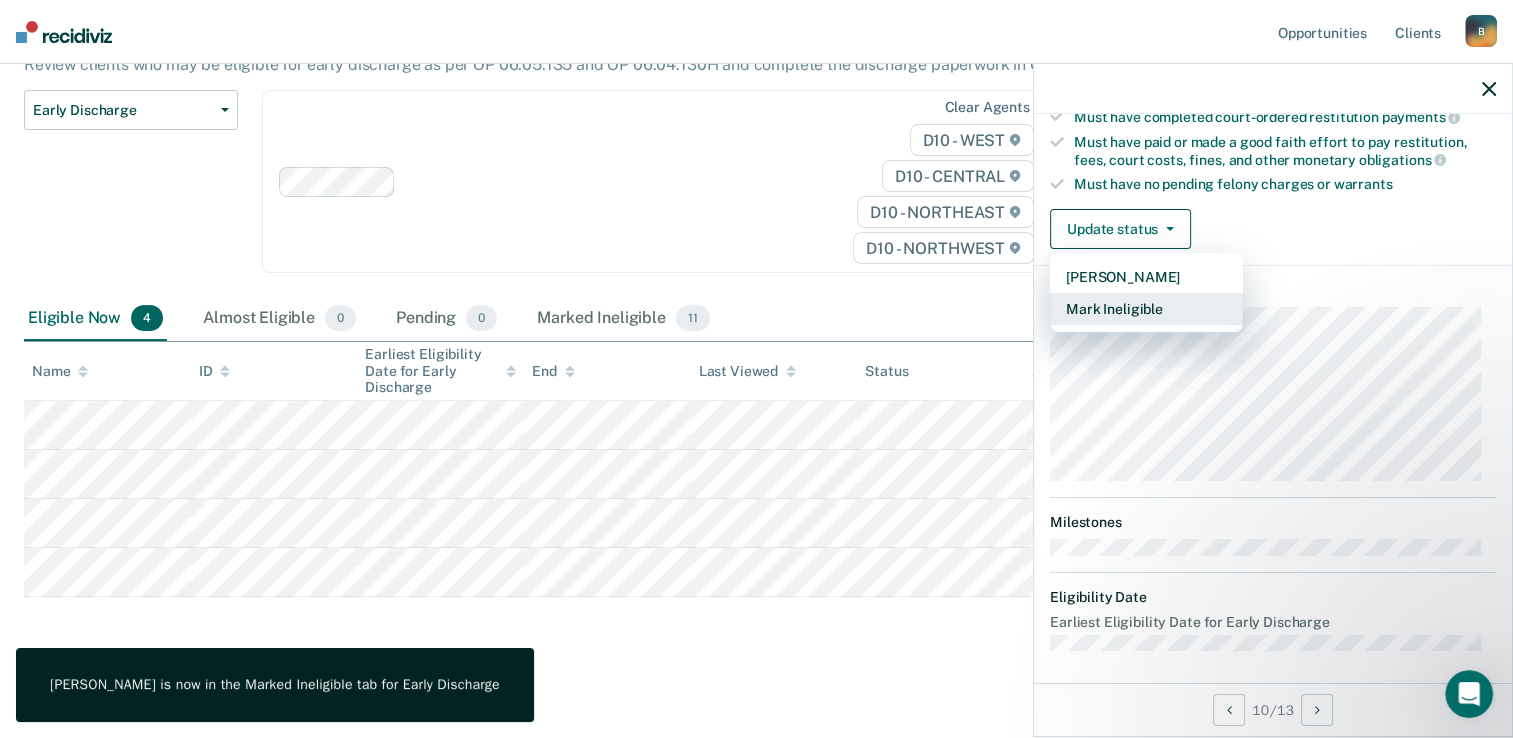 click on "Mark Ineligible" at bounding box center (1146, 309) 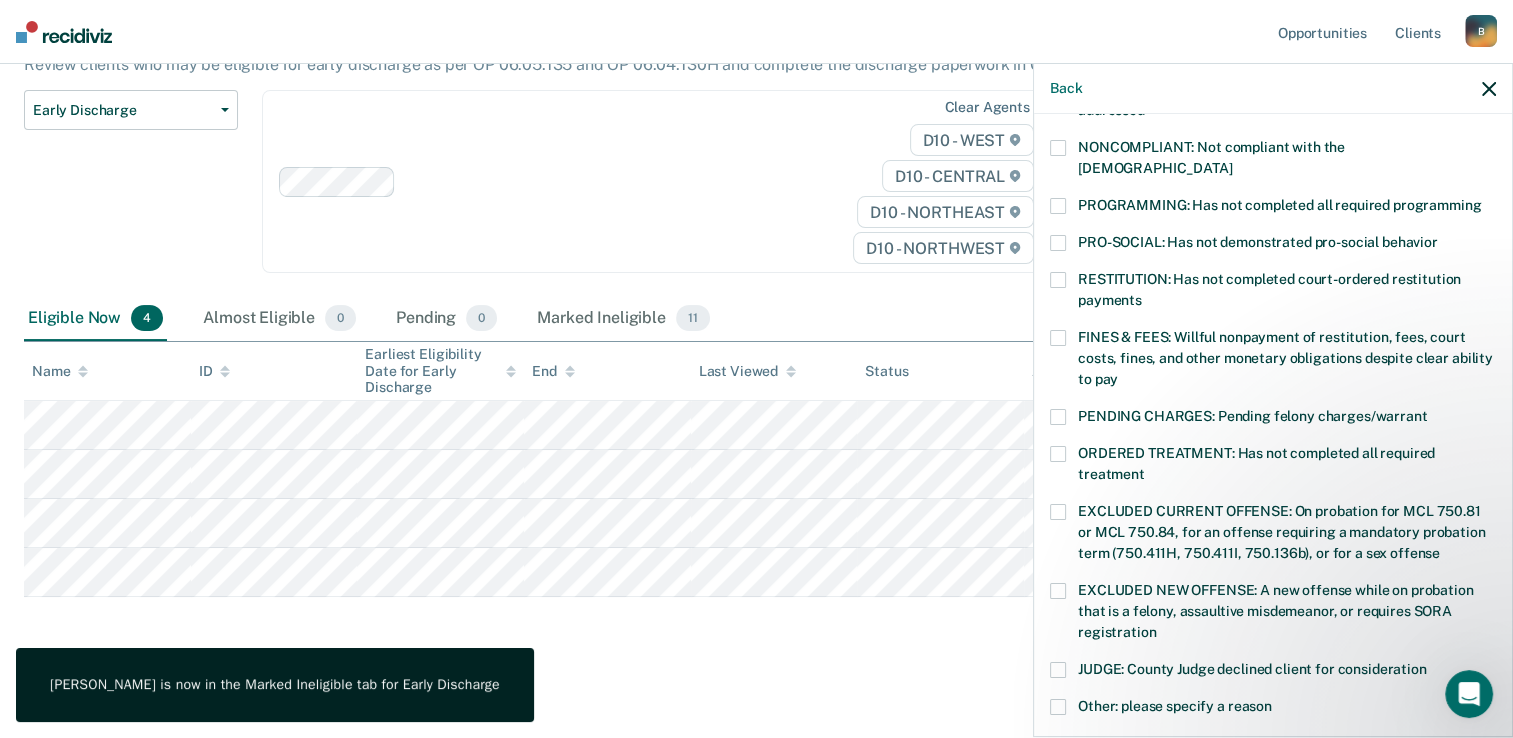 click at bounding box center [1058, 338] 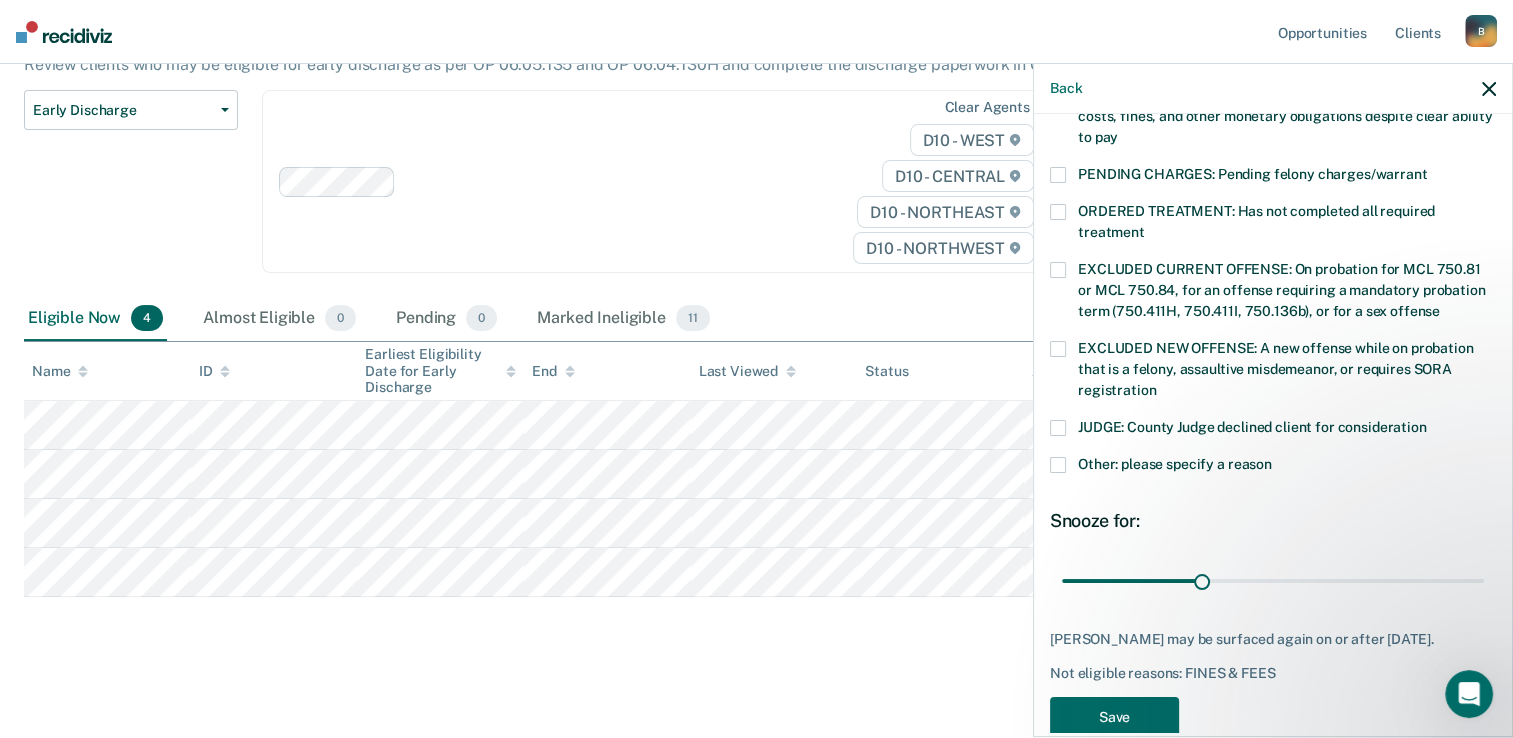 scroll, scrollTop: 655, scrollLeft: 0, axis: vertical 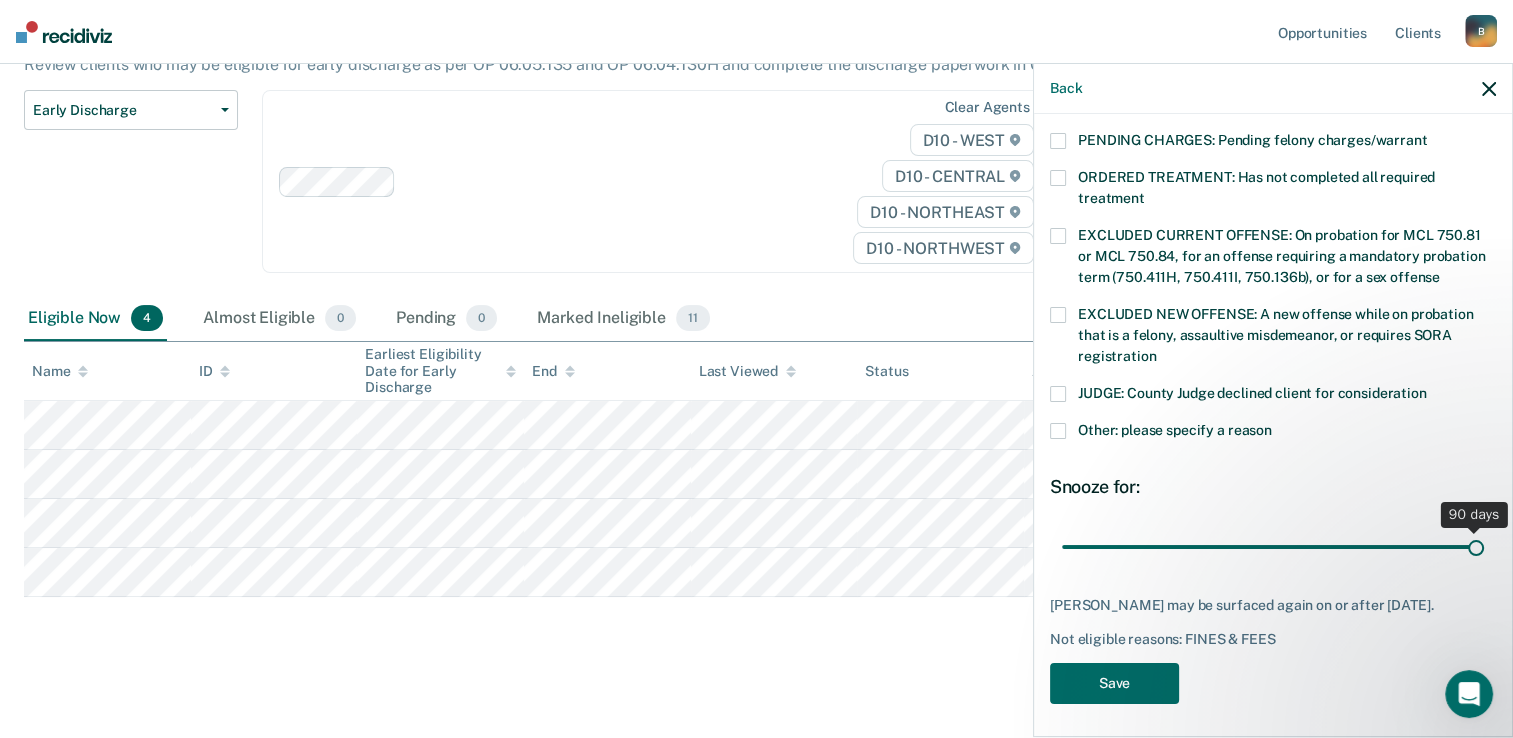 drag, startPoint x: 1192, startPoint y: 527, endPoint x: 1528, endPoint y: 564, distance: 338.03107 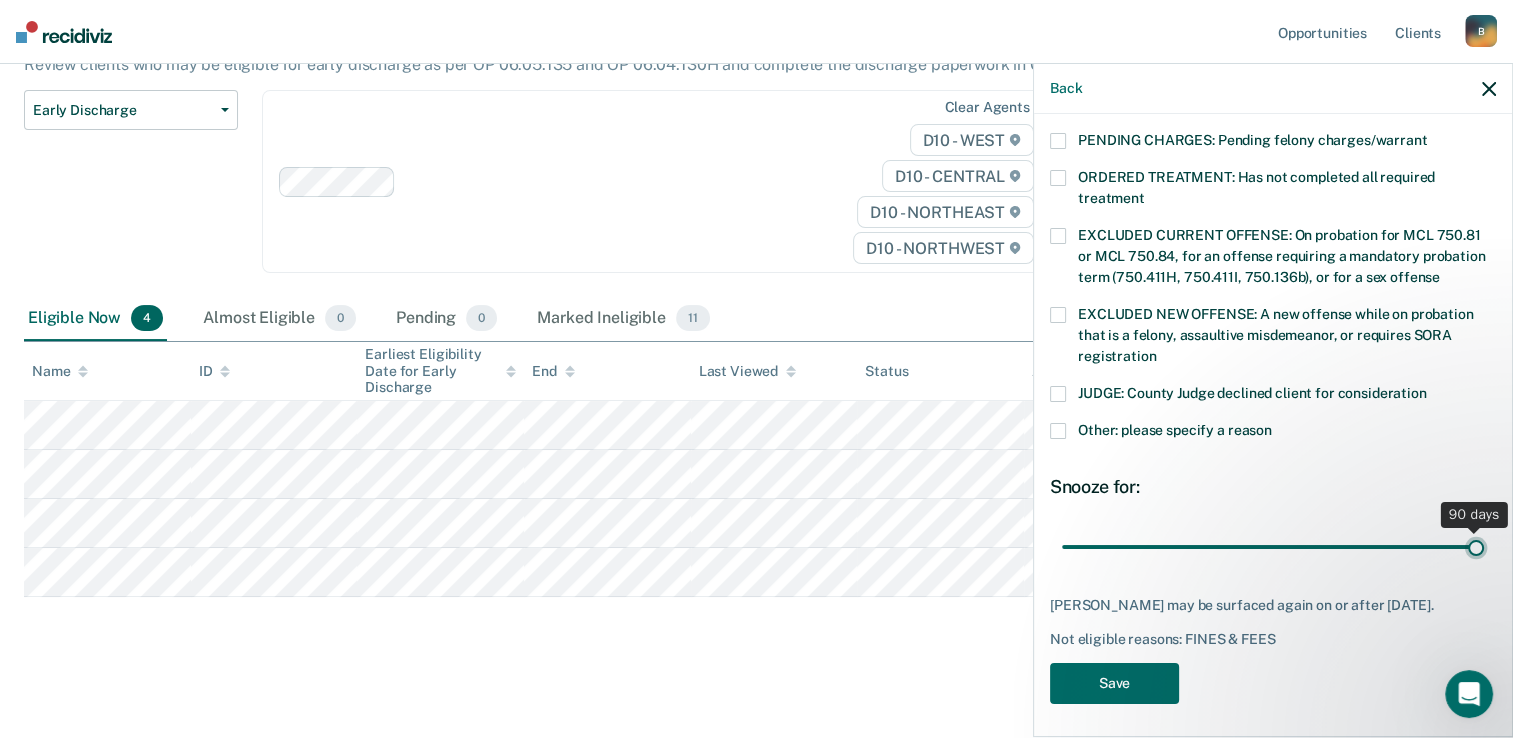 type on "90" 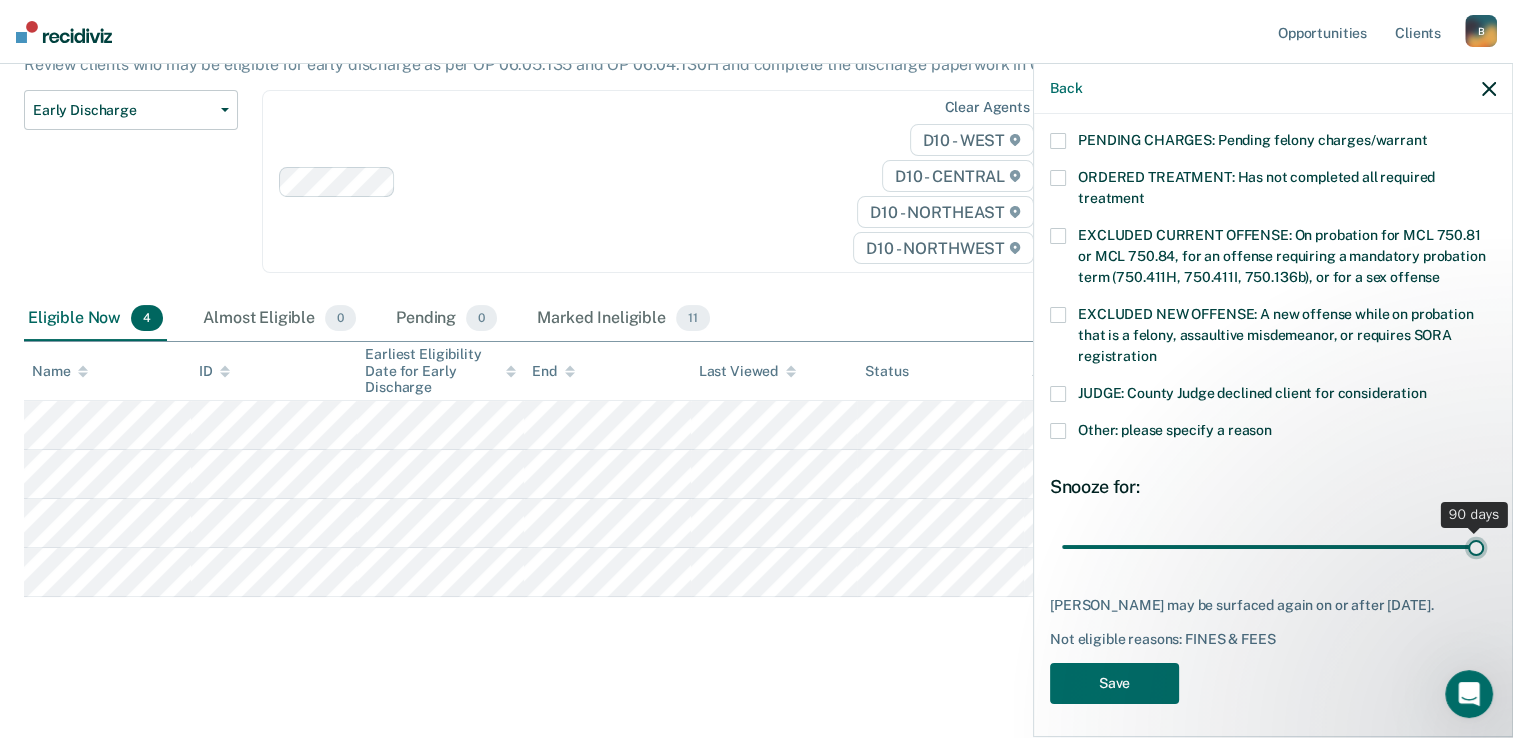 click at bounding box center [1273, 547] 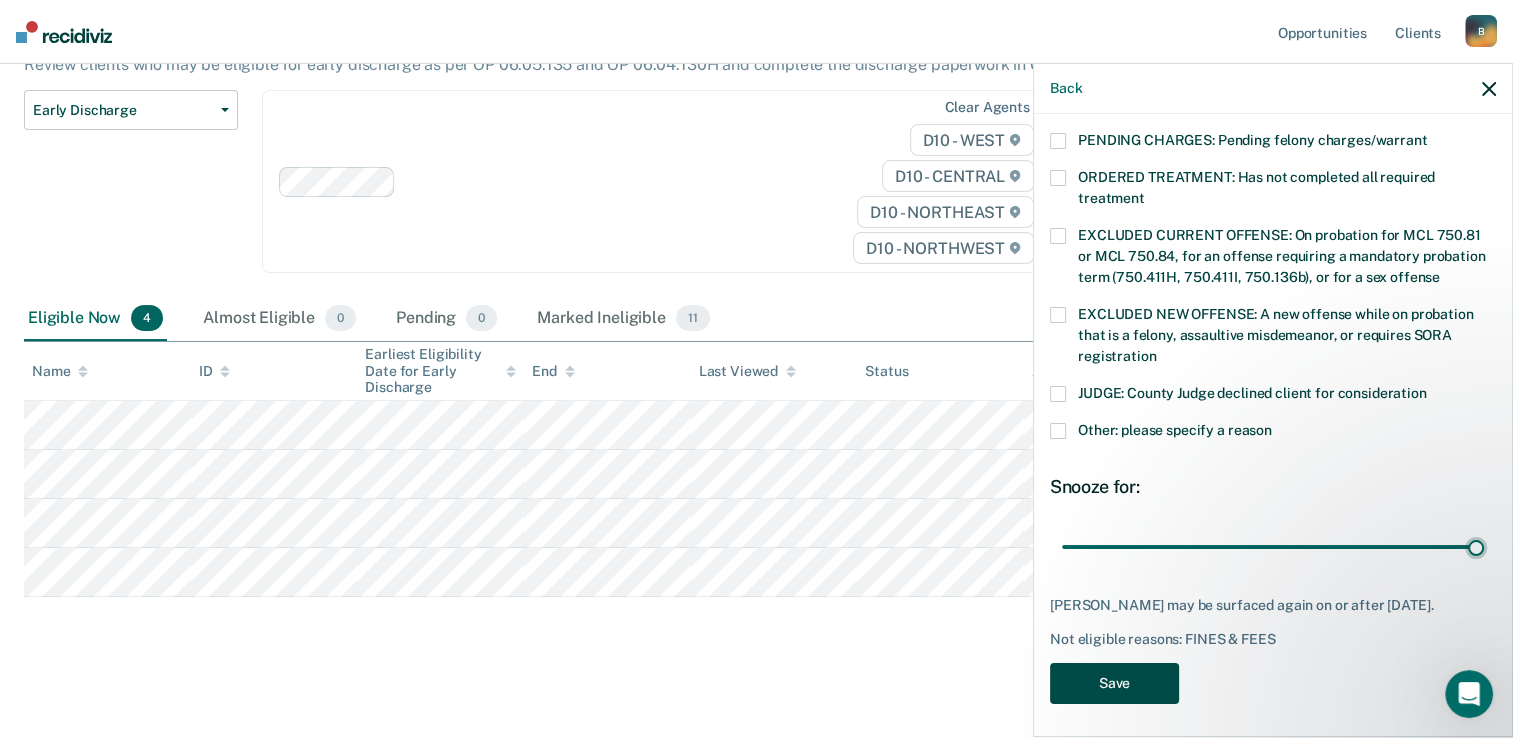 click on "Save" at bounding box center [1114, 683] 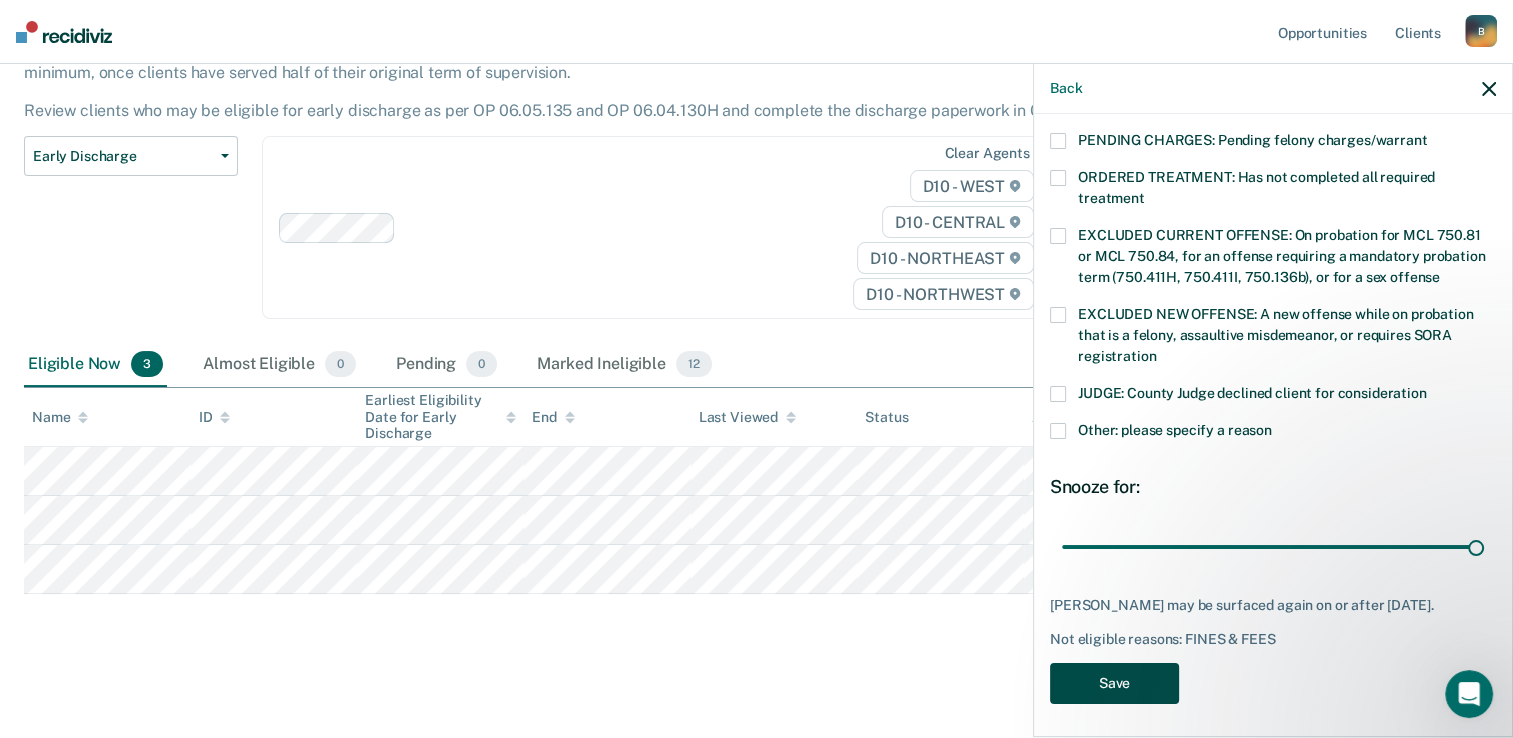 scroll, scrollTop: 148, scrollLeft: 0, axis: vertical 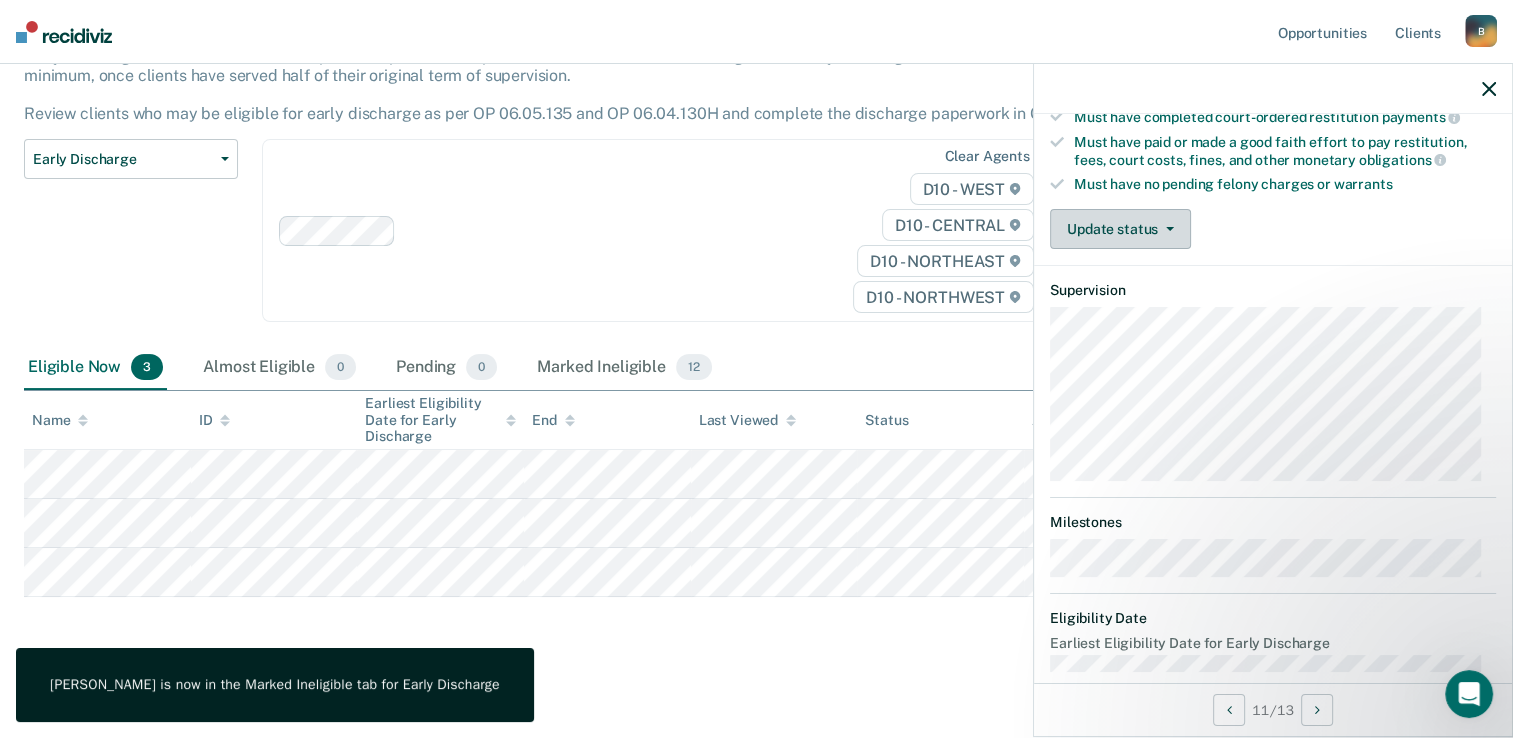 click on "Update status" at bounding box center (1120, 229) 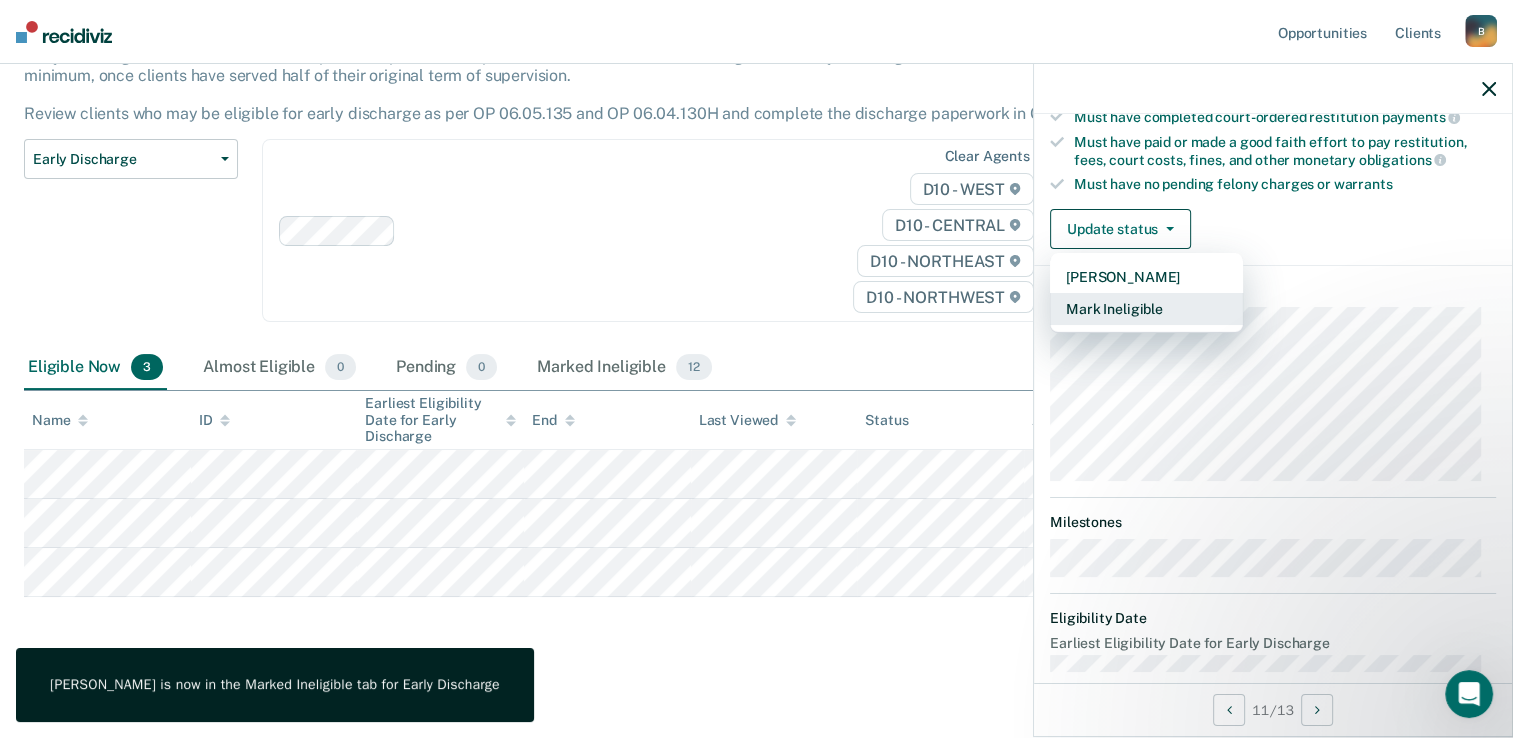click on "Mark Ineligible" at bounding box center (1146, 309) 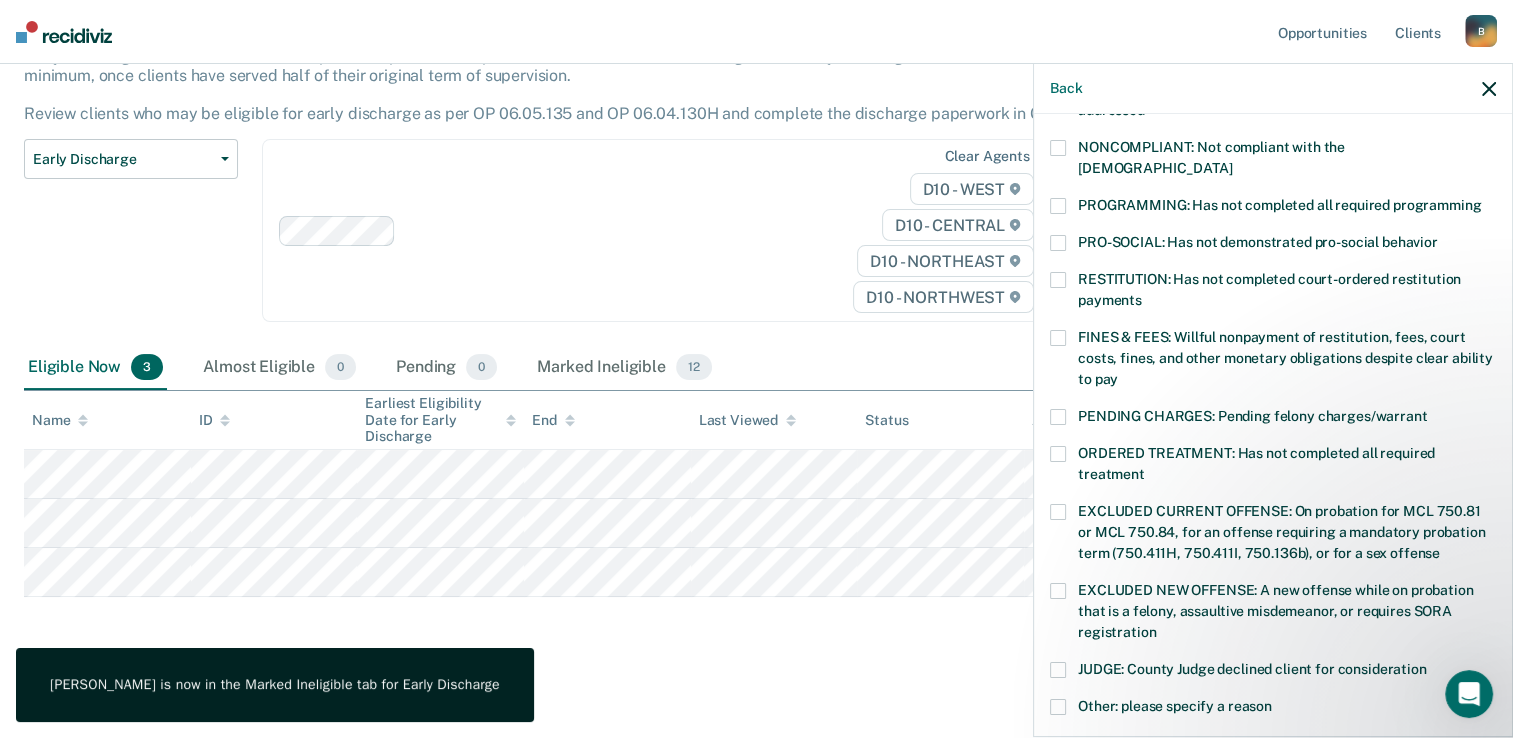 click at bounding box center (1058, 338) 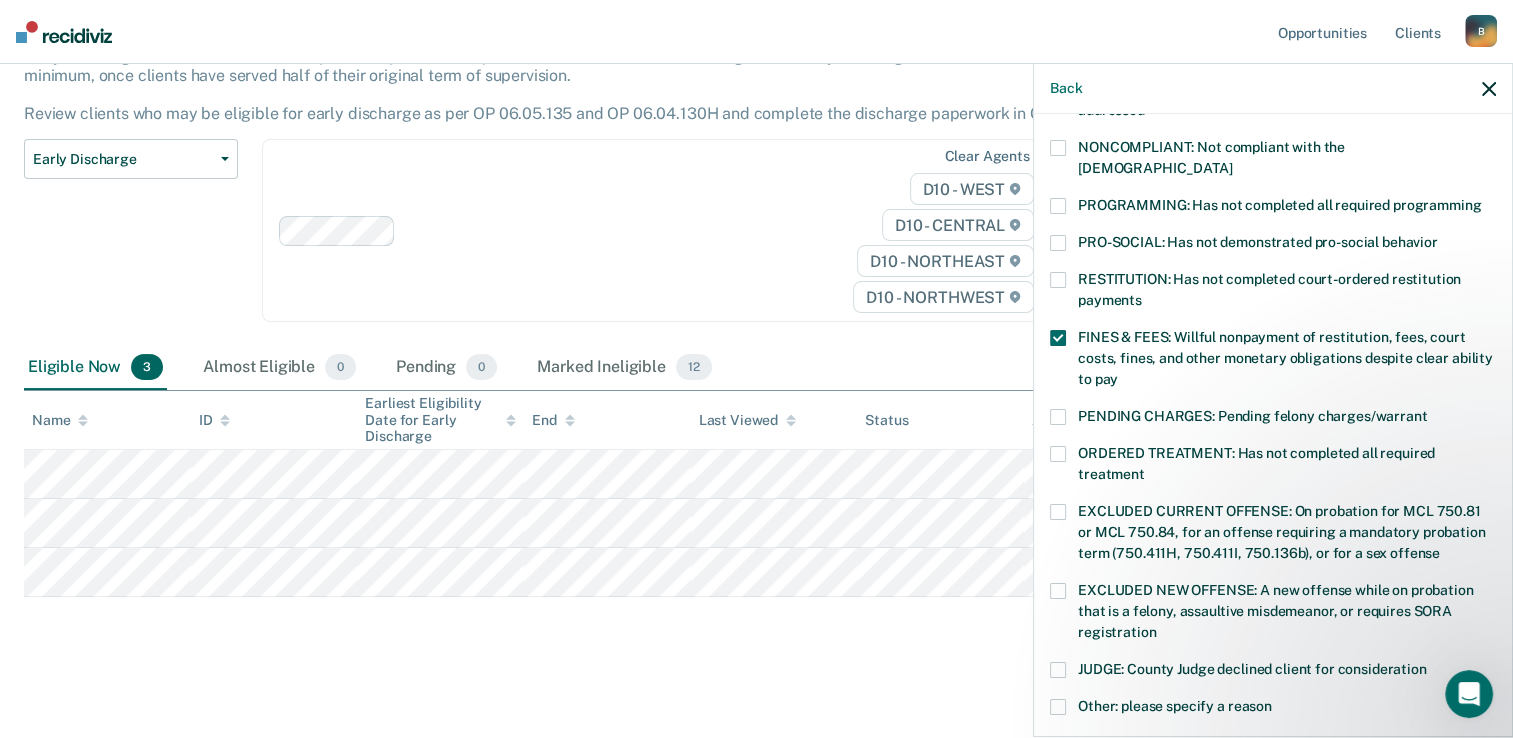 scroll, scrollTop: 655, scrollLeft: 0, axis: vertical 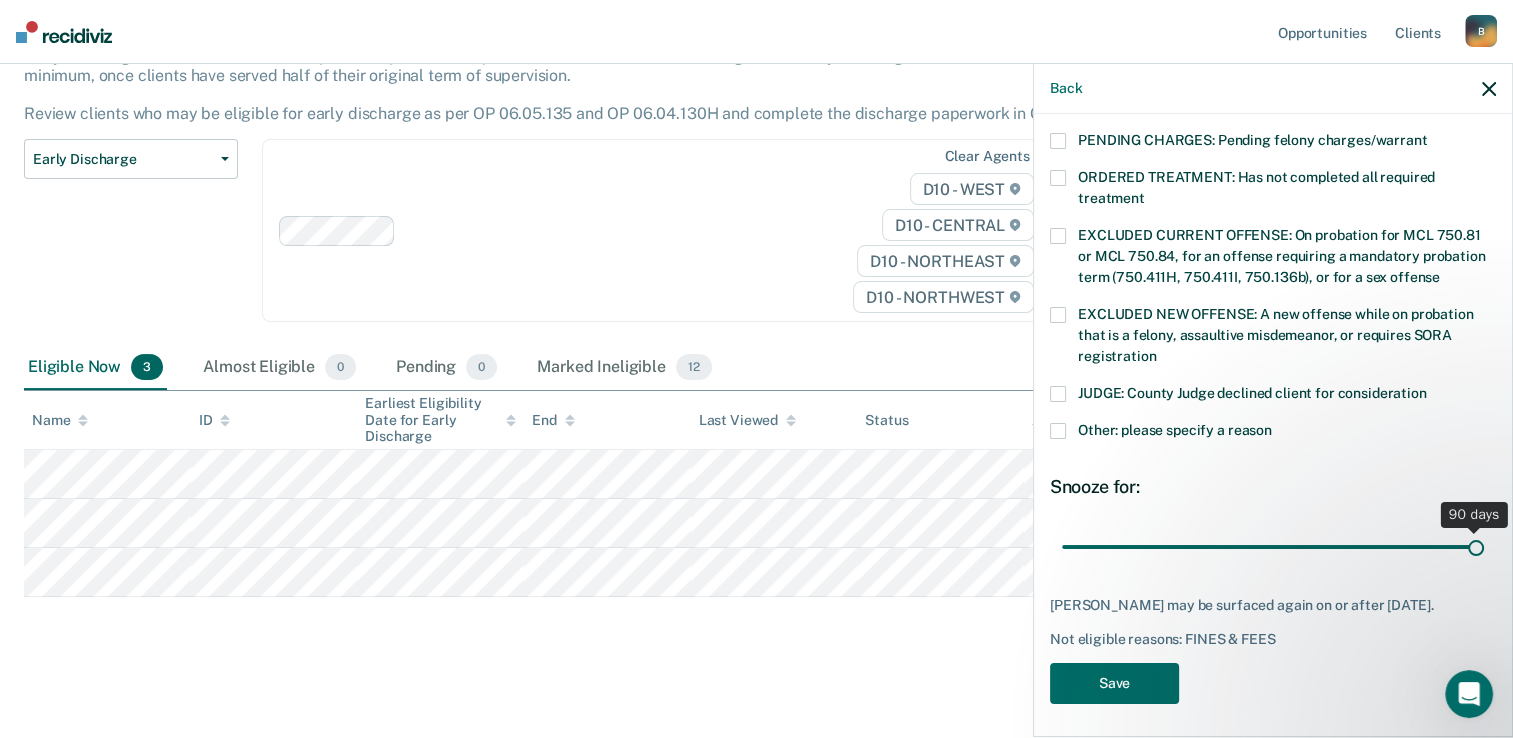 drag, startPoint x: 1194, startPoint y: 527, endPoint x: 1530, endPoint y: 527, distance: 336 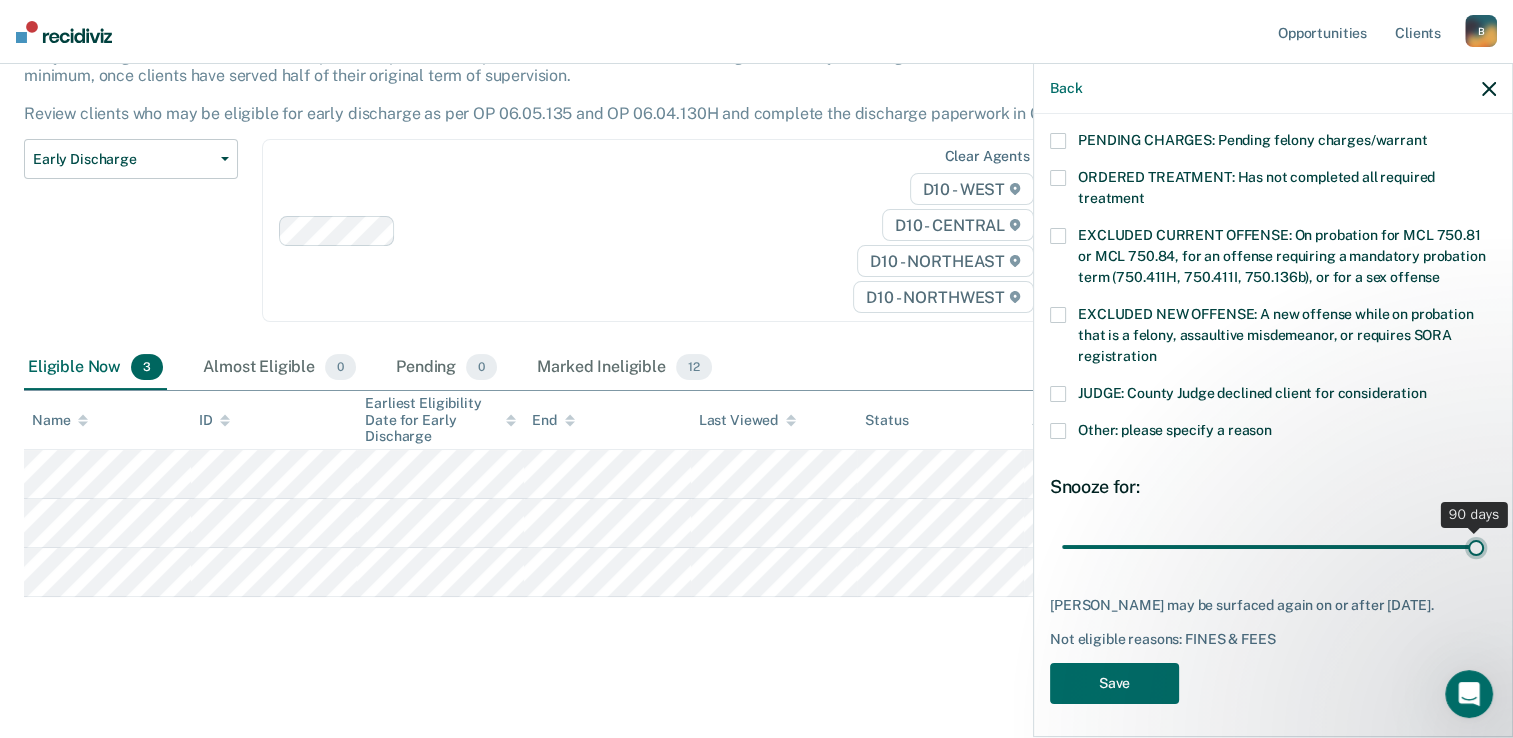 type on "90" 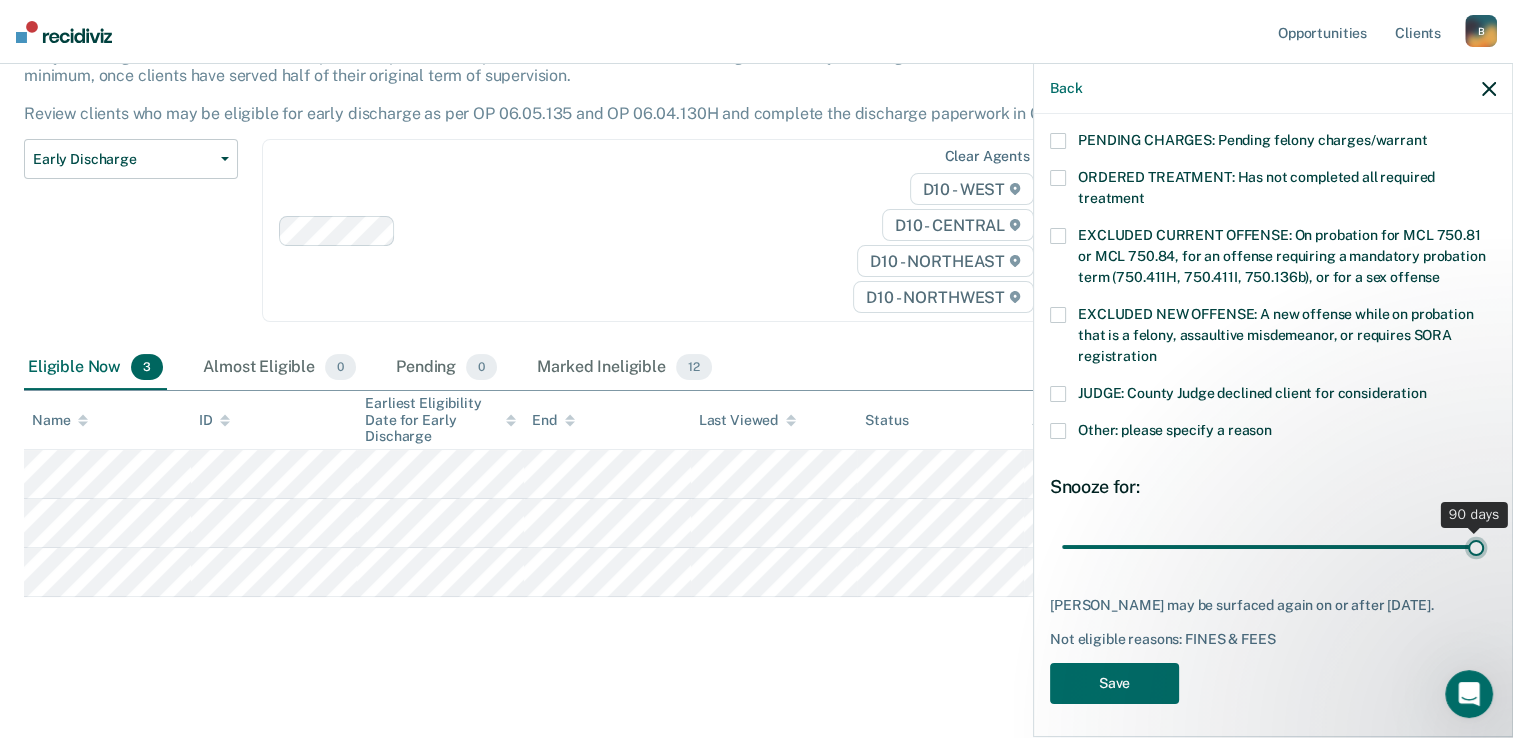 click at bounding box center (1273, 547) 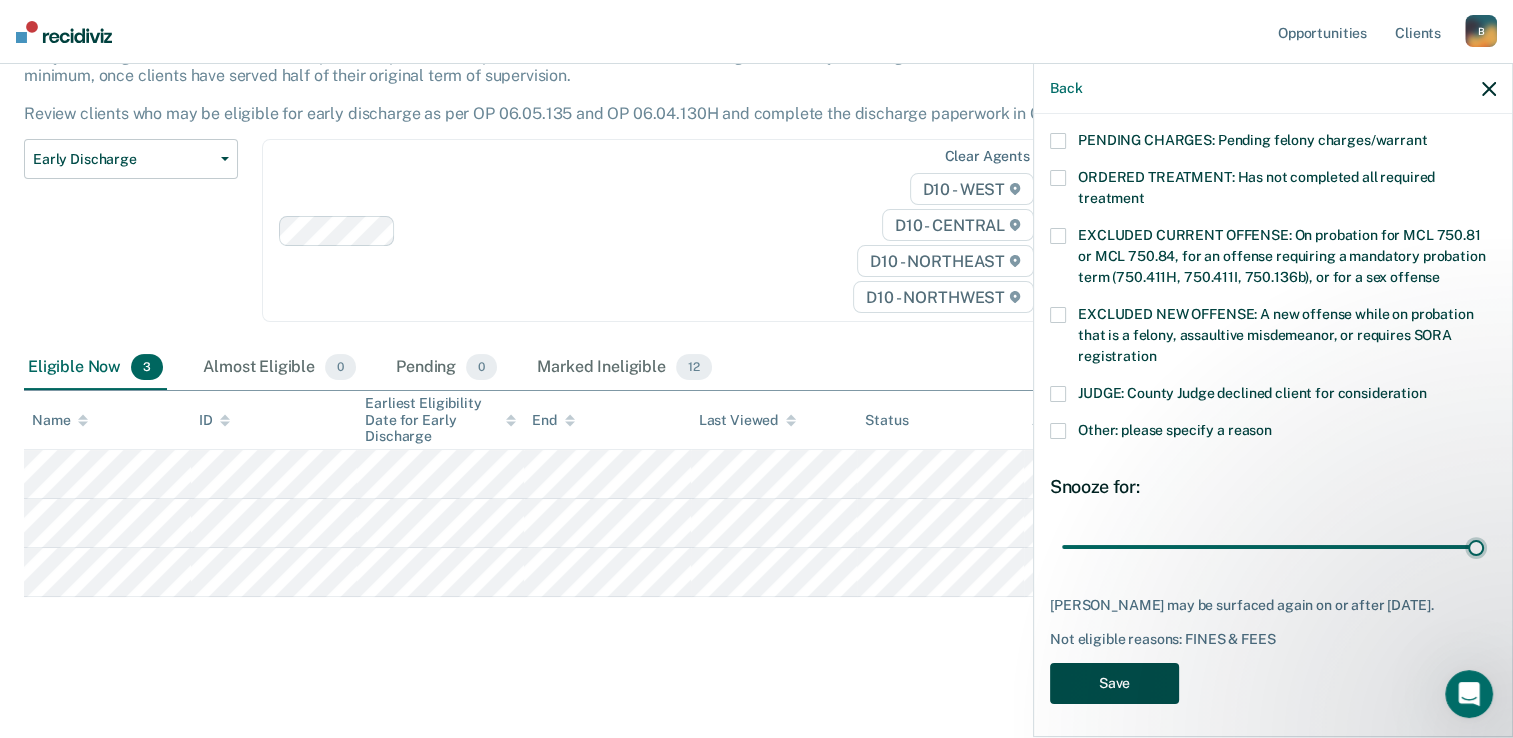 click on "Save" at bounding box center (1114, 683) 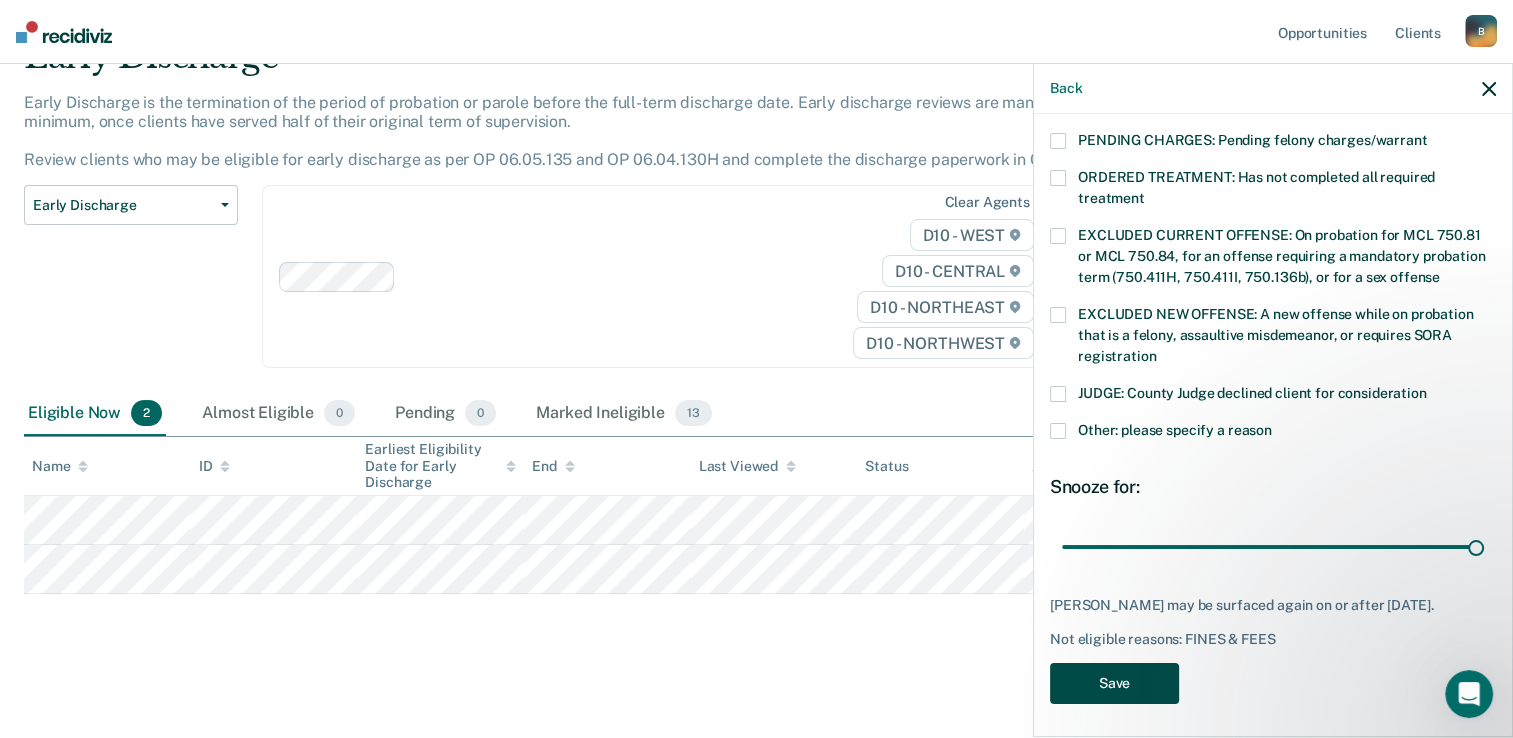 scroll, scrollTop: 100, scrollLeft: 0, axis: vertical 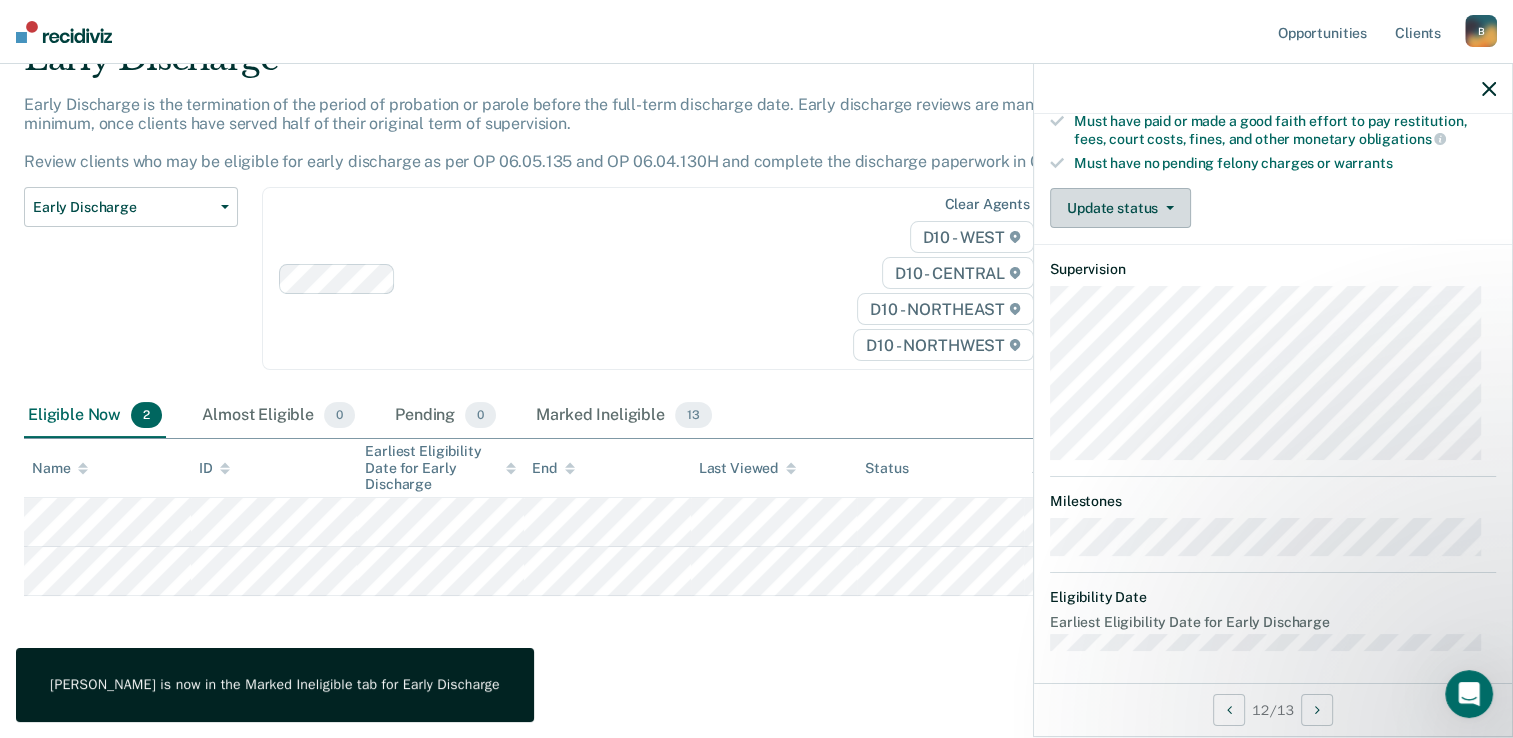click on "Update status" at bounding box center [1120, 208] 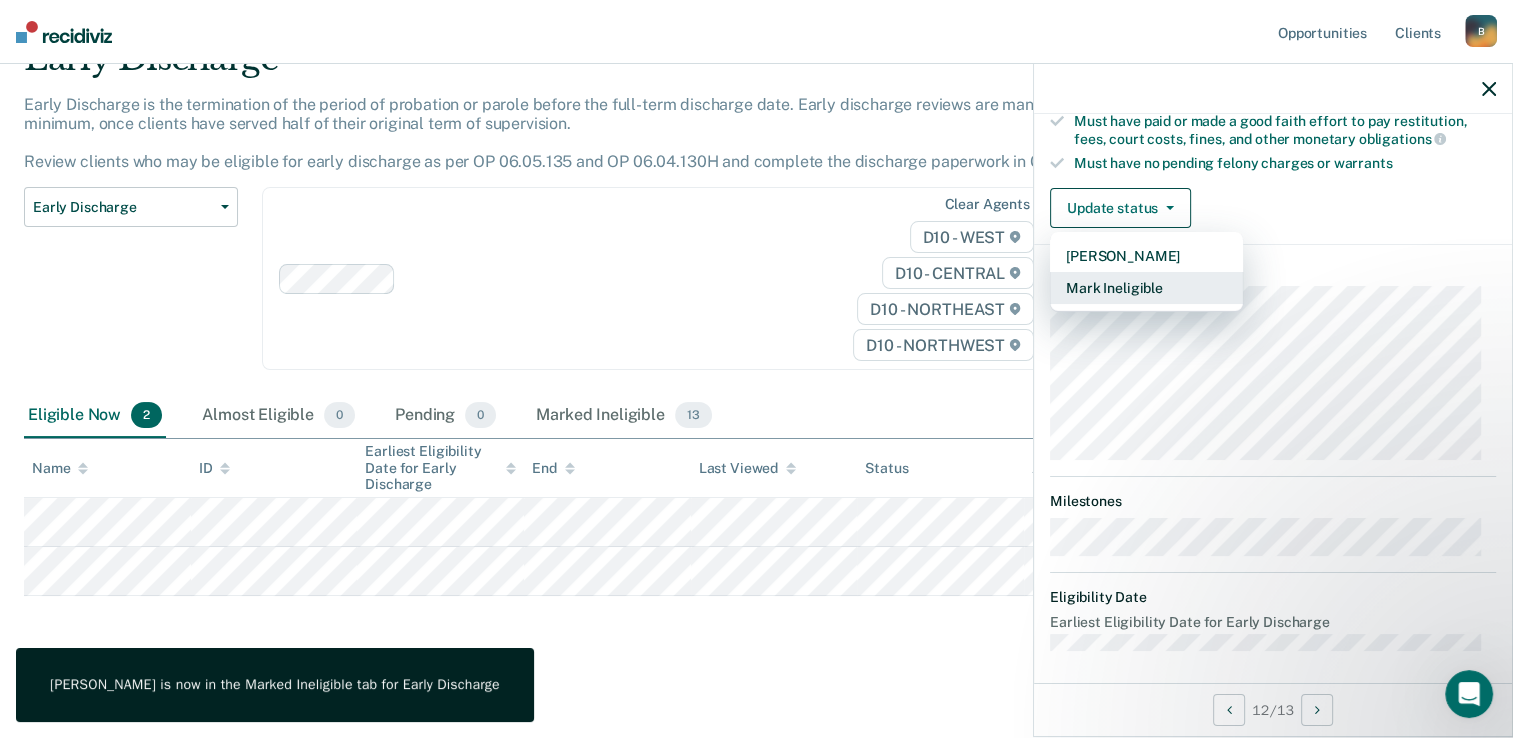 click on "Mark Ineligible" at bounding box center [1146, 288] 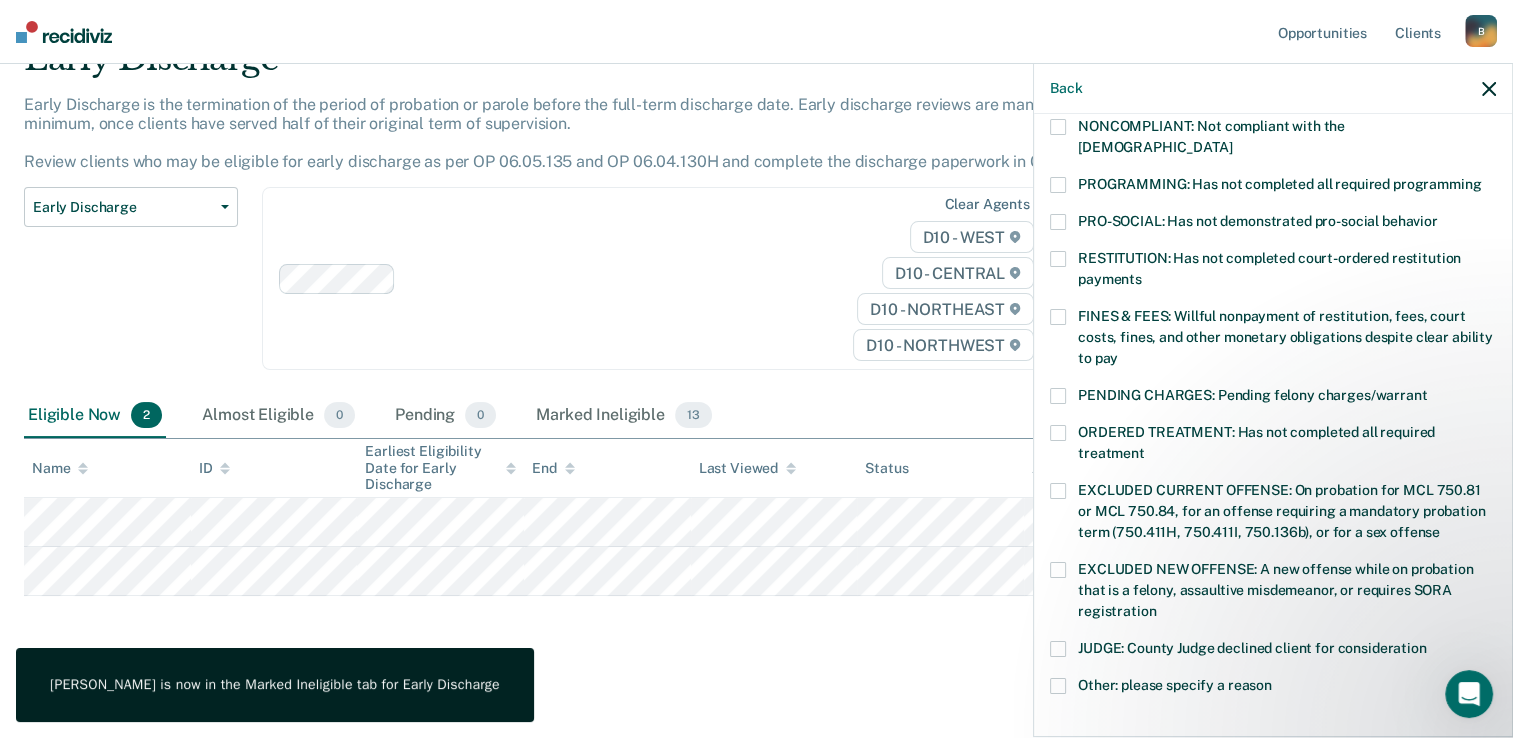 click at bounding box center (1058, 317) 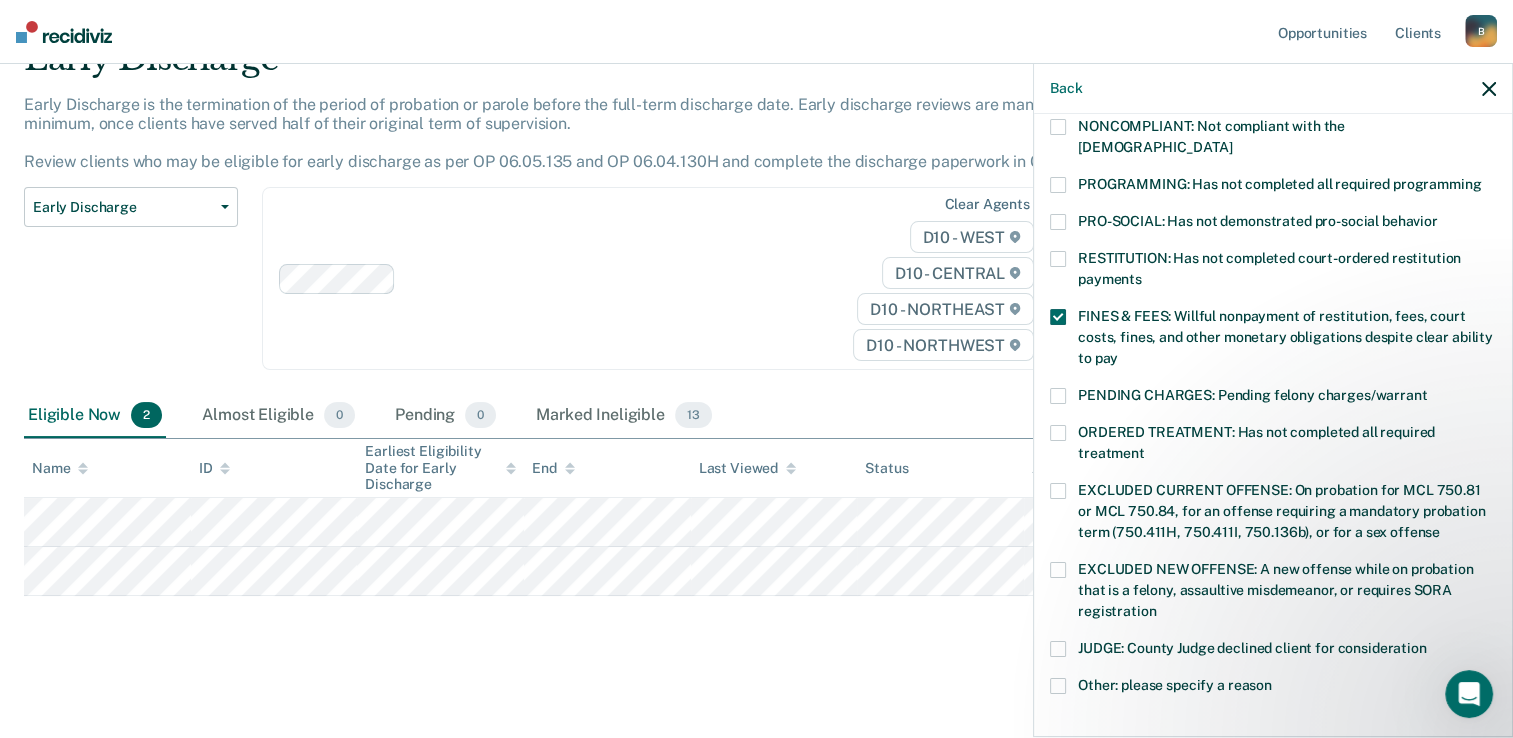 scroll, scrollTop: 638, scrollLeft: 0, axis: vertical 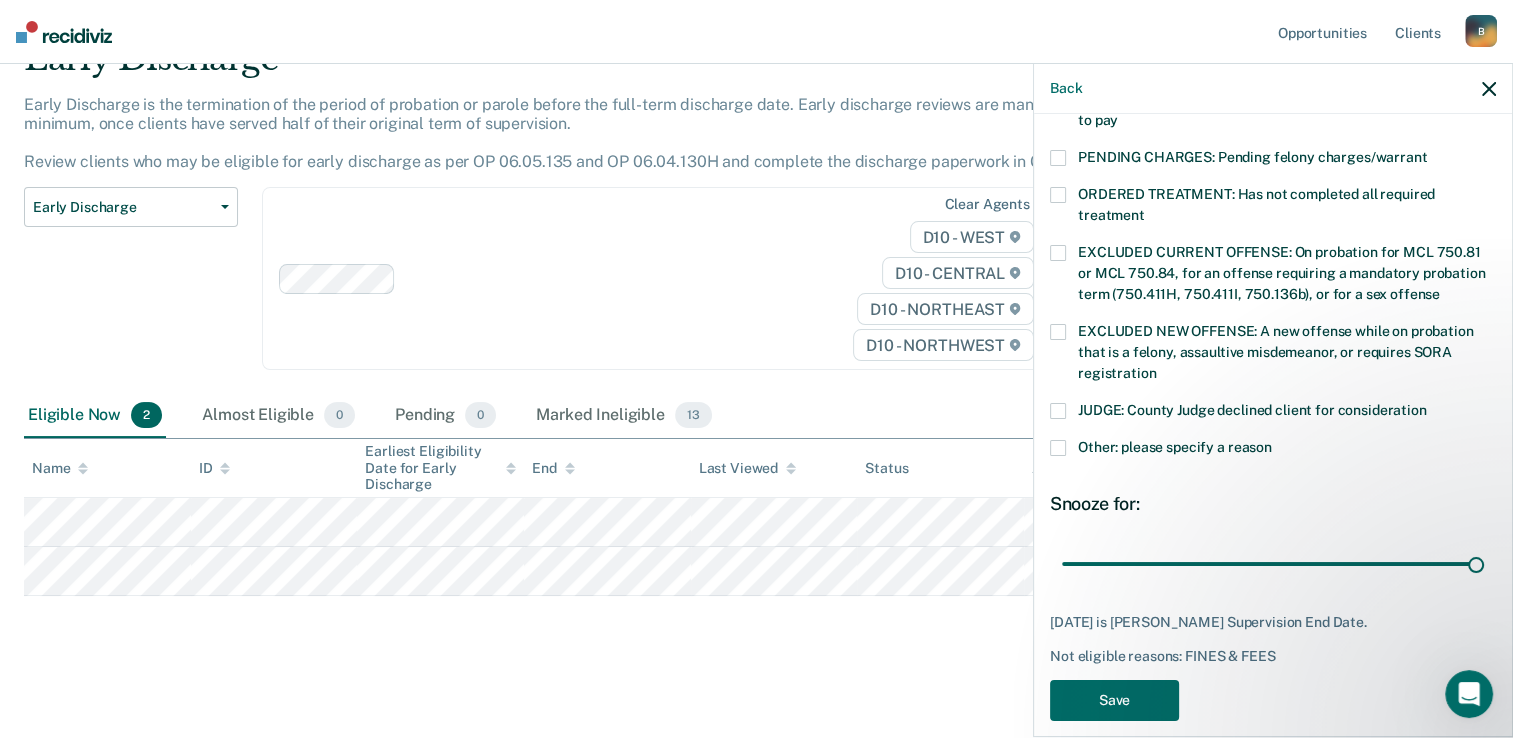 drag, startPoint x: 1248, startPoint y: 546, endPoint x: 1500, endPoint y: 554, distance: 252.12695 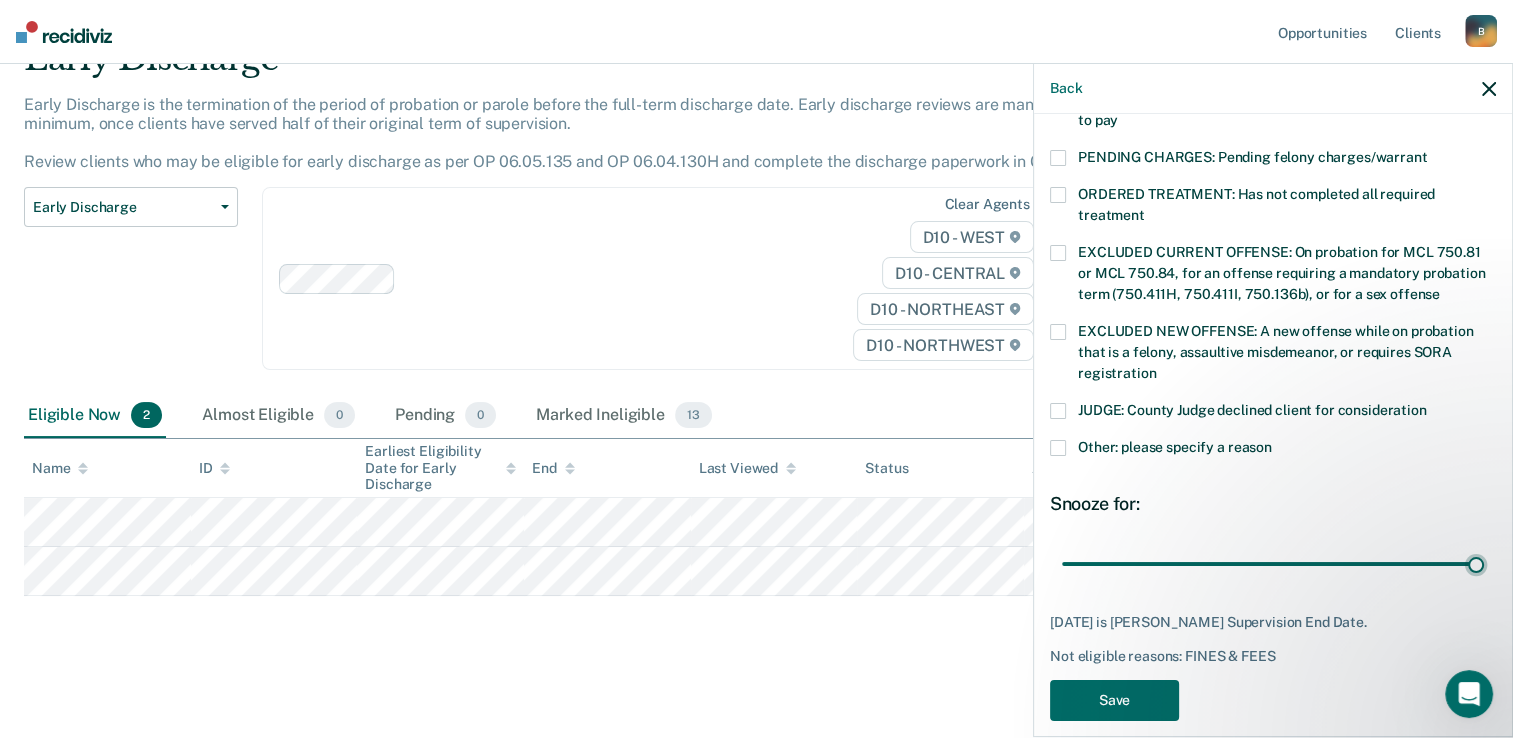 type on "64" 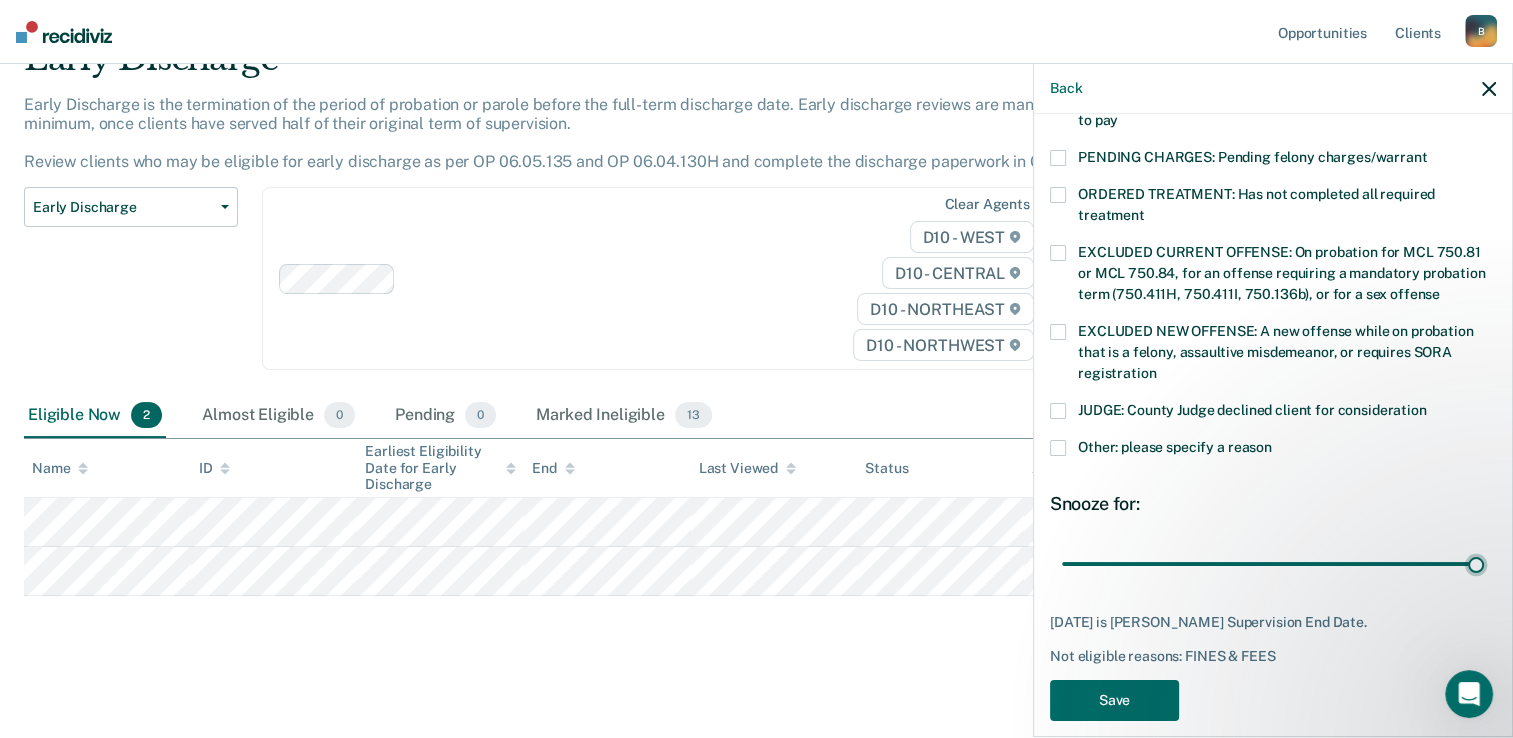 click at bounding box center (1273, 564) 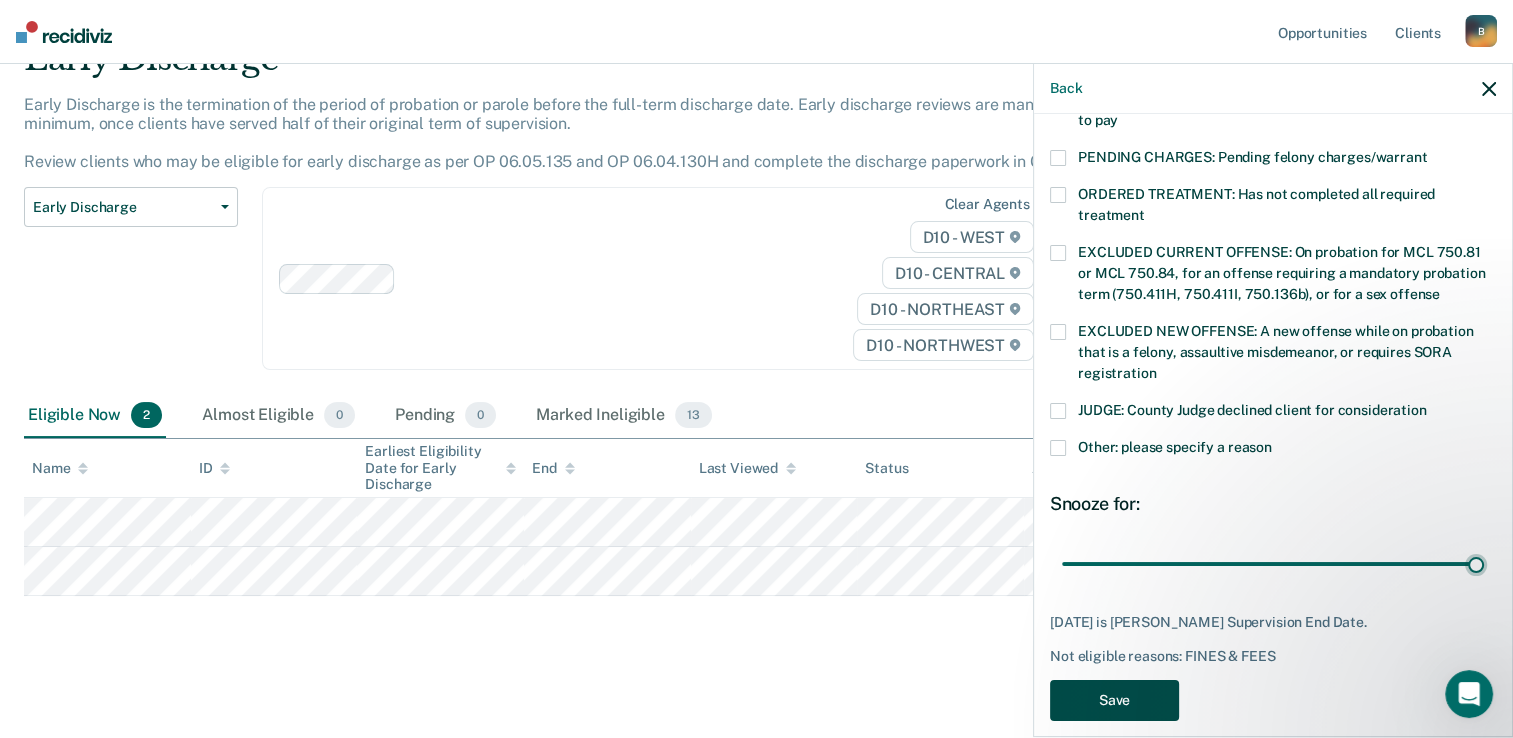 click on "Save" at bounding box center (1114, 700) 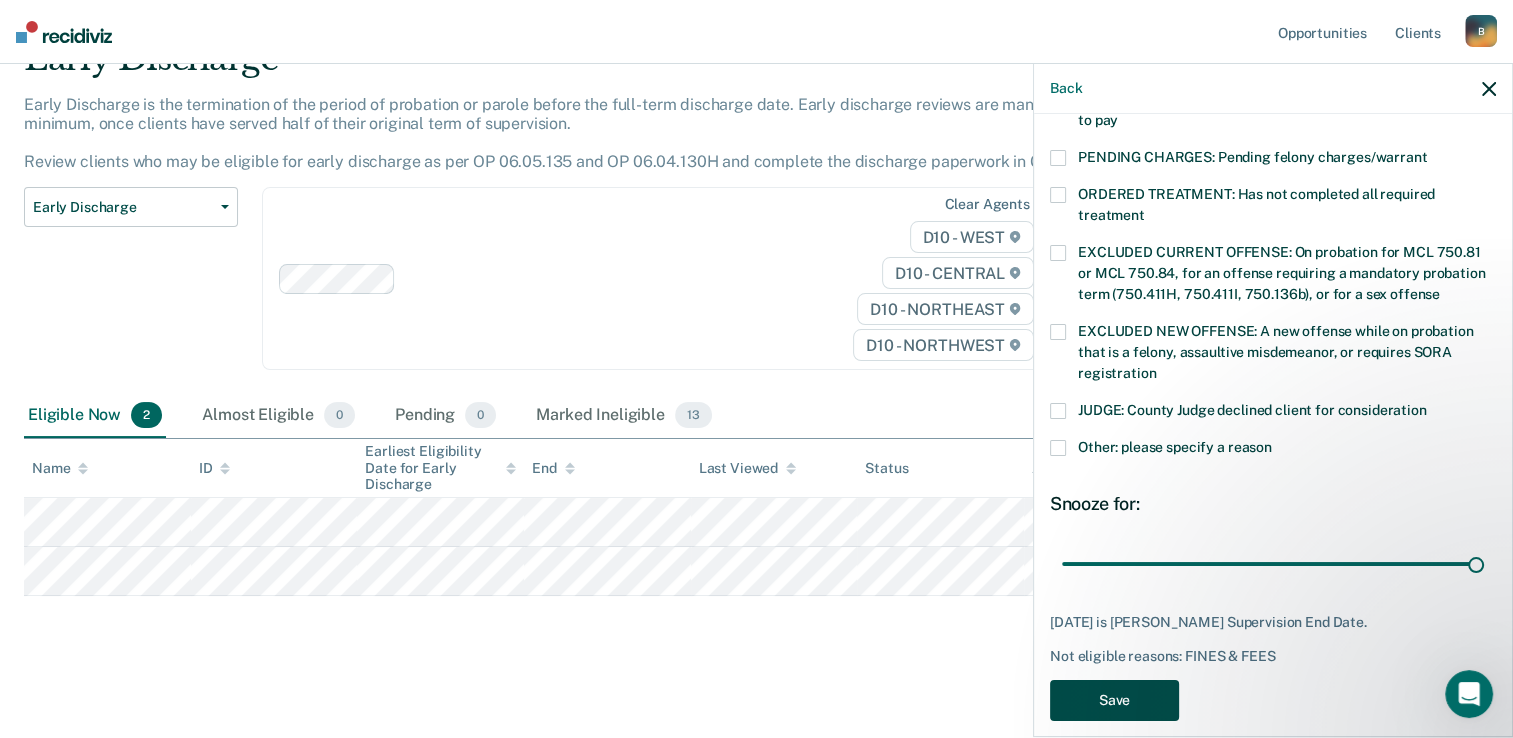 scroll, scrollTop: 50, scrollLeft: 0, axis: vertical 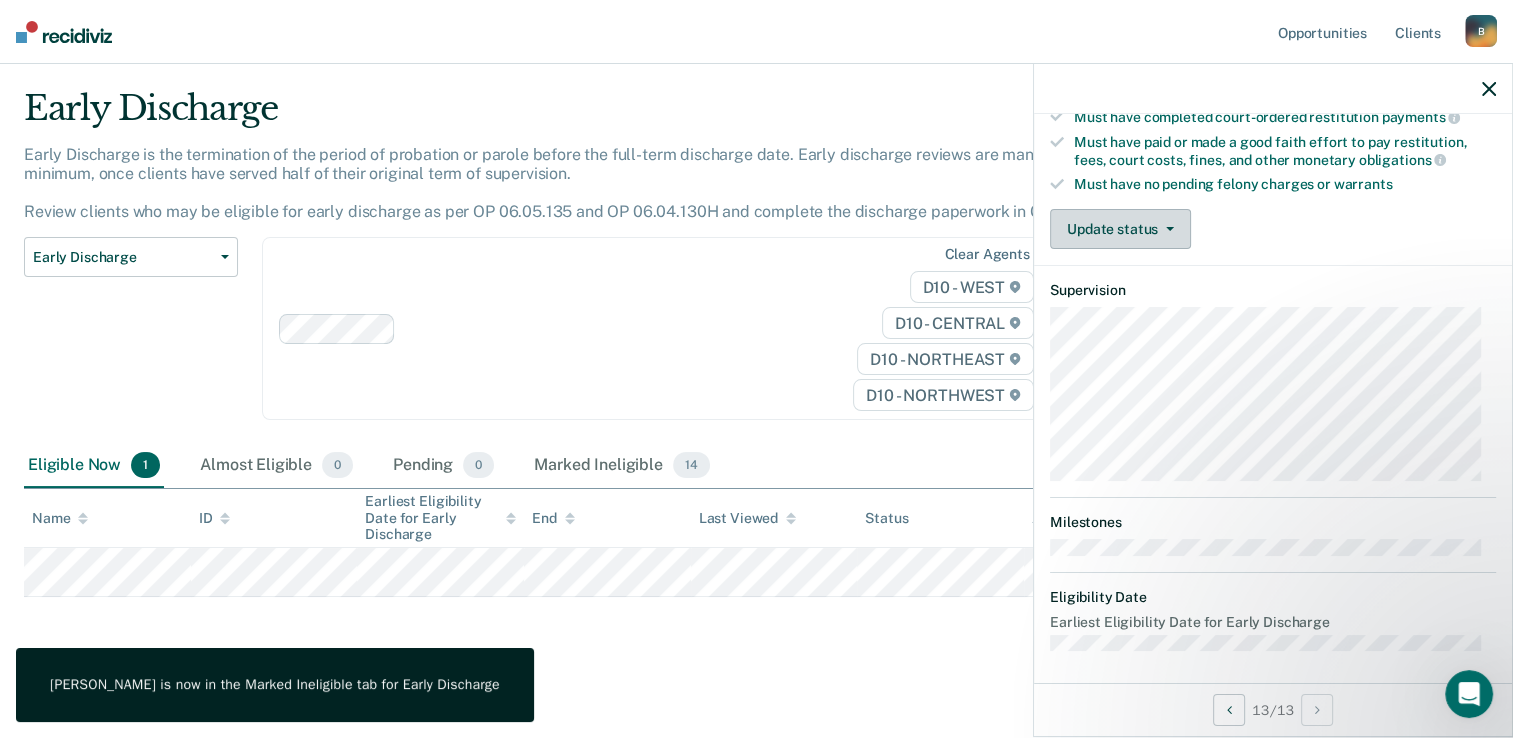 click on "Update status" at bounding box center (1120, 229) 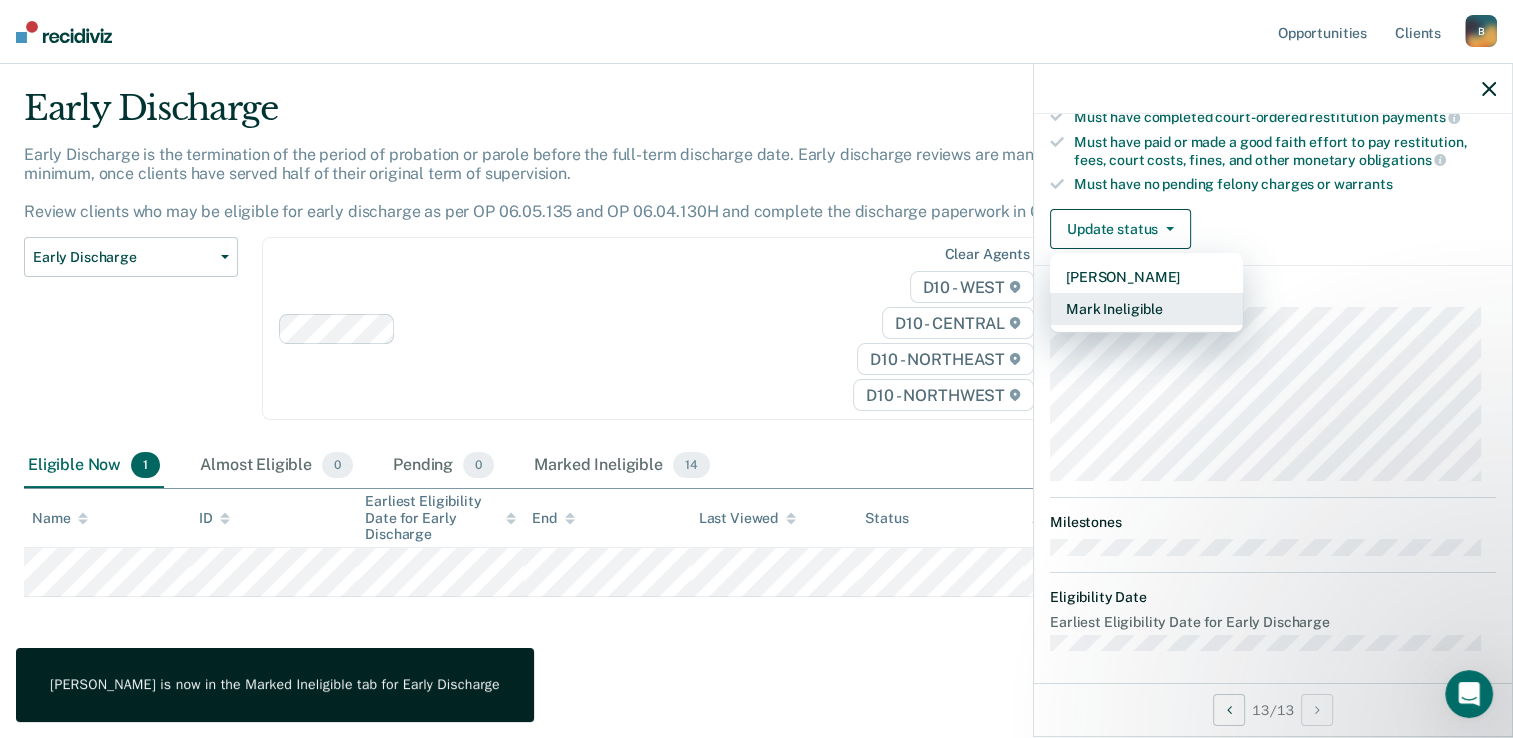 click on "Mark Ineligible" at bounding box center [1146, 309] 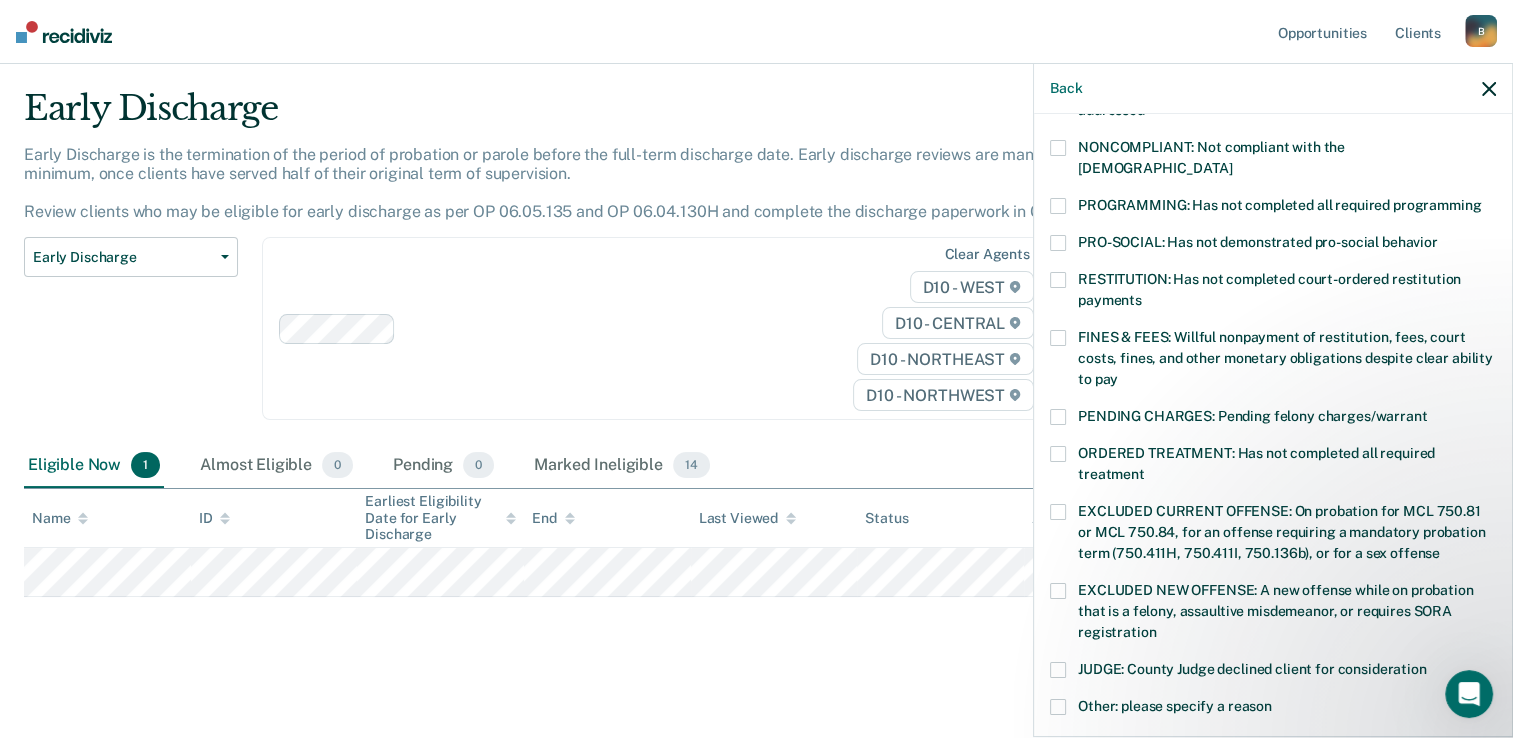click at bounding box center (1058, 338) 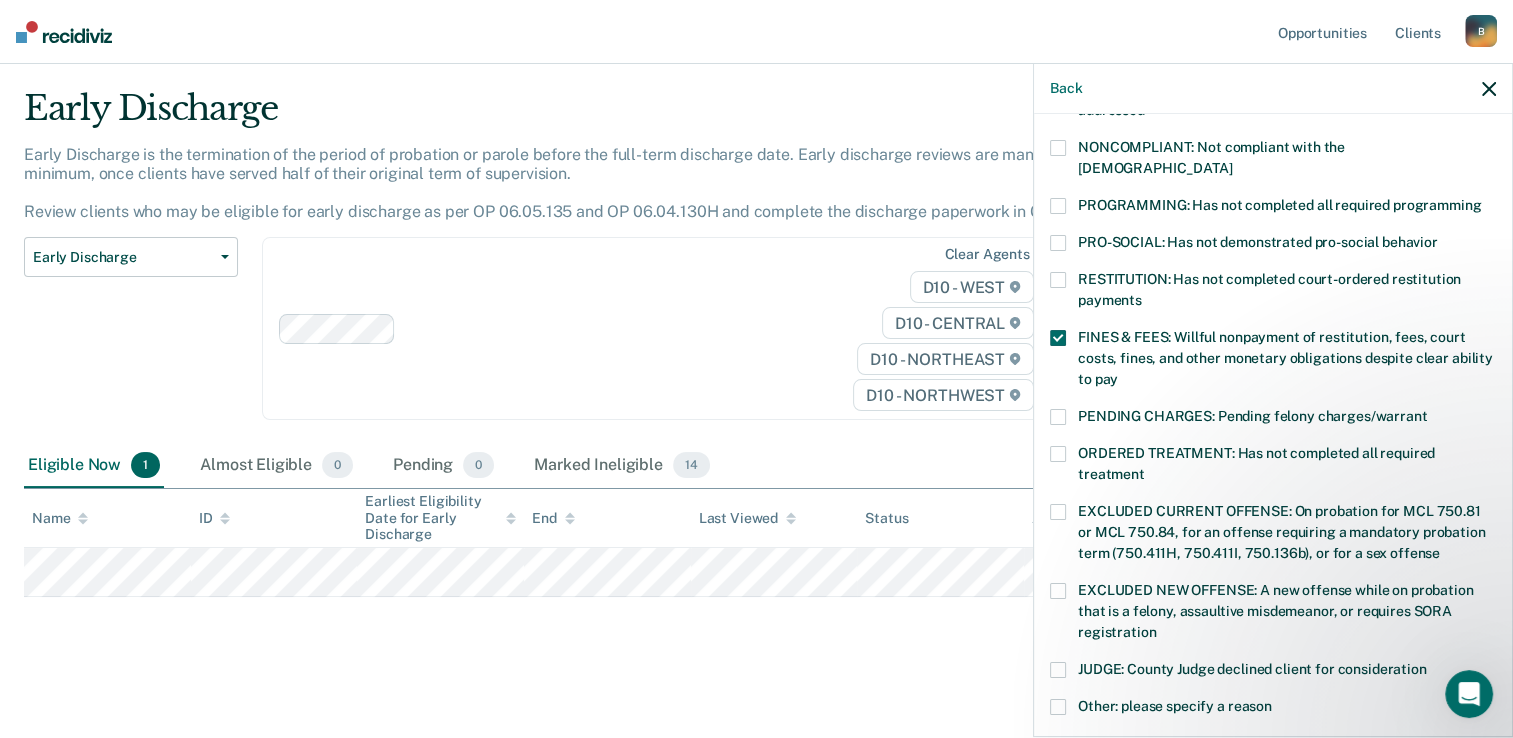 scroll, scrollTop: 655, scrollLeft: 0, axis: vertical 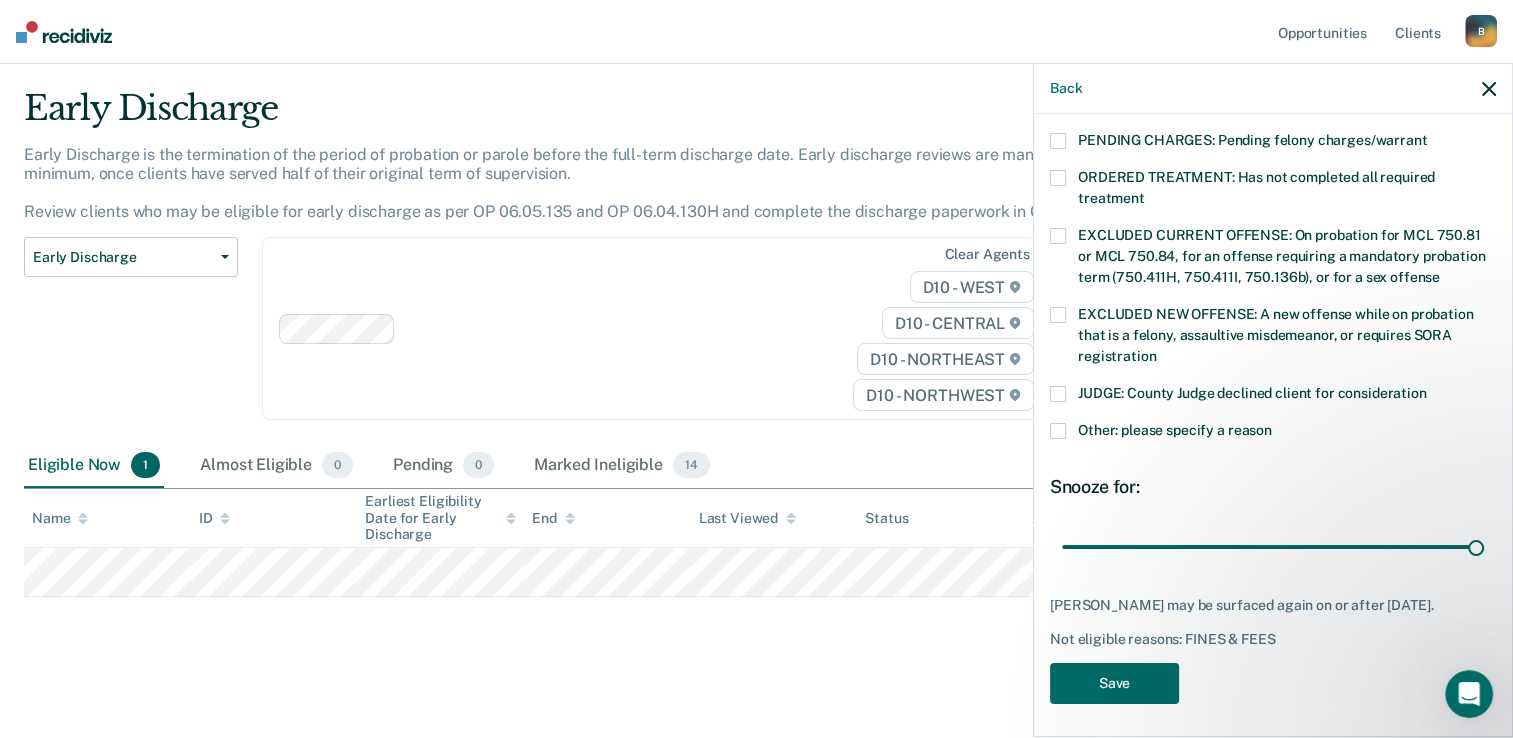drag, startPoint x: 1196, startPoint y: 530, endPoint x: 1485, endPoint y: 532, distance: 289.00693 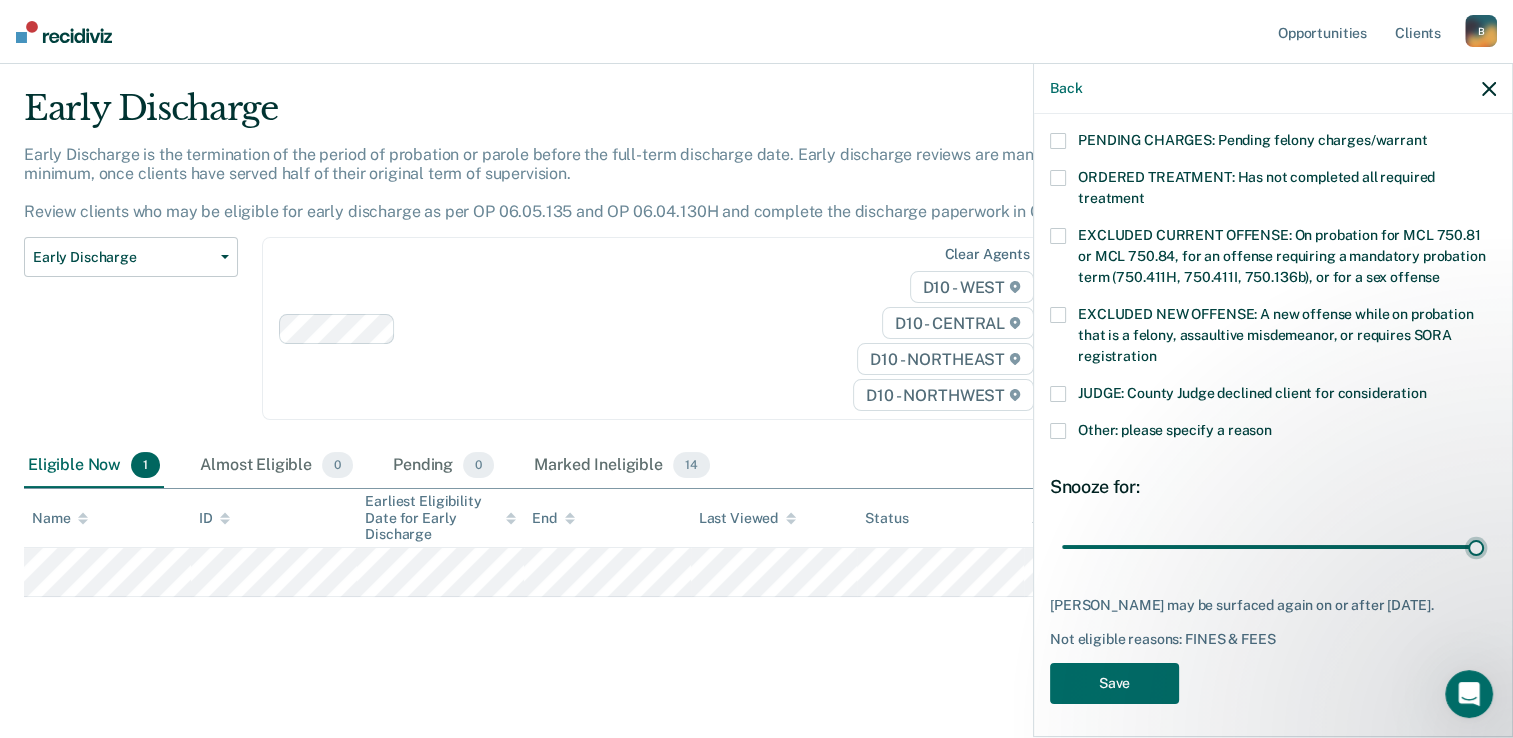 type on "90" 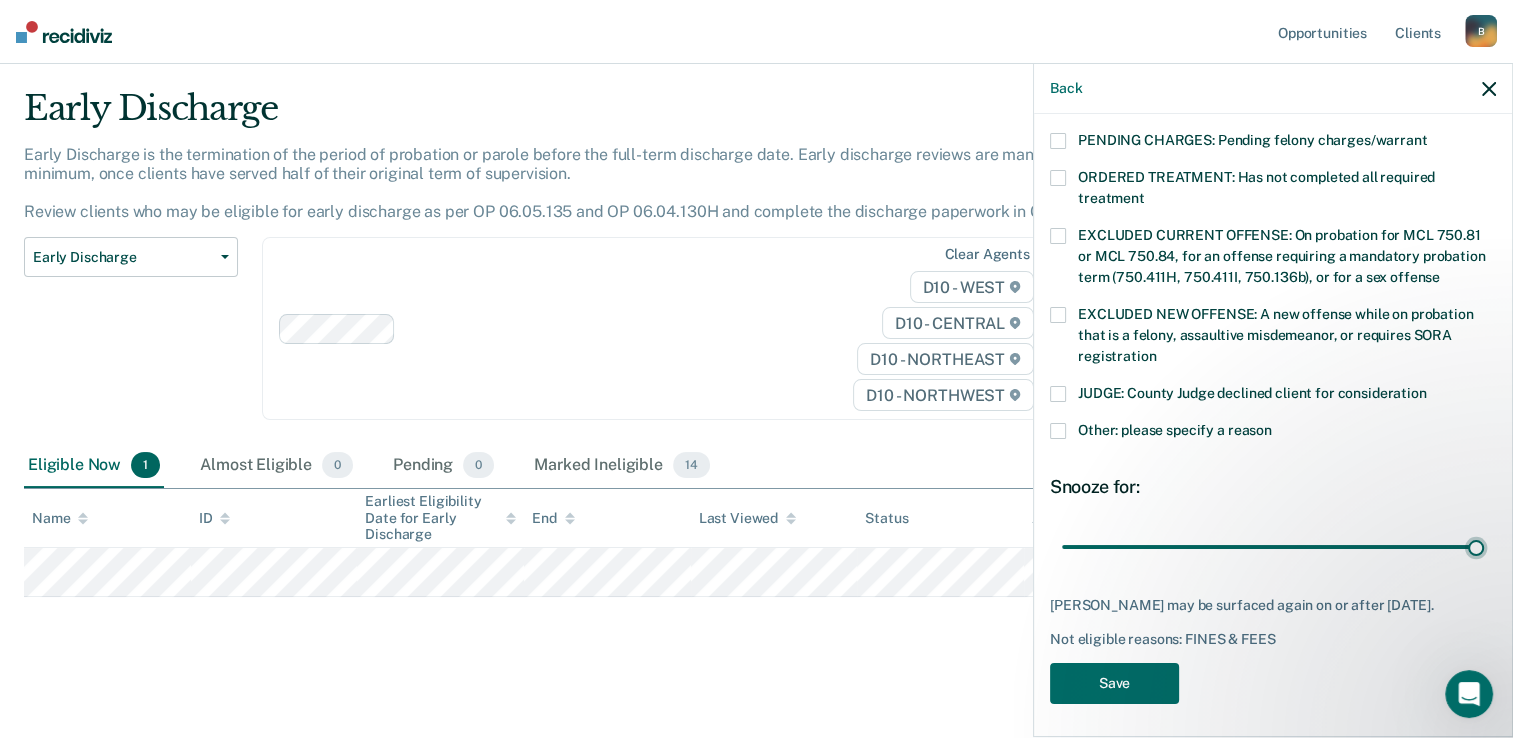 click at bounding box center (1273, 547) 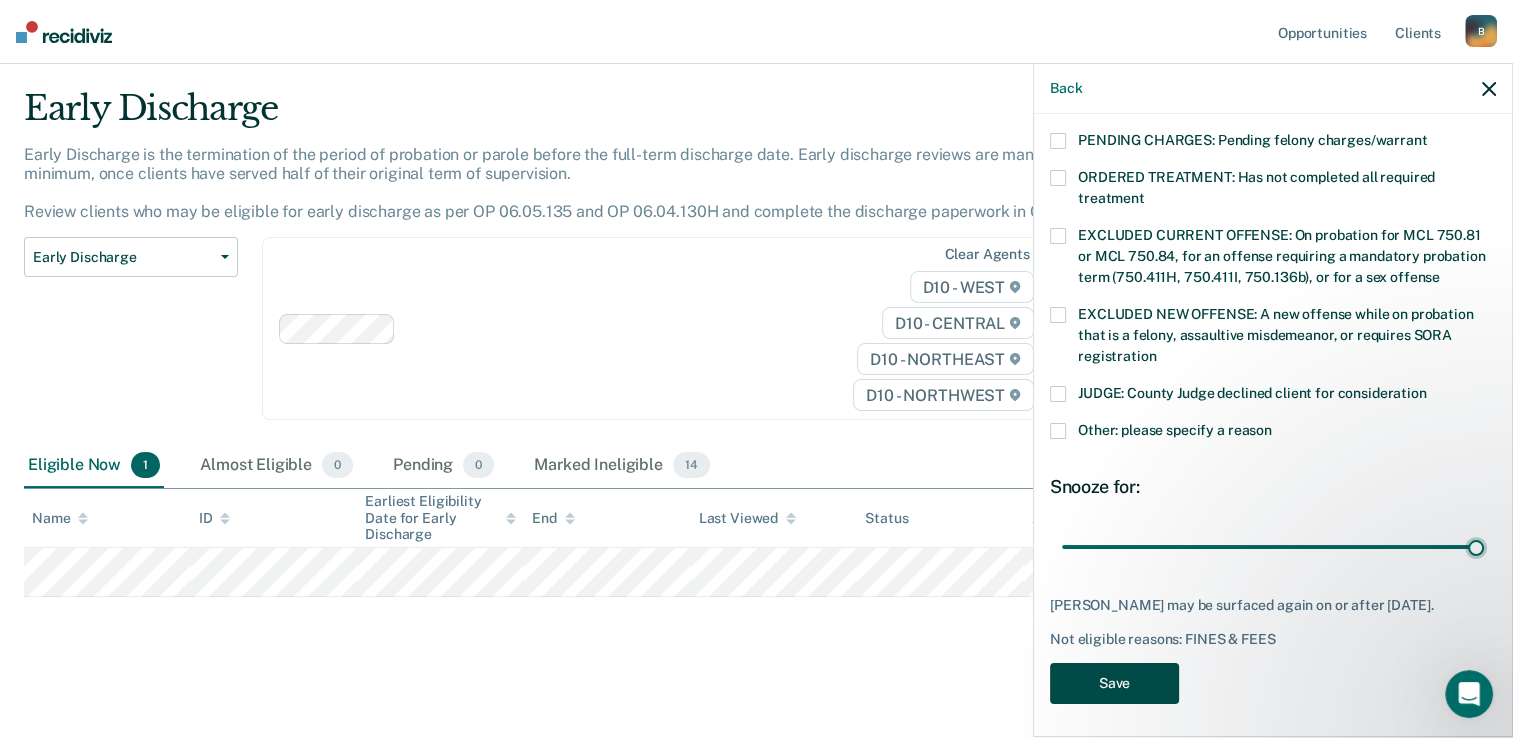 click on "Save" at bounding box center [1114, 683] 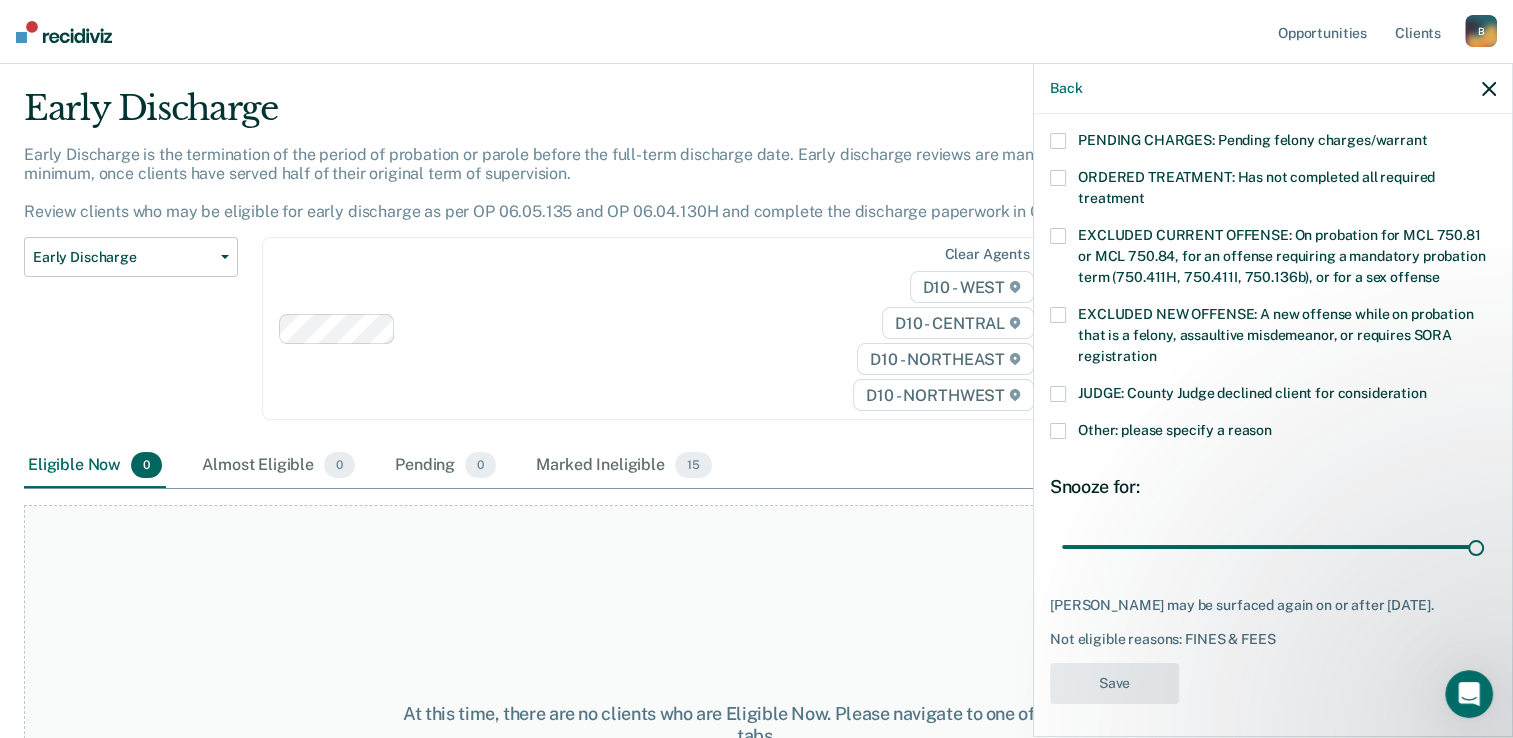 scroll, scrollTop: 527, scrollLeft: 0, axis: vertical 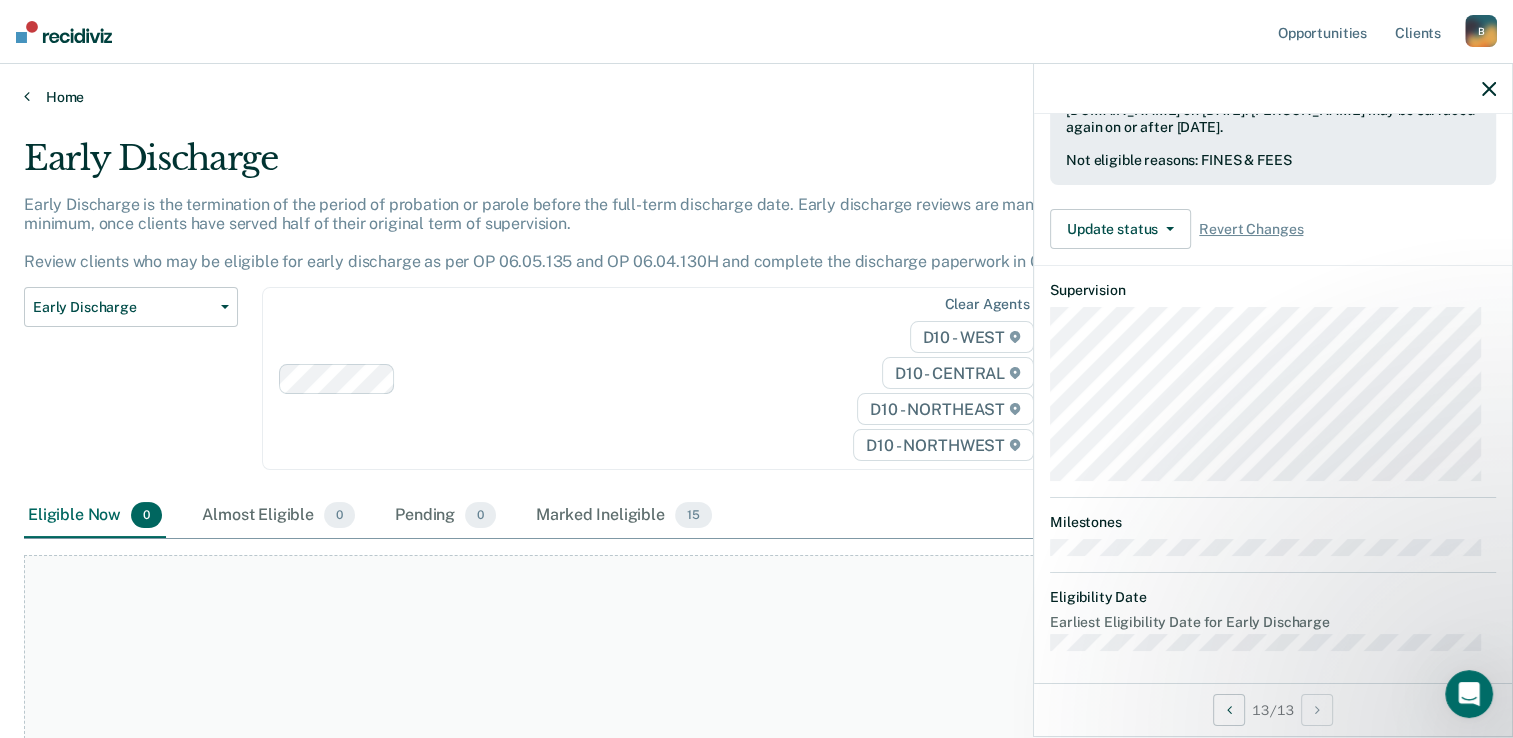 click on "Home" at bounding box center (756, 97) 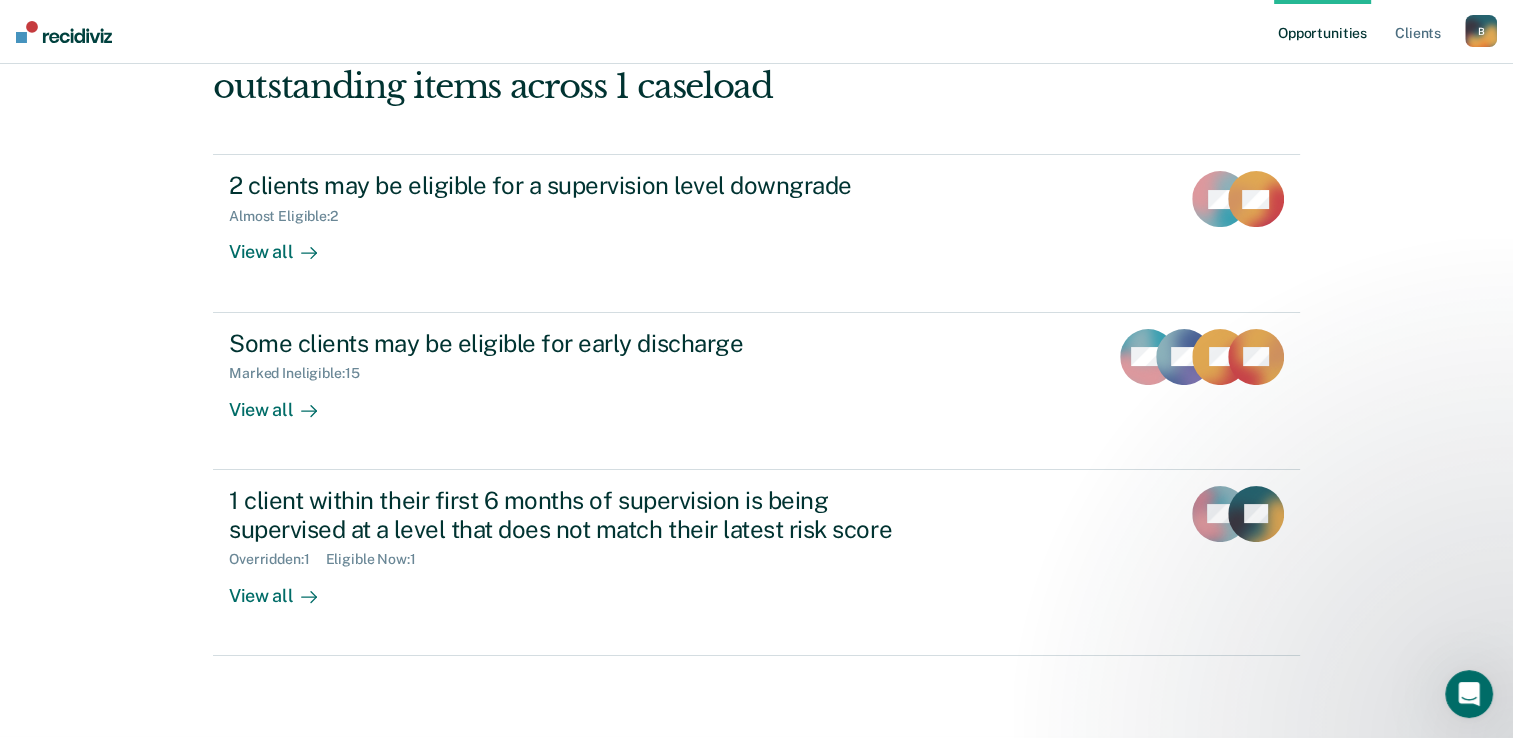 scroll, scrollTop: 280, scrollLeft: 0, axis: vertical 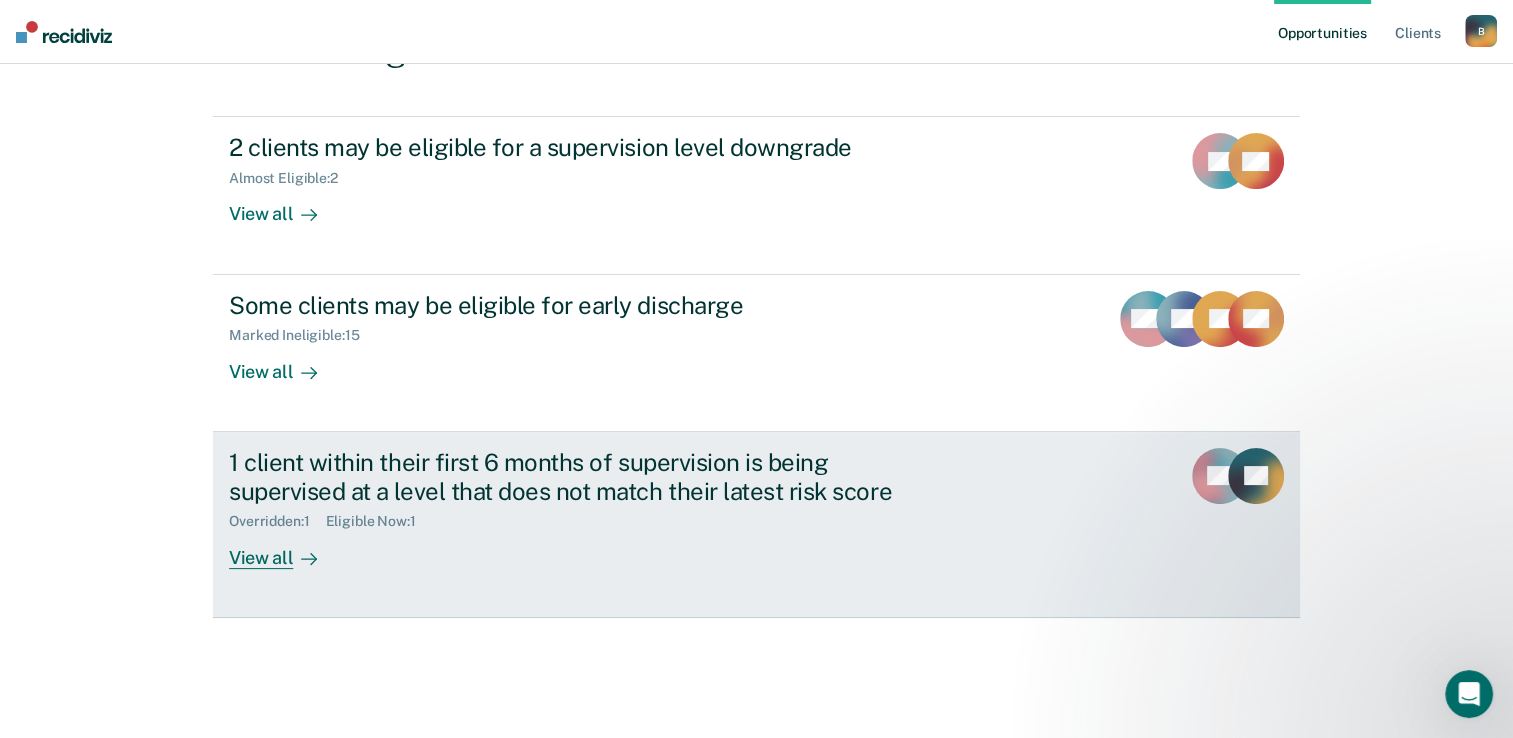 click on "1 client within their first 6 months of supervision is being supervised at a level that does not match their latest risk score Overridden :  1 Eligible Now :  1 View all   RB DF" at bounding box center [756, 525] 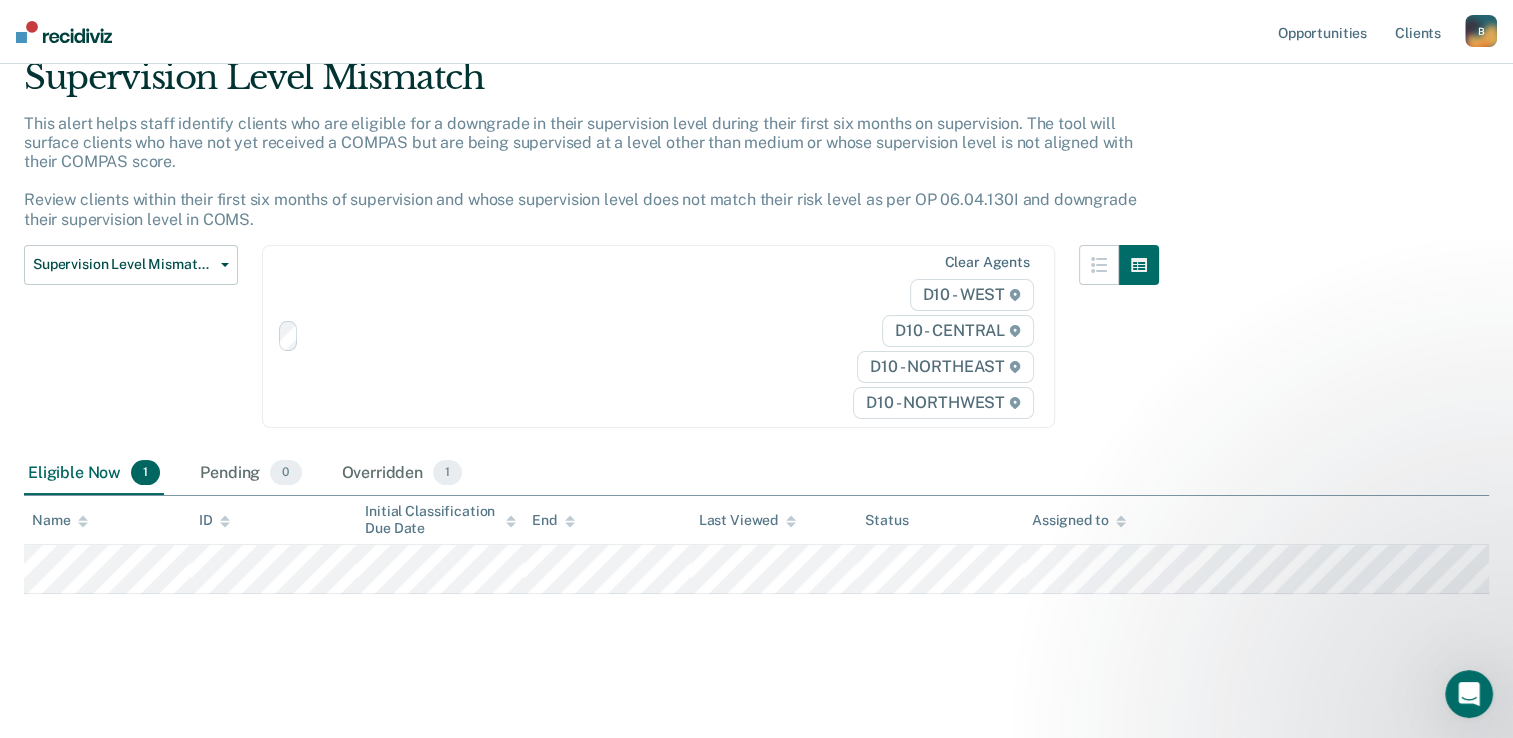scroll, scrollTop: 0, scrollLeft: 0, axis: both 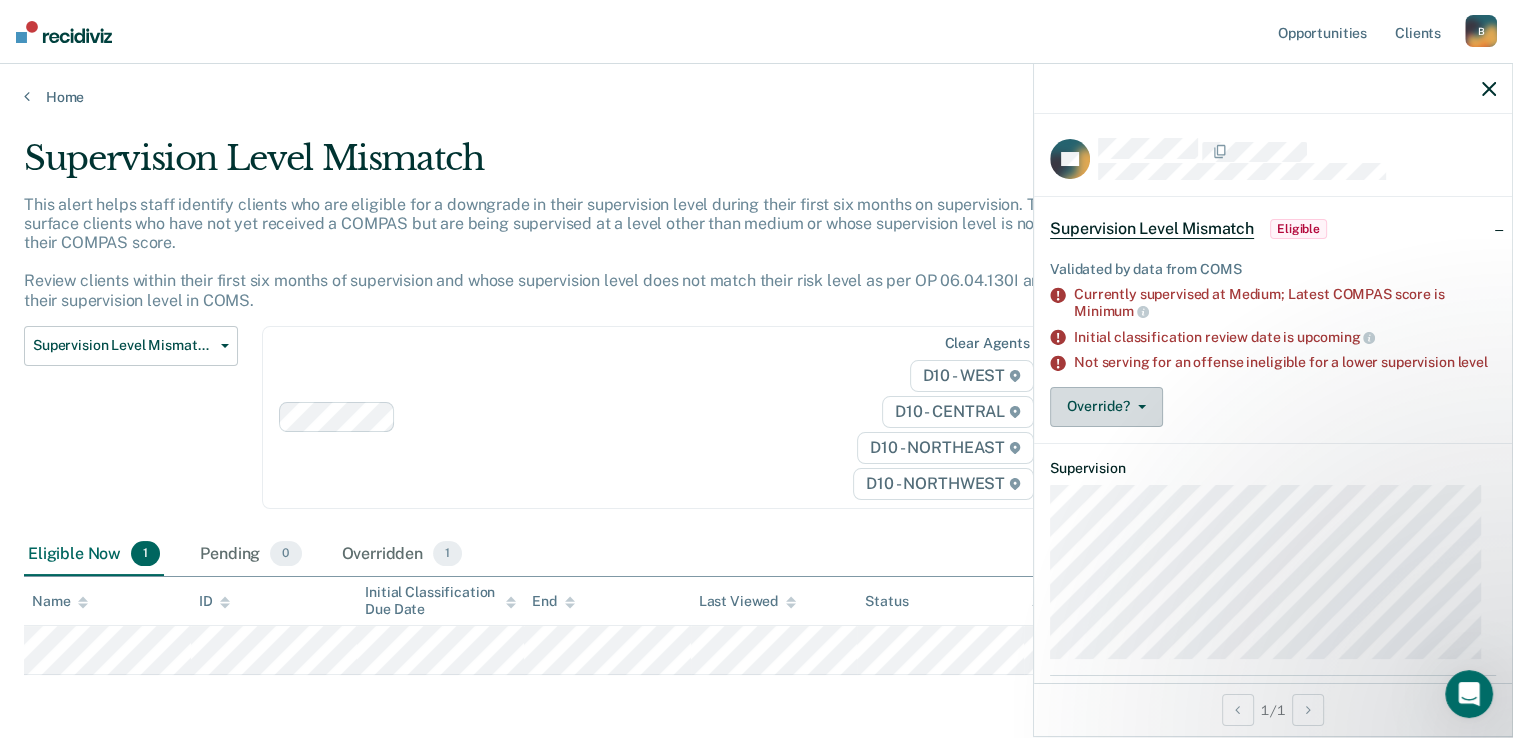 click on "Override?" at bounding box center [1106, 407] 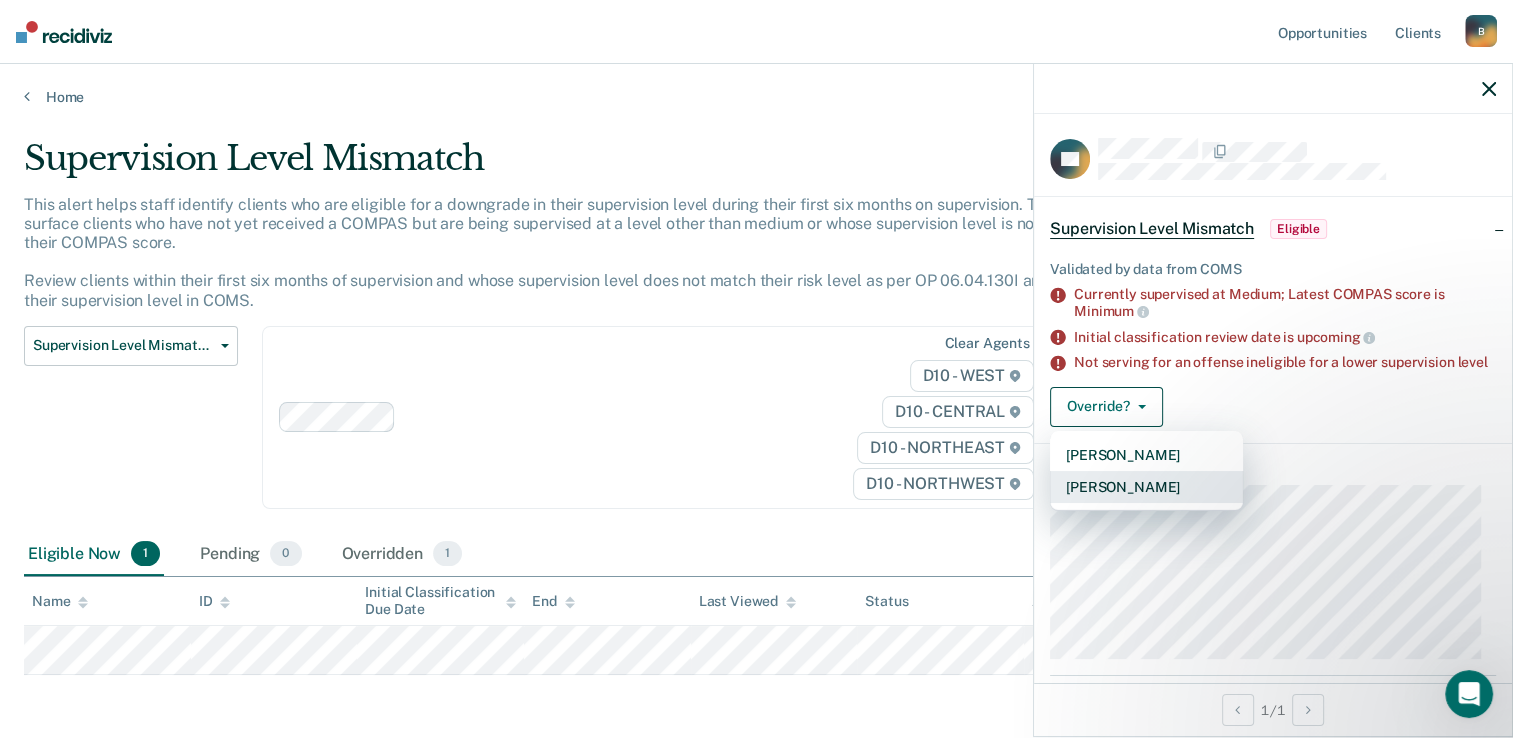 click on "[PERSON_NAME]" at bounding box center [1146, 487] 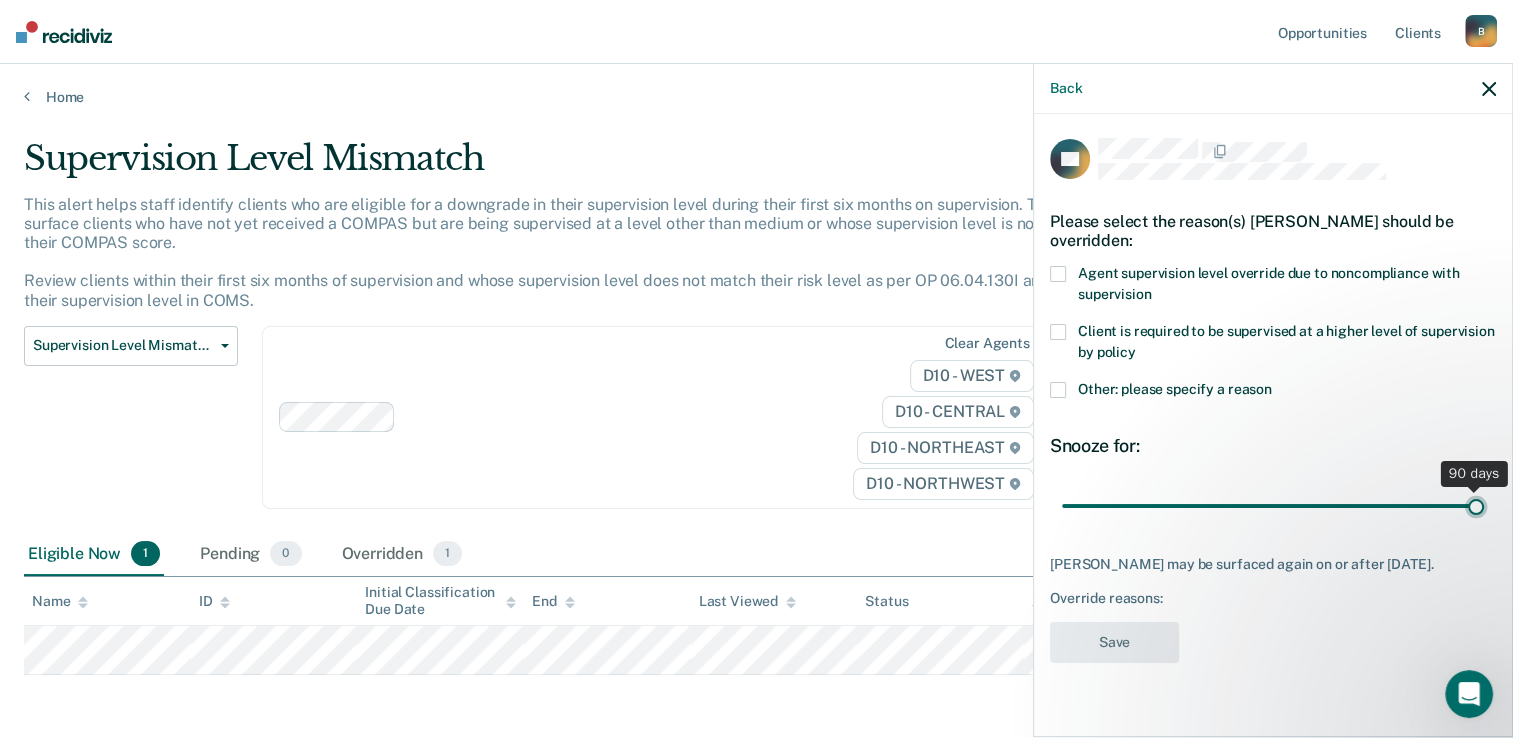 drag, startPoint x: 1204, startPoint y: 502, endPoint x: 1511, endPoint y: 533, distance: 308.5612 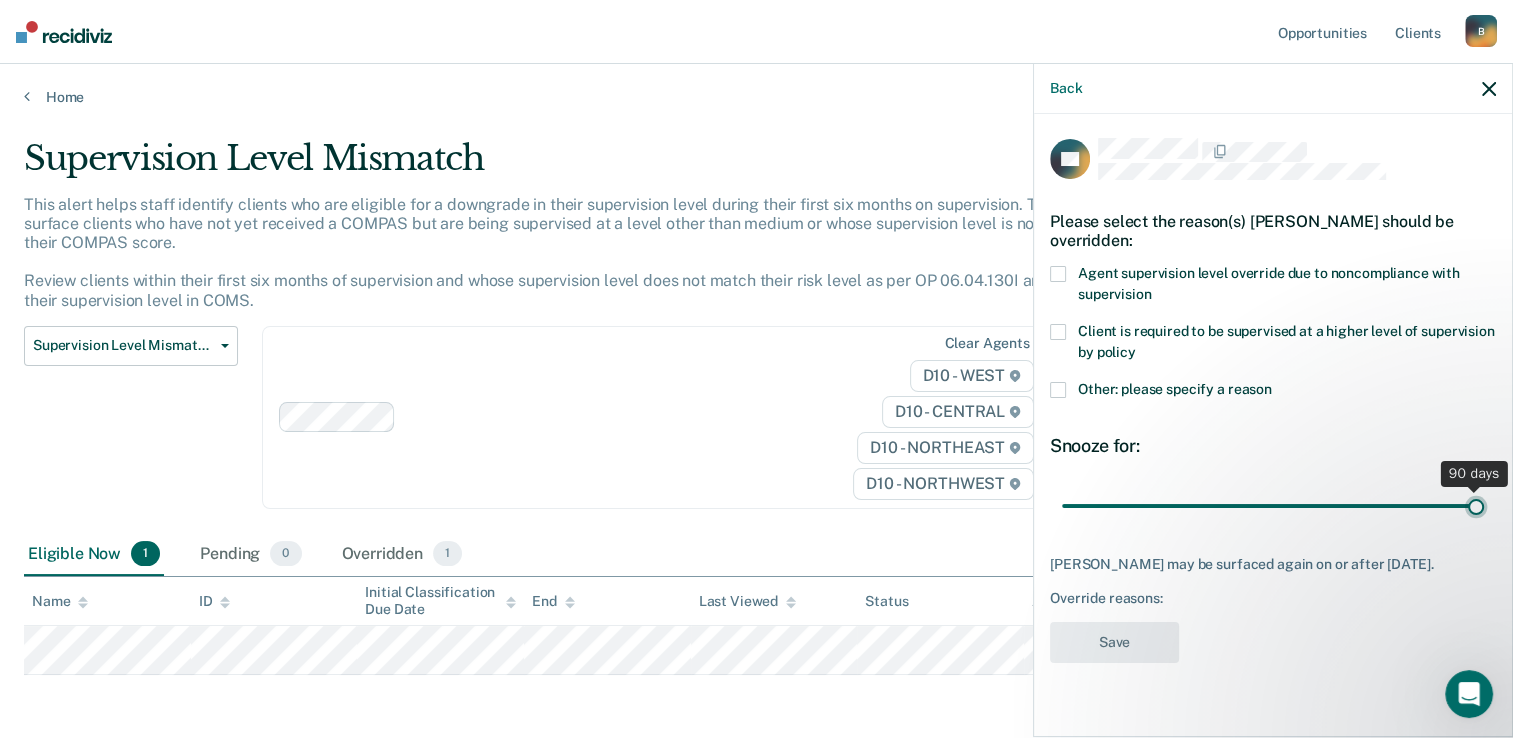 type on "90" 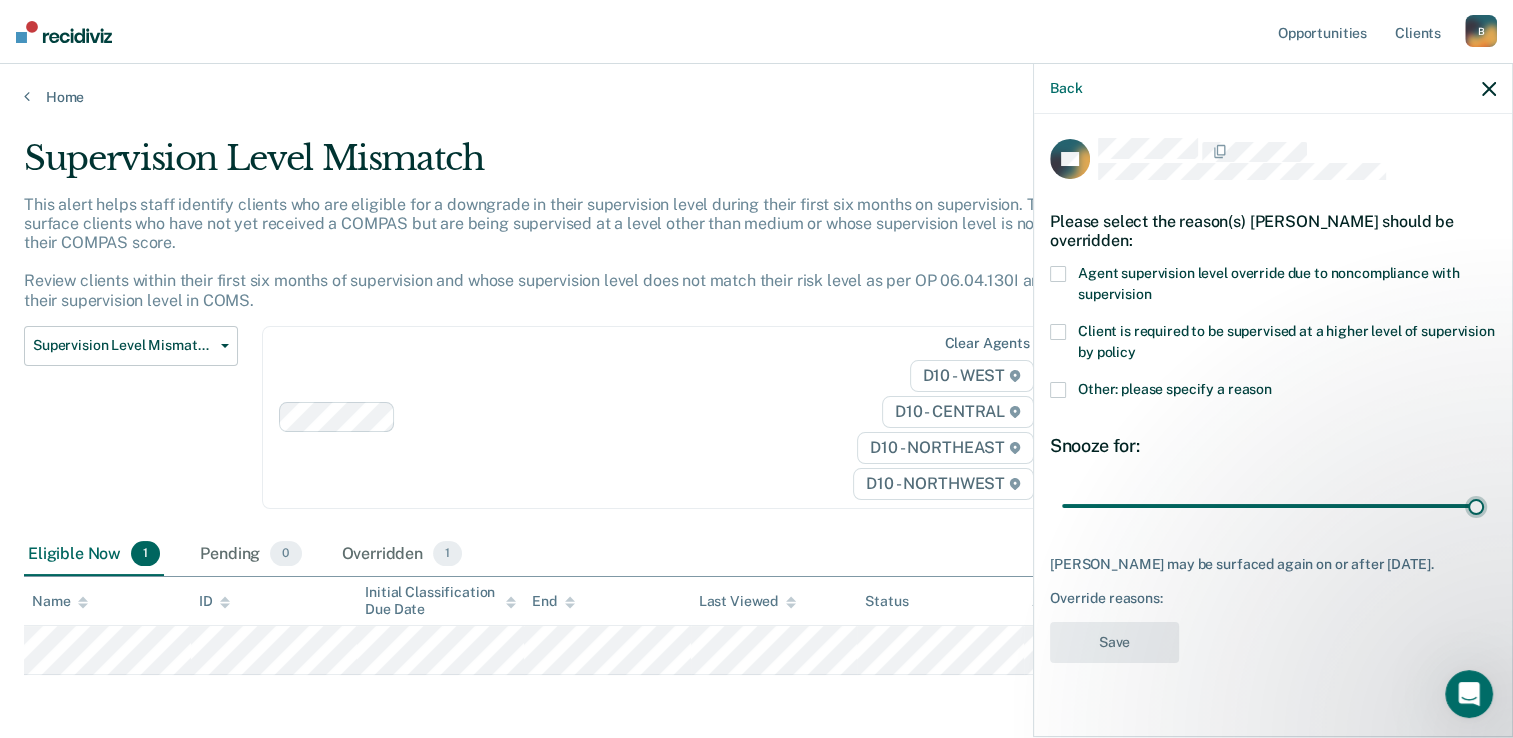 click at bounding box center [1058, 332] 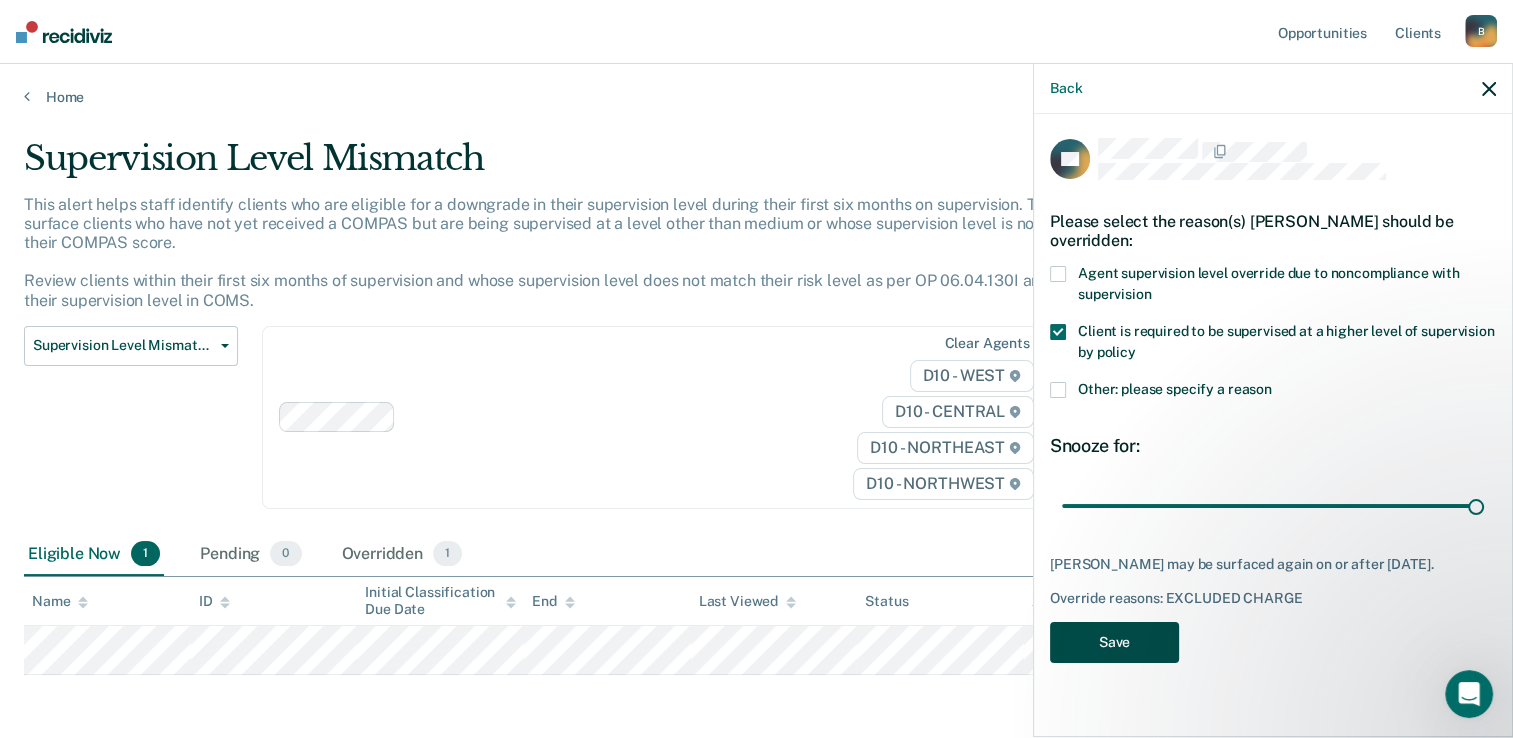 click on "Save" at bounding box center [1114, 642] 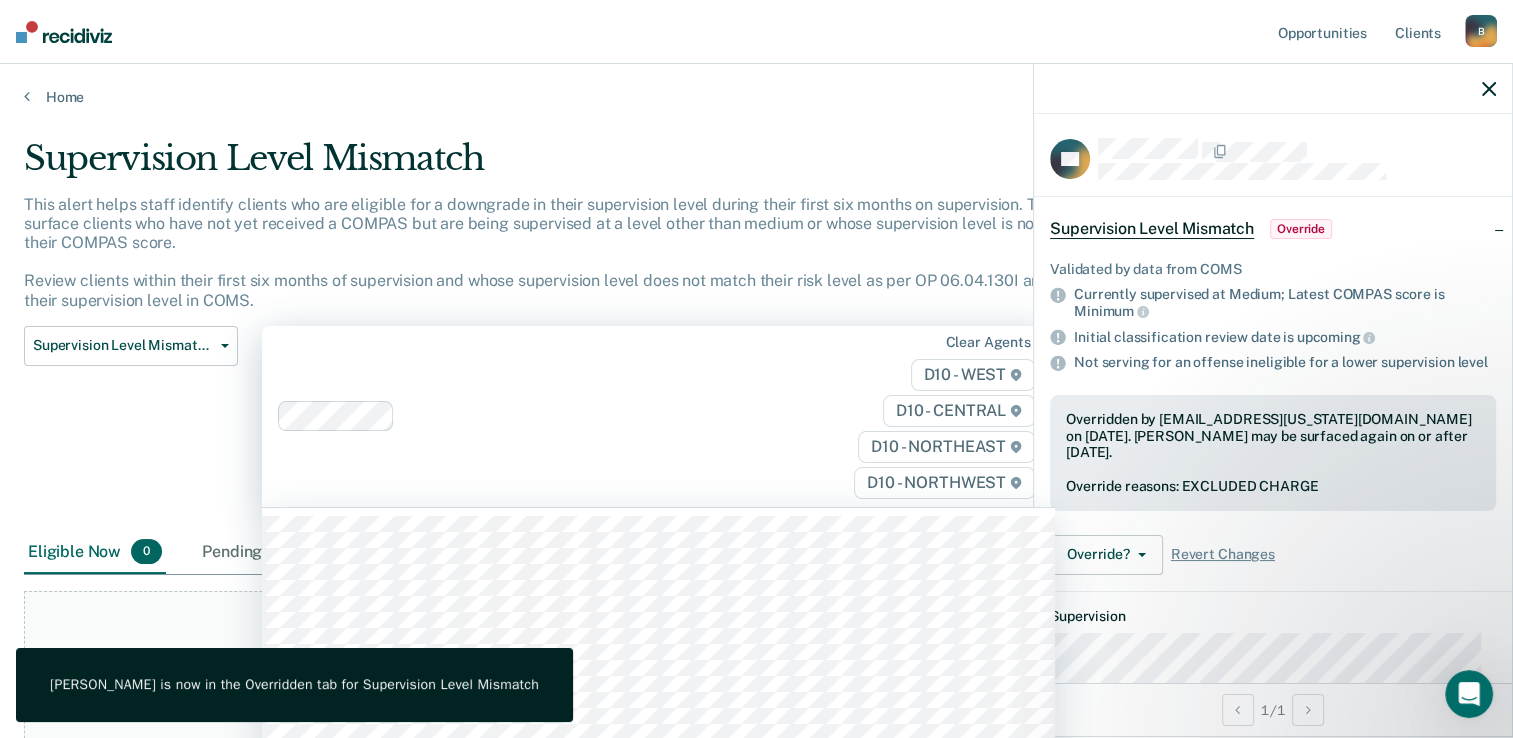 scroll, scrollTop: 70, scrollLeft: 0, axis: vertical 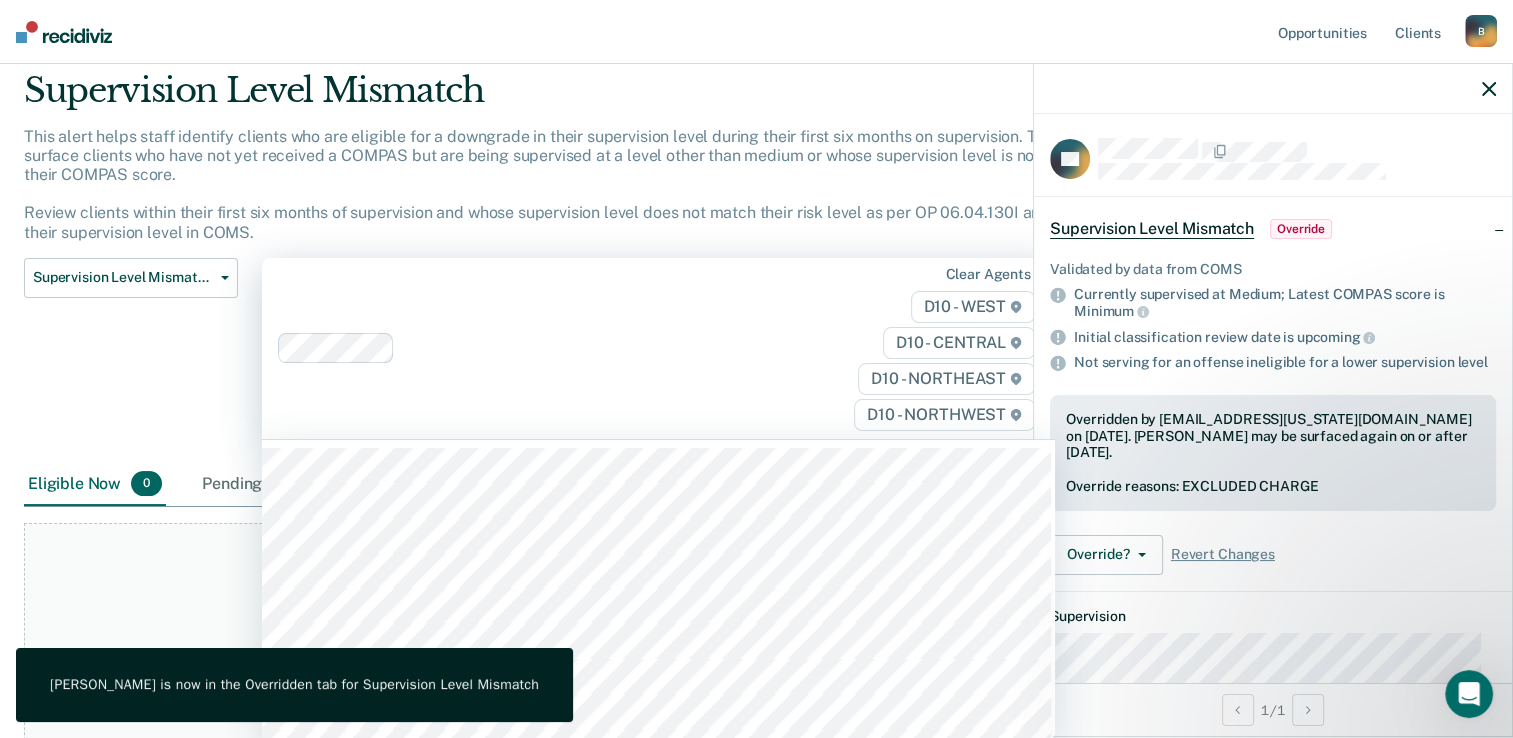 click on "Clear   agents D10 - WEST   D10 - CENTRAL   D10 - NORTHEAST   D10 - NORTHWEST" at bounding box center (658, 348) 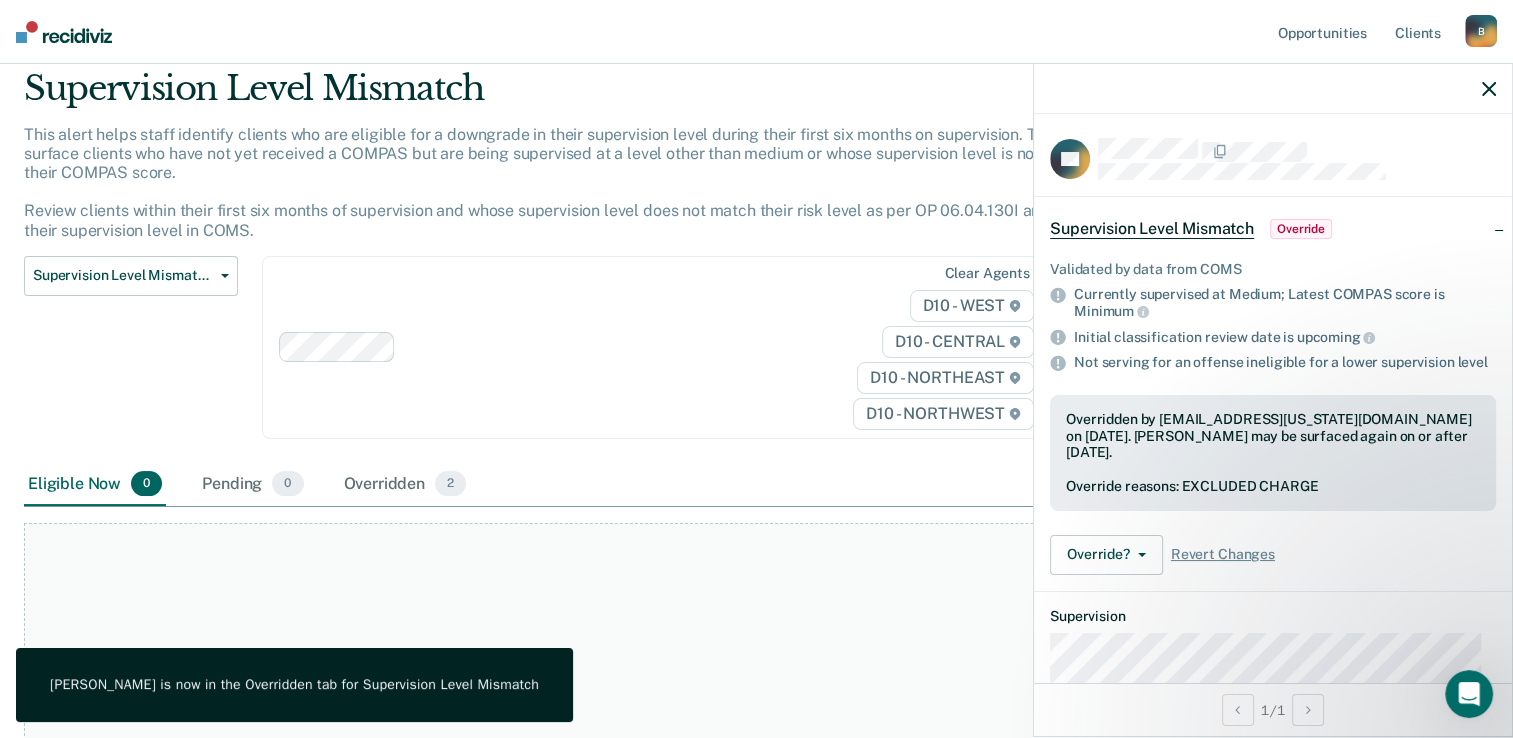 click on "This alert helps staff identify clients who are eligible for a downgrade in their supervision level during their first six months on supervision. The tool will surface clients who have not yet received a COMPAS but are being supervised at a level other than medium or whose supervision level is not aligned with their COMPAS score. Review clients within their first six months of supervision and whose supervision level does not match their risk level as per OP 06.04.130I and downgrade their supervision level in COMS." at bounding box center [591, 190] 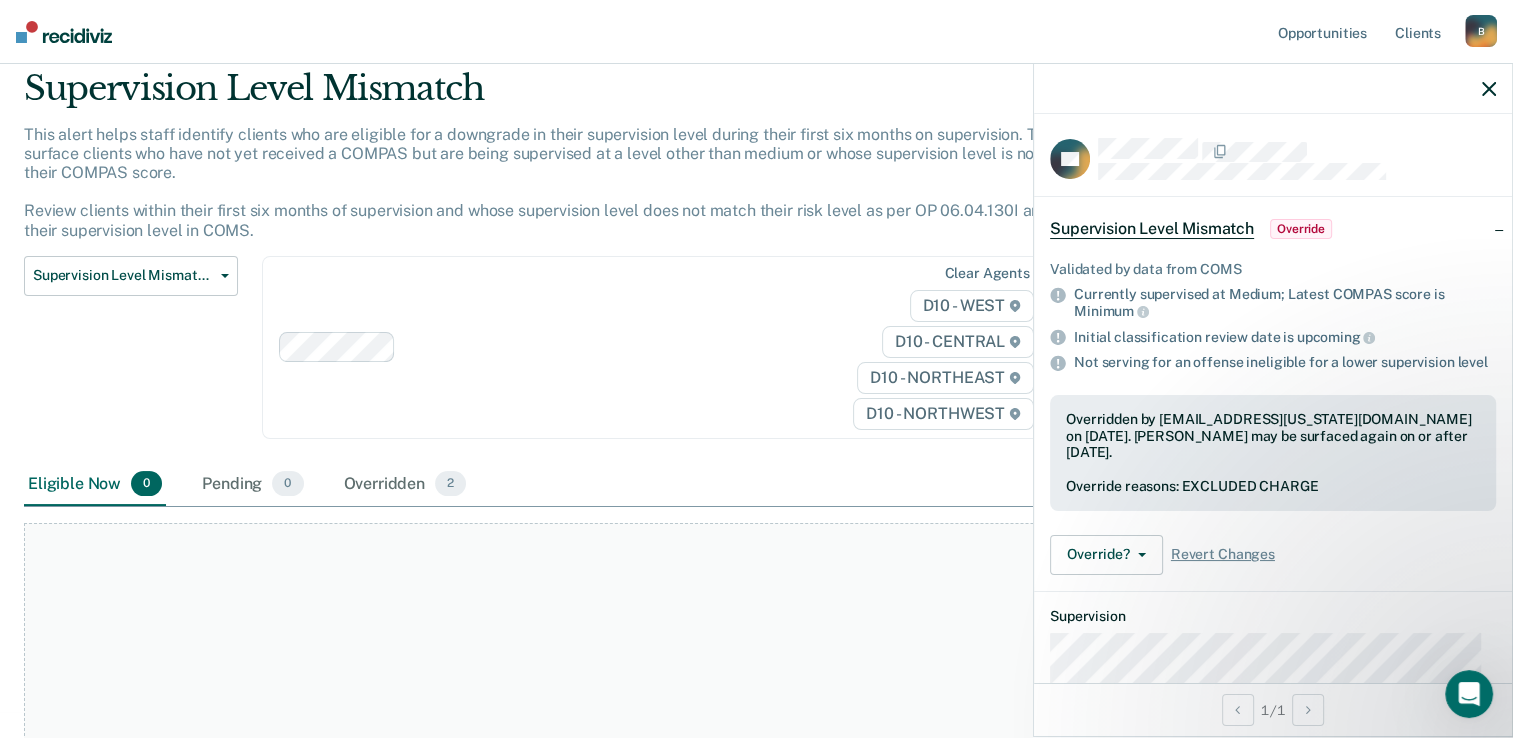 click on "B" at bounding box center [1481, 31] 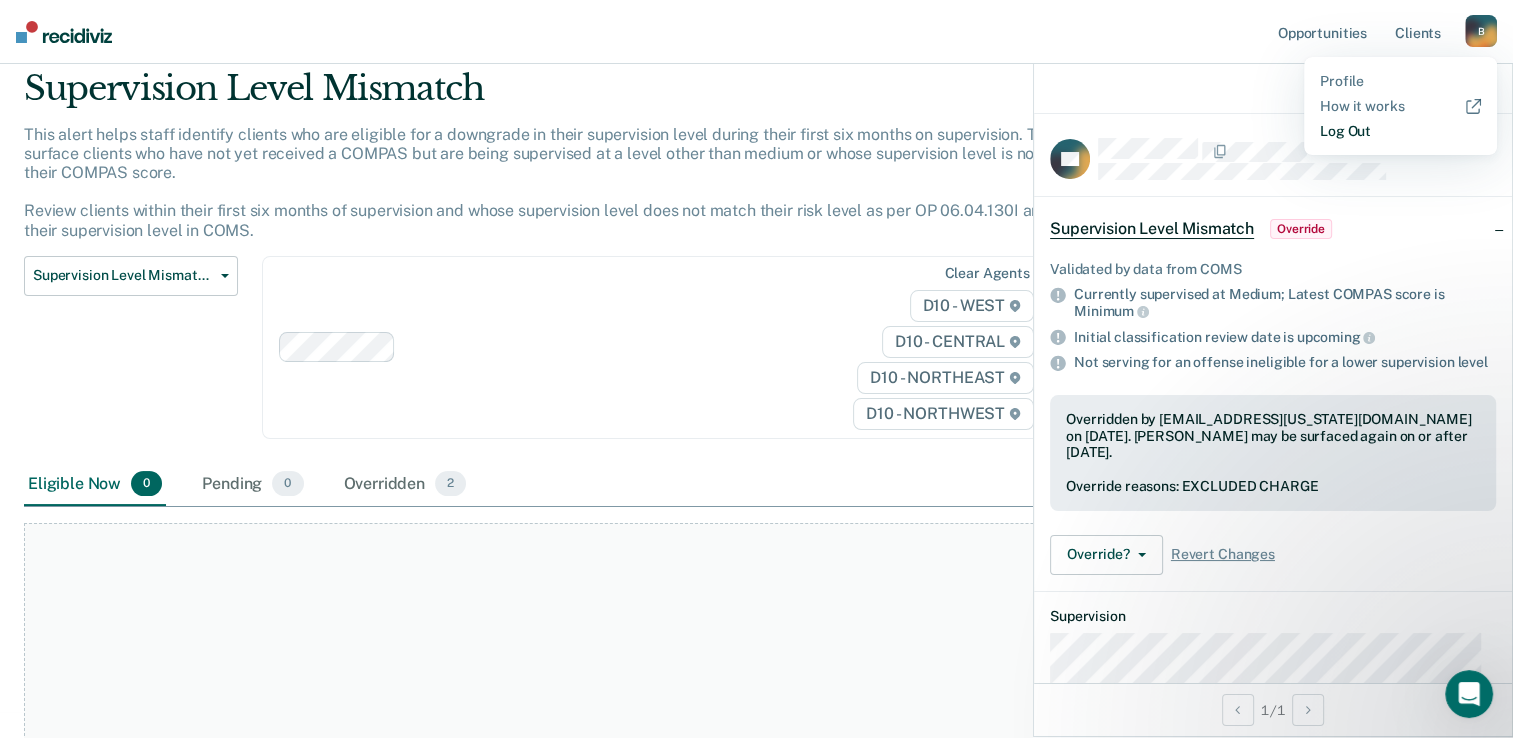 click on "Log Out" at bounding box center [1400, 131] 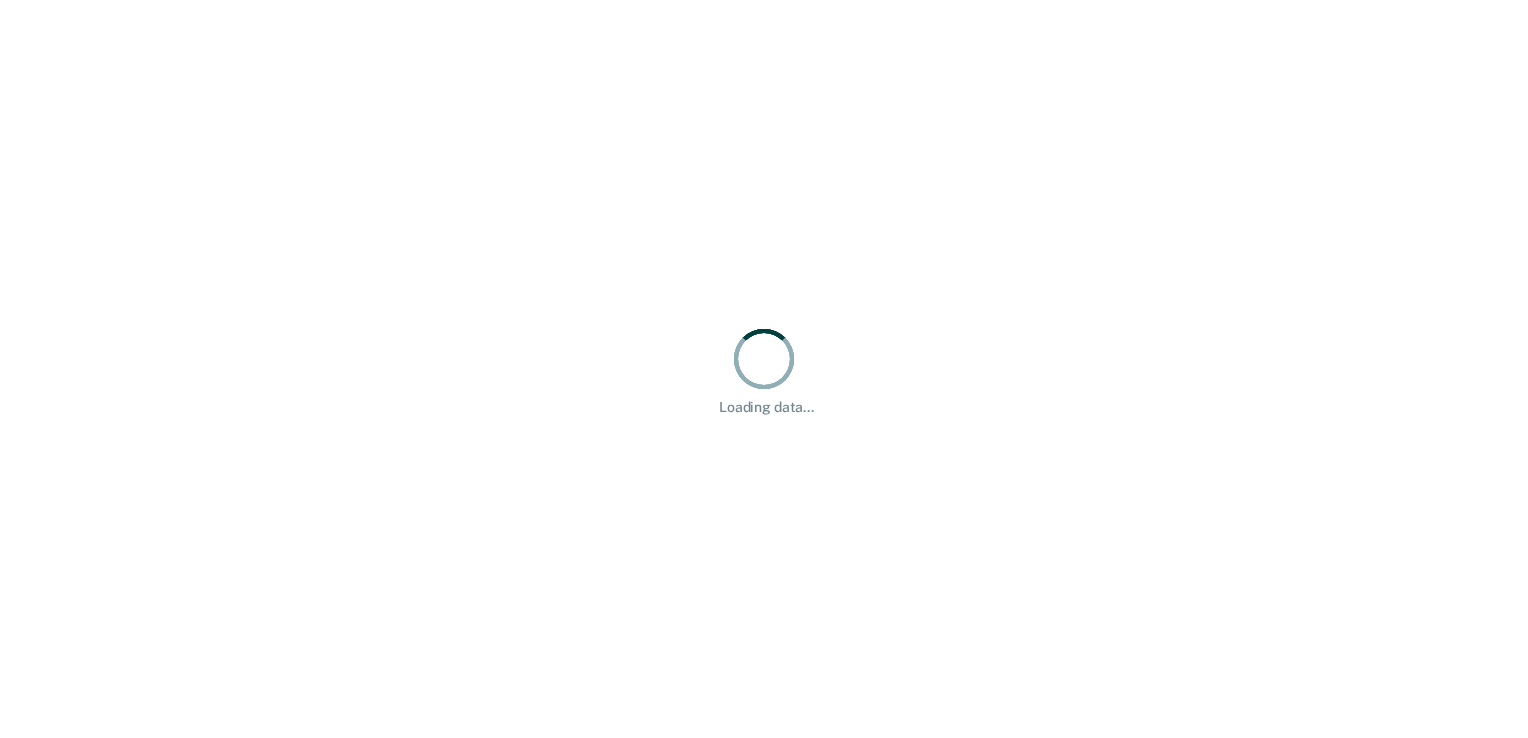 scroll, scrollTop: 0, scrollLeft: 0, axis: both 